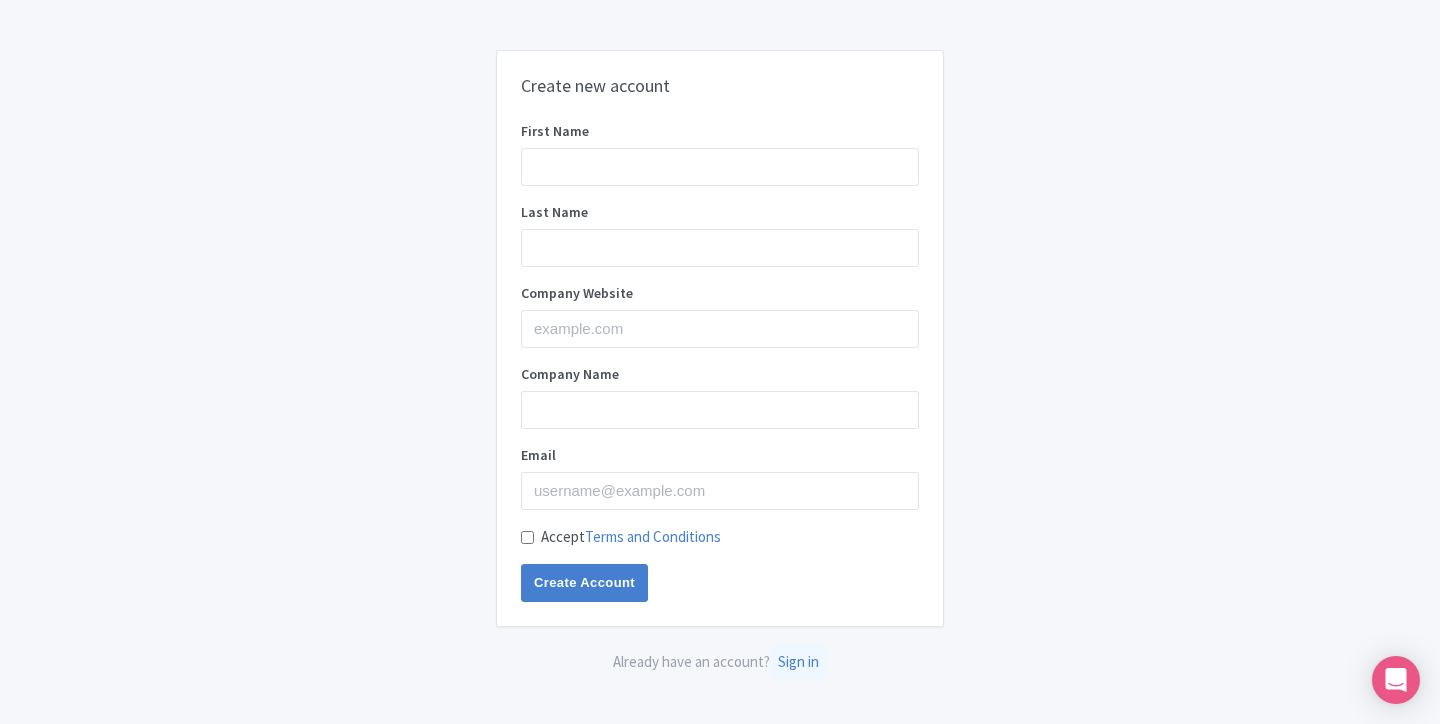 scroll, scrollTop: 0, scrollLeft: 0, axis: both 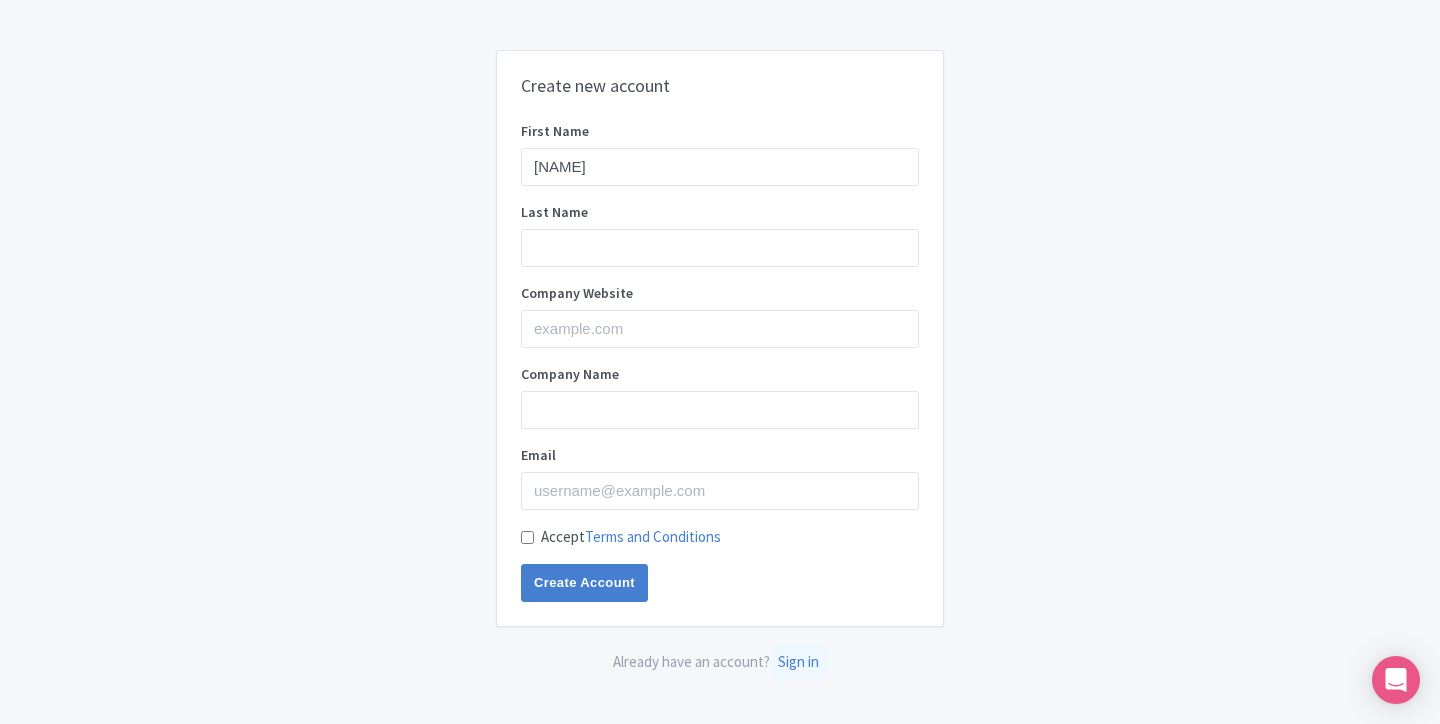 type on "Zay" 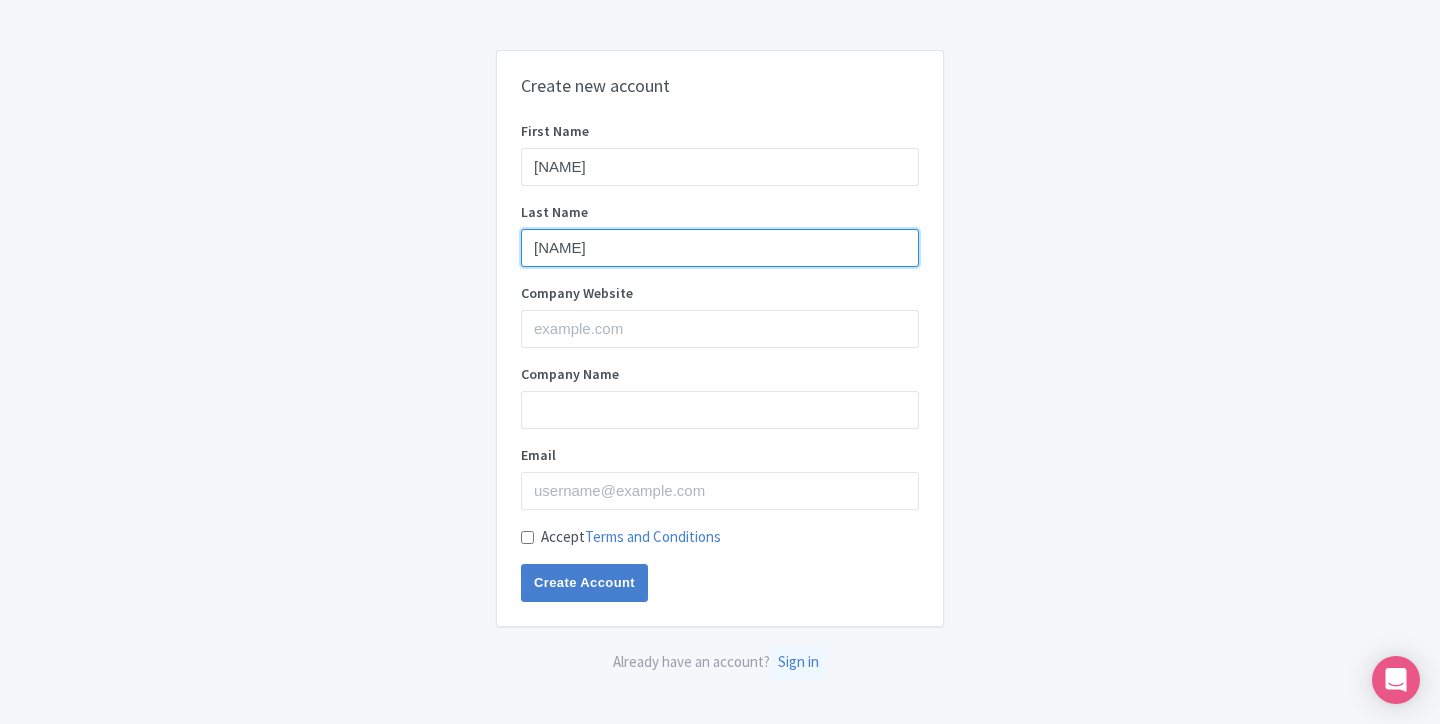 type on "Reza" 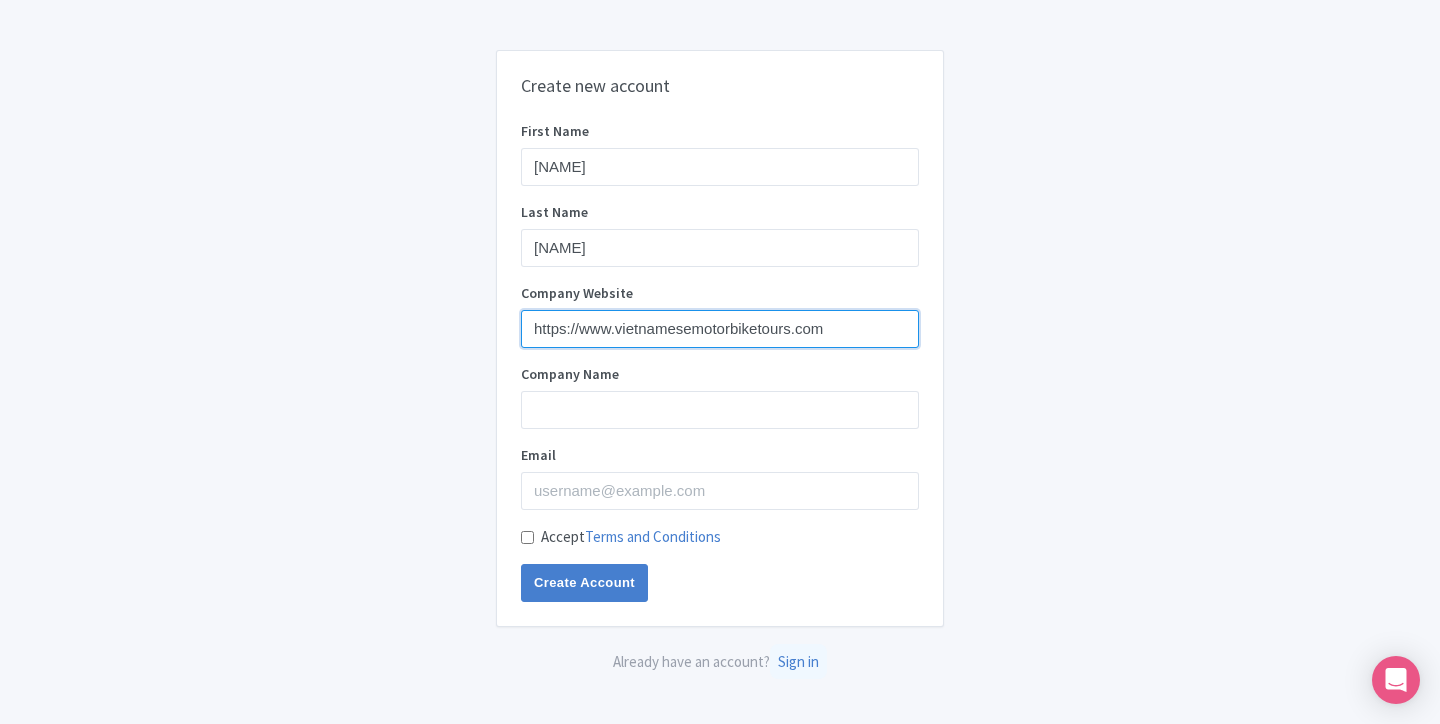 type on "https://www.vietnamesemotorbiketours.com" 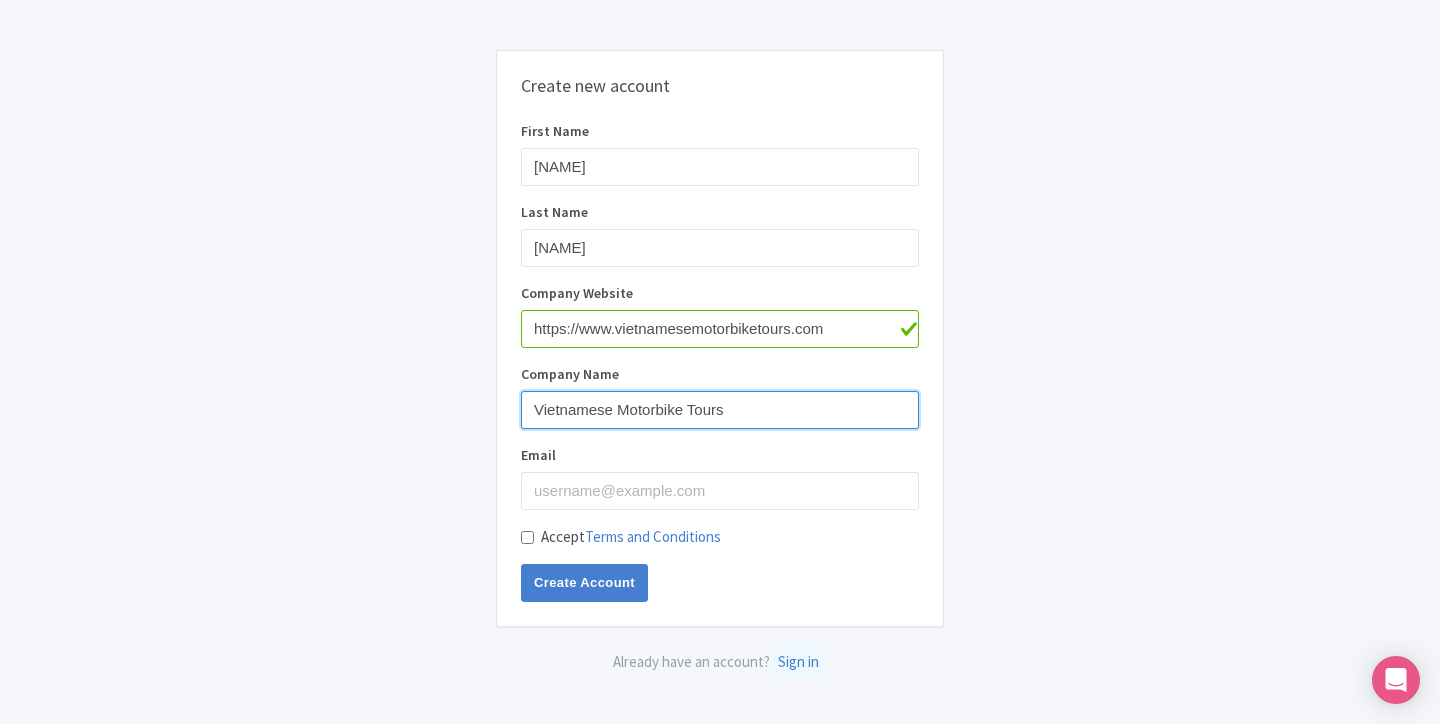 type on "Vietnamese Motorbike Tours" 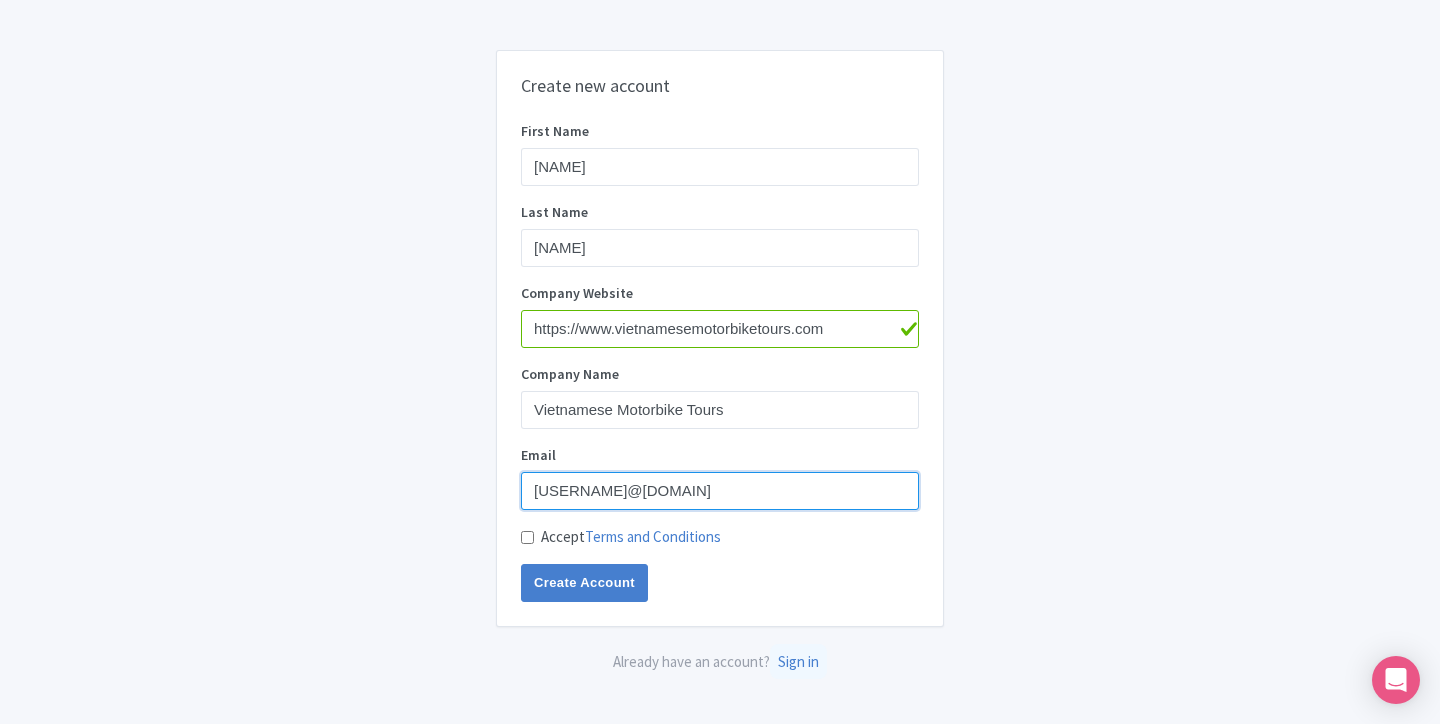 type on "irvnes63@gmail.com" 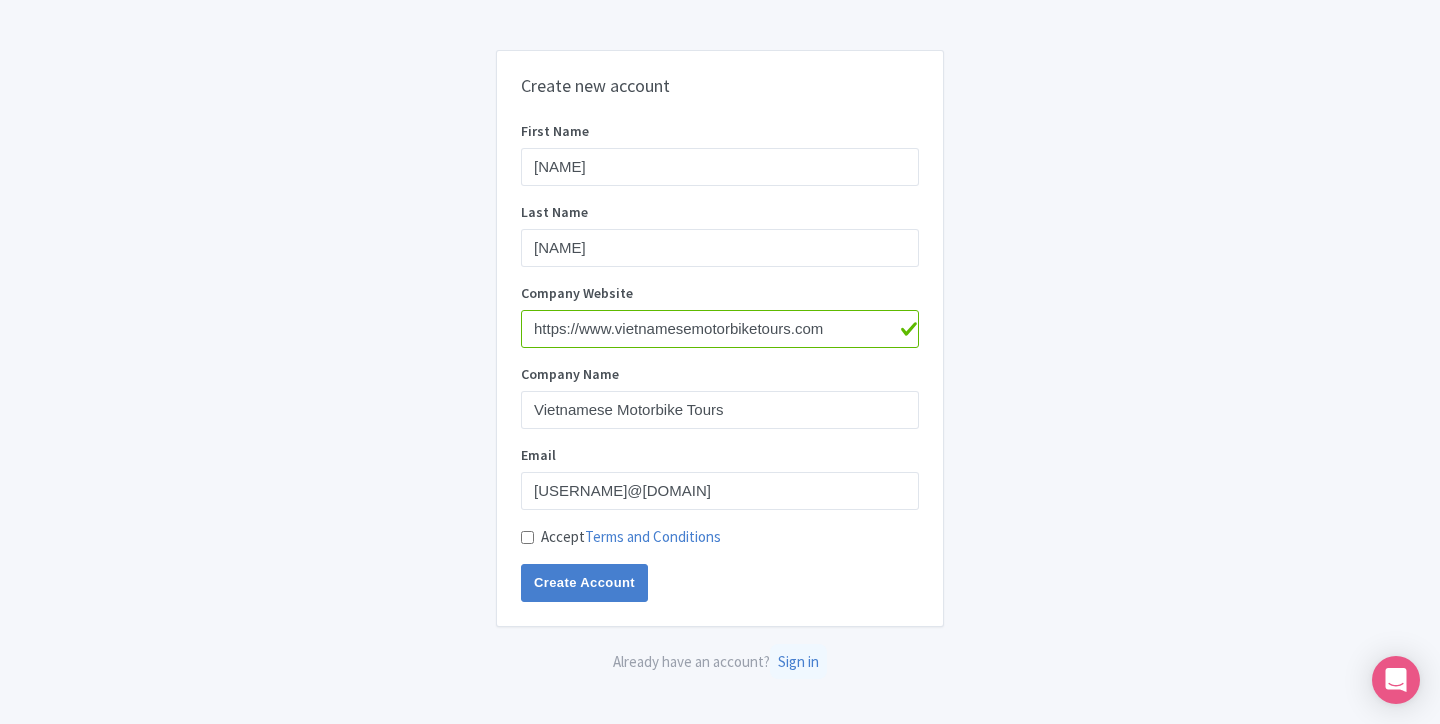 click on "Accept  Terms and Conditions" at bounding box center [527, 537] 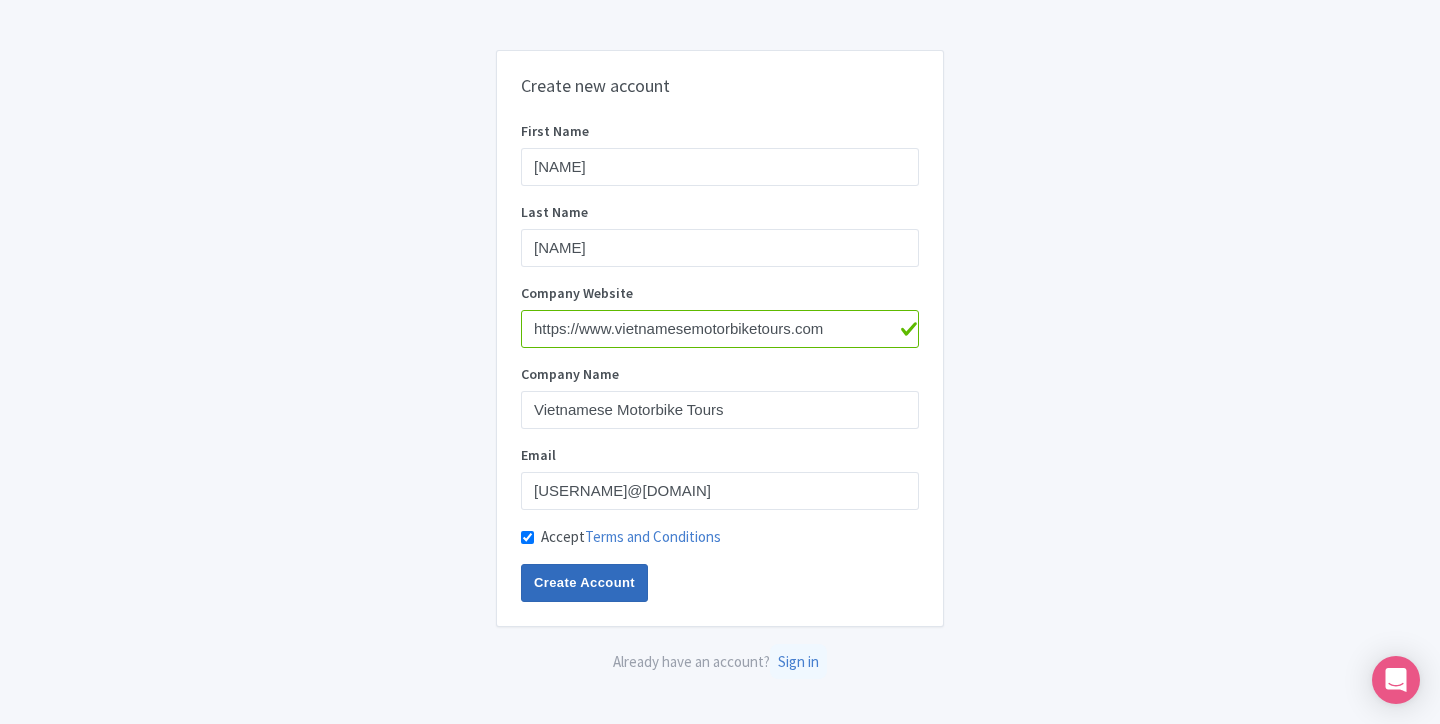 click on "Create Account" at bounding box center [584, 583] 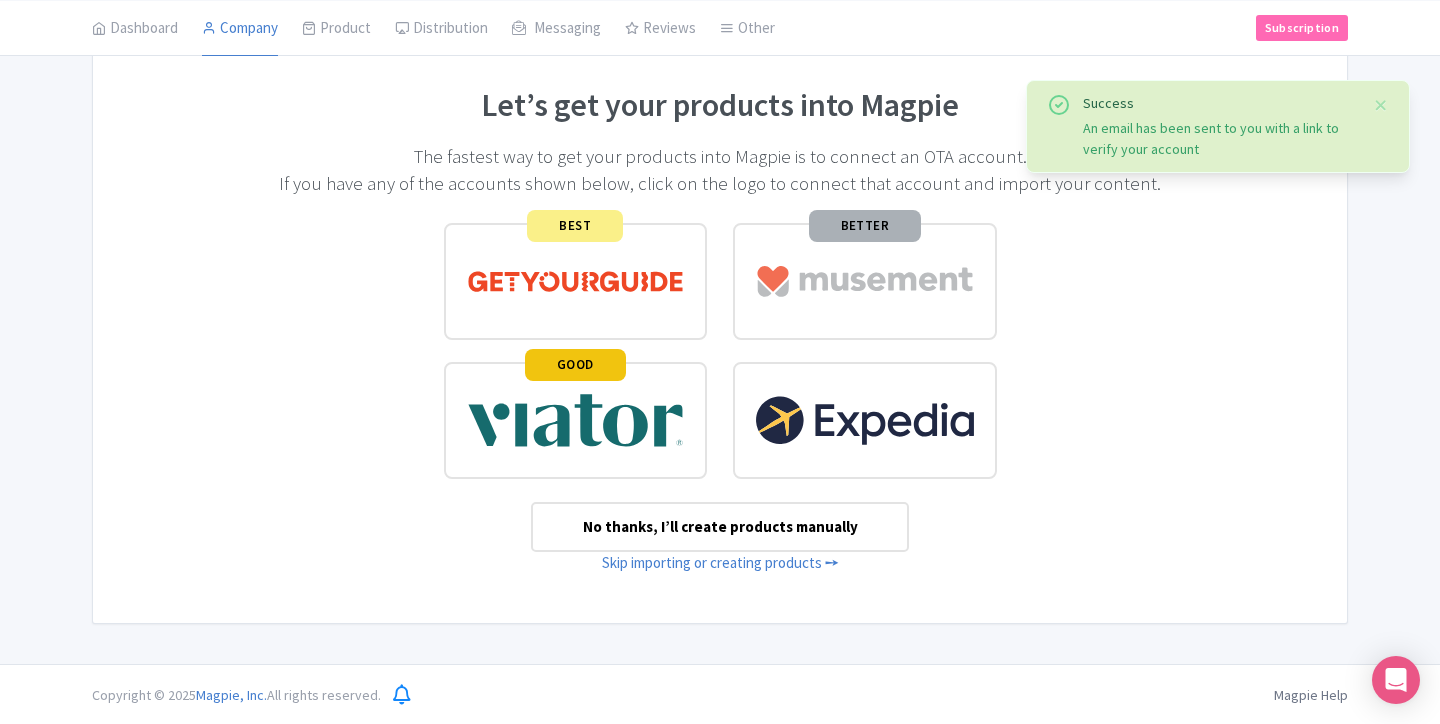 scroll, scrollTop: 104, scrollLeft: 0, axis: vertical 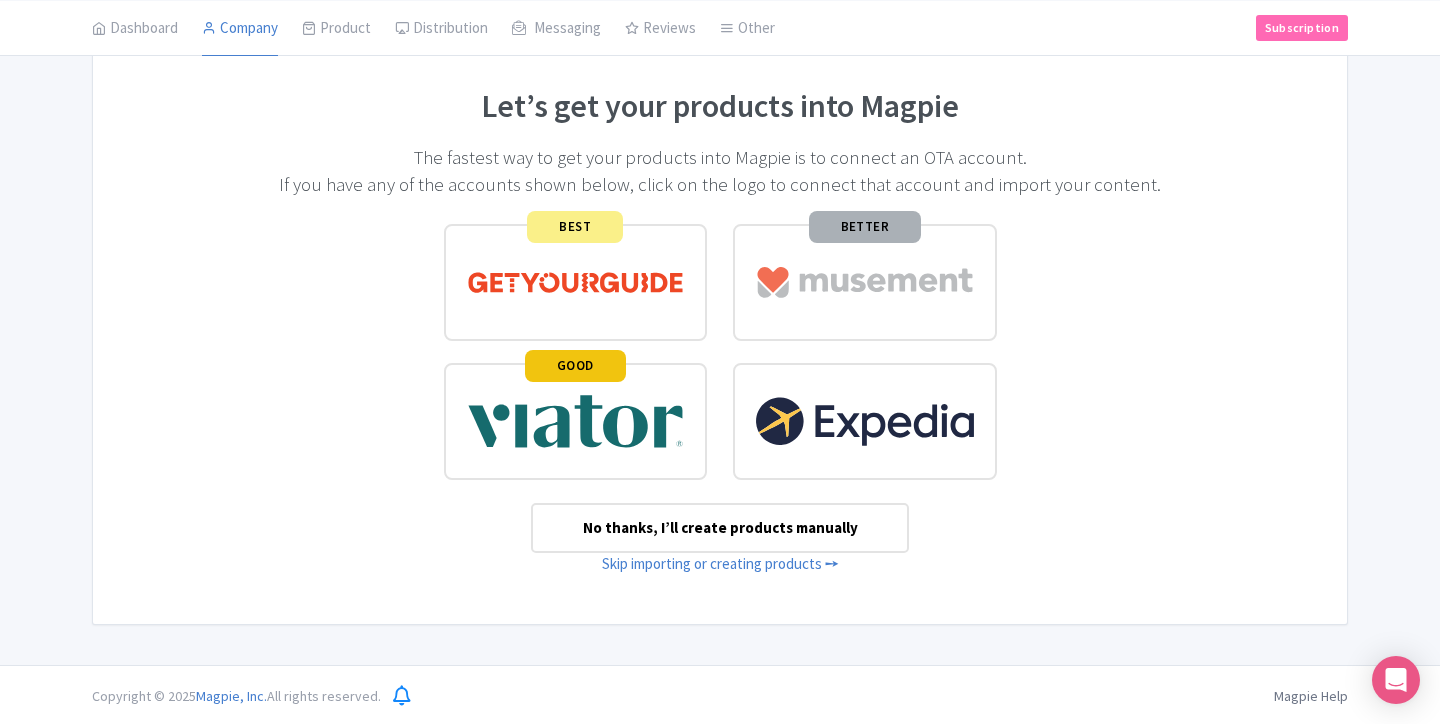 click on "No thanks, I’ll create products manually" at bounding box center [720, 528] 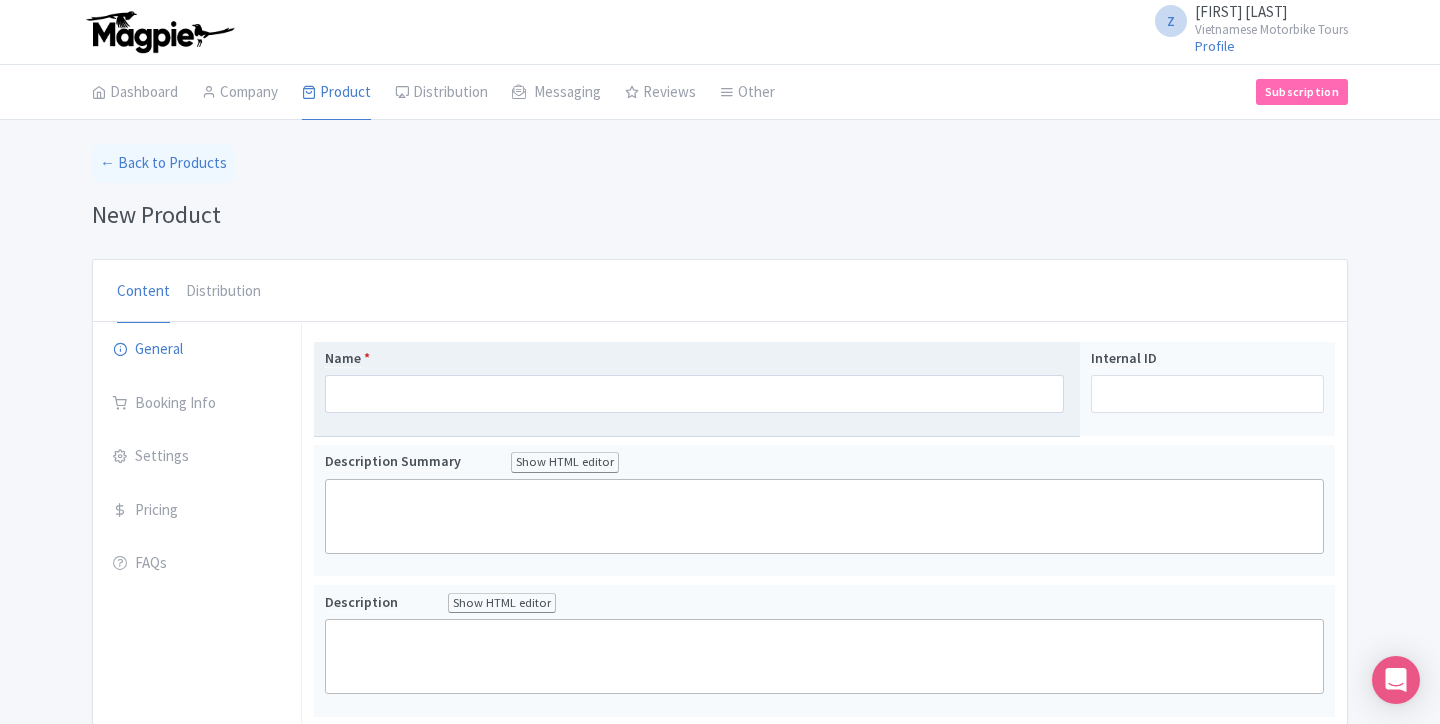 scroll, scrollTop: 0, scrollLeft: 0, axis: both 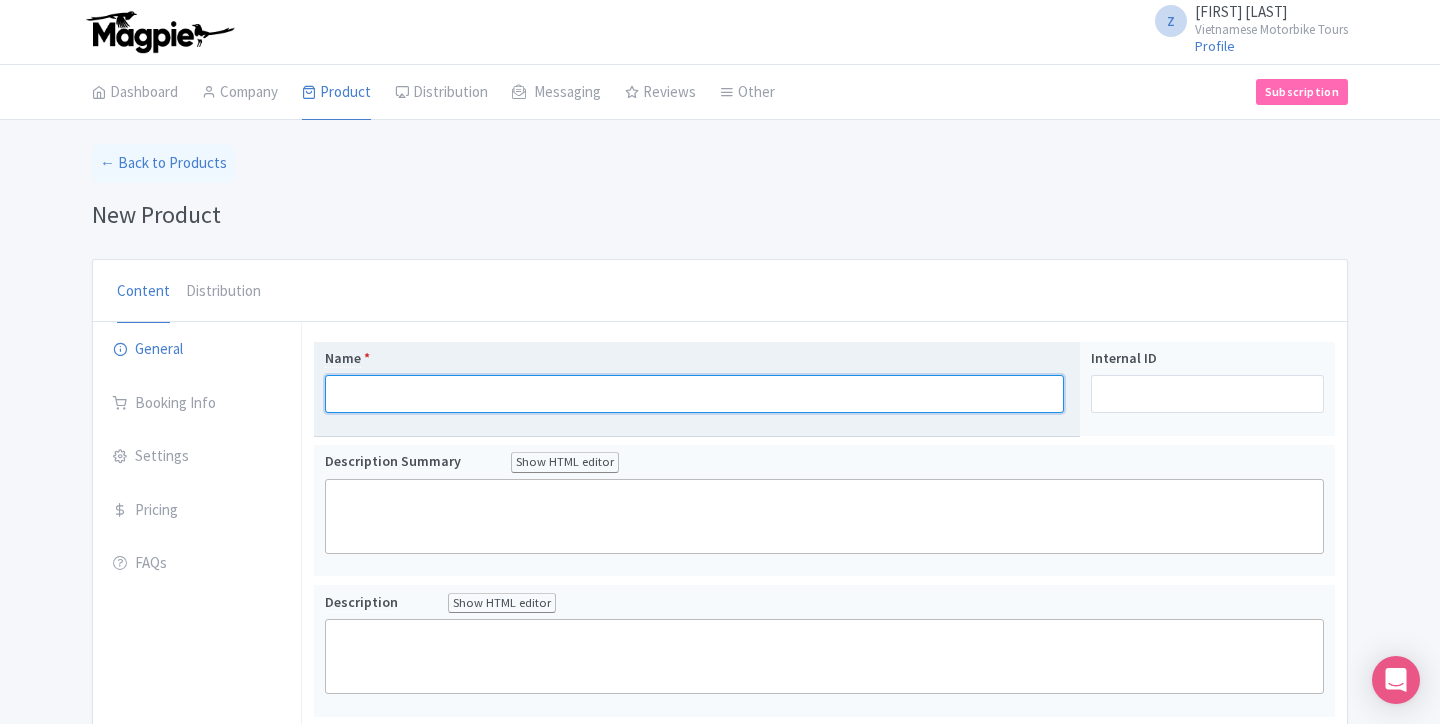 click on "Name   *" at bounding box center [694, 394] 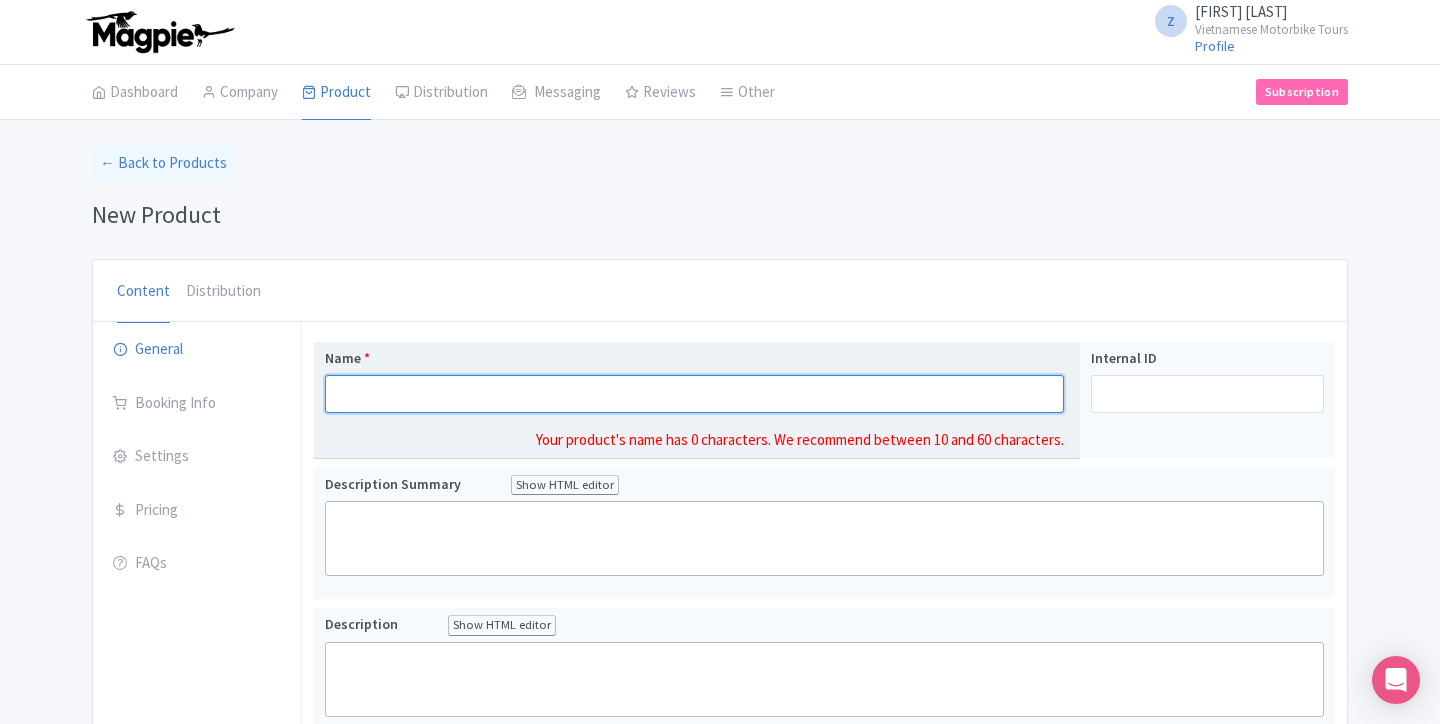 paste on "Experience North Vietnam By Motorbike – 13 Days" 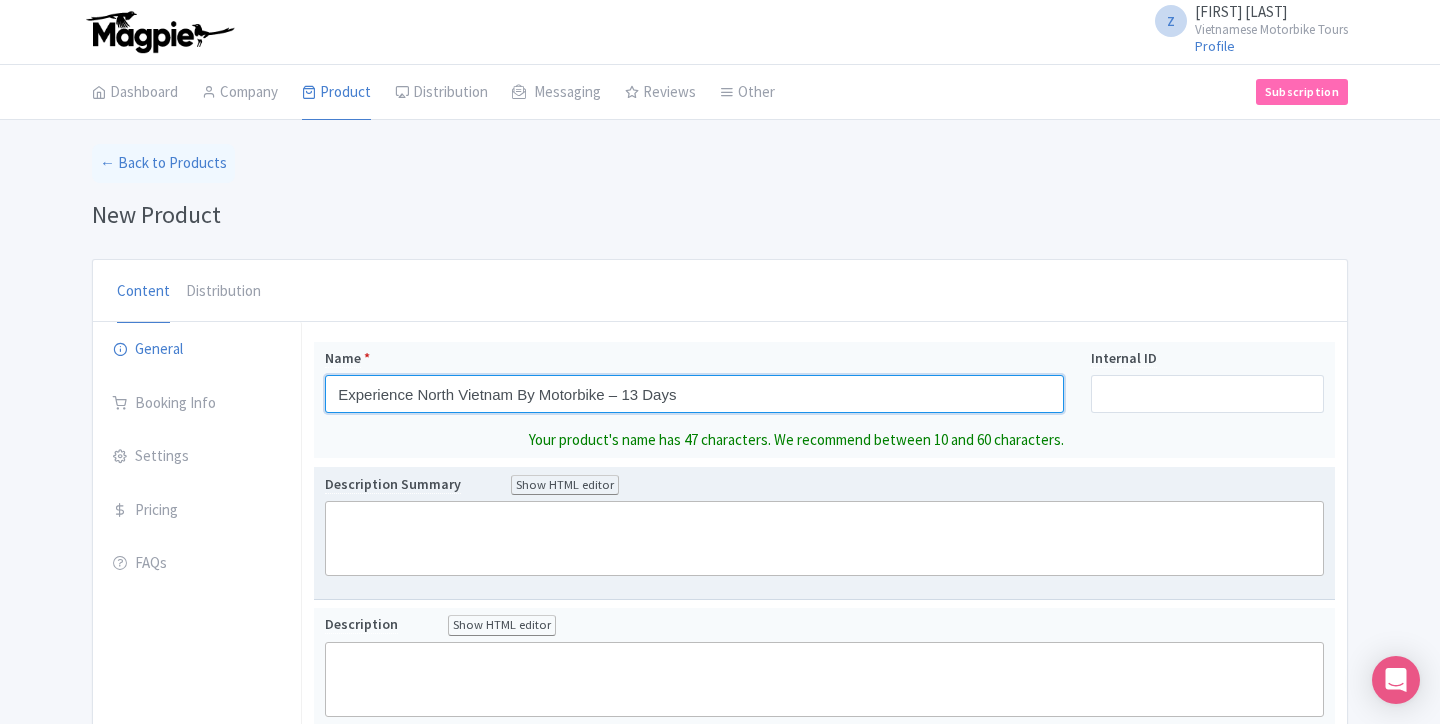type on "Experience North Vietnam By Motorbike – 13 Days" 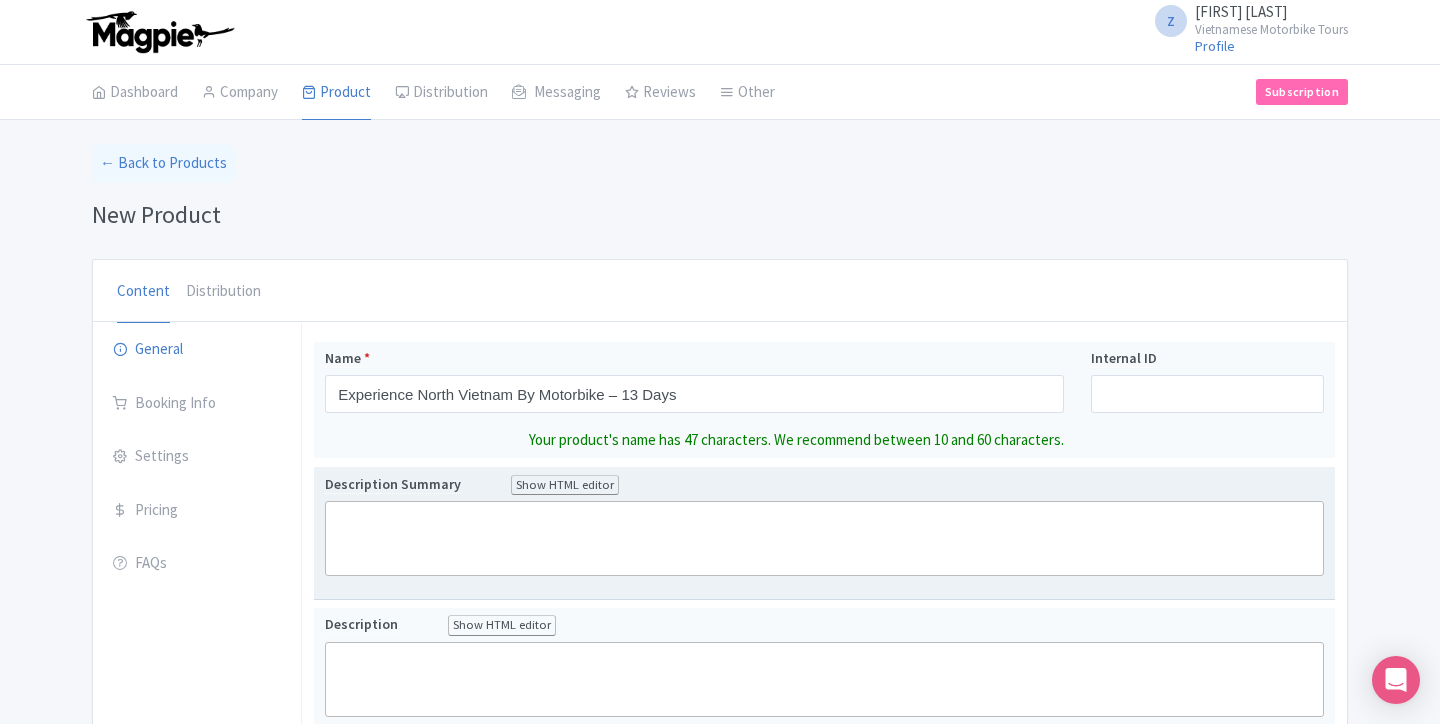 click 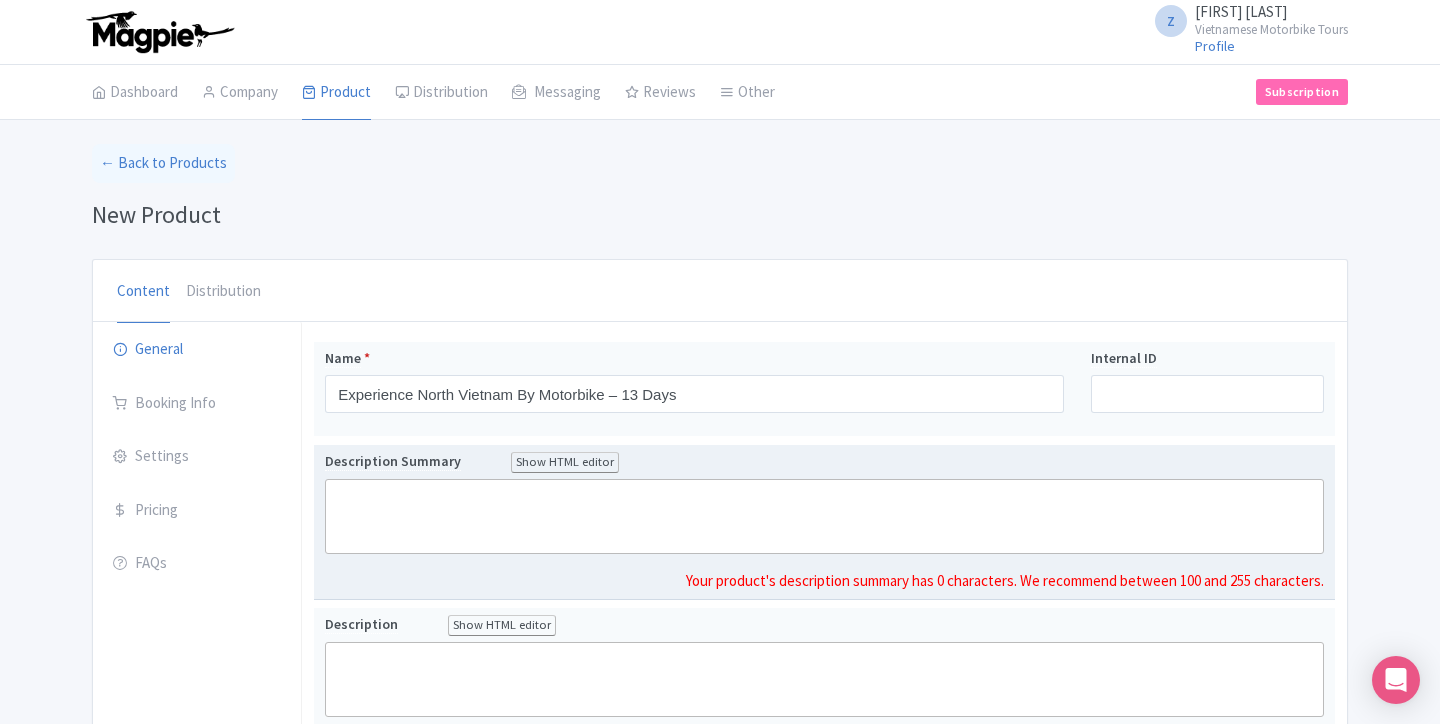 click 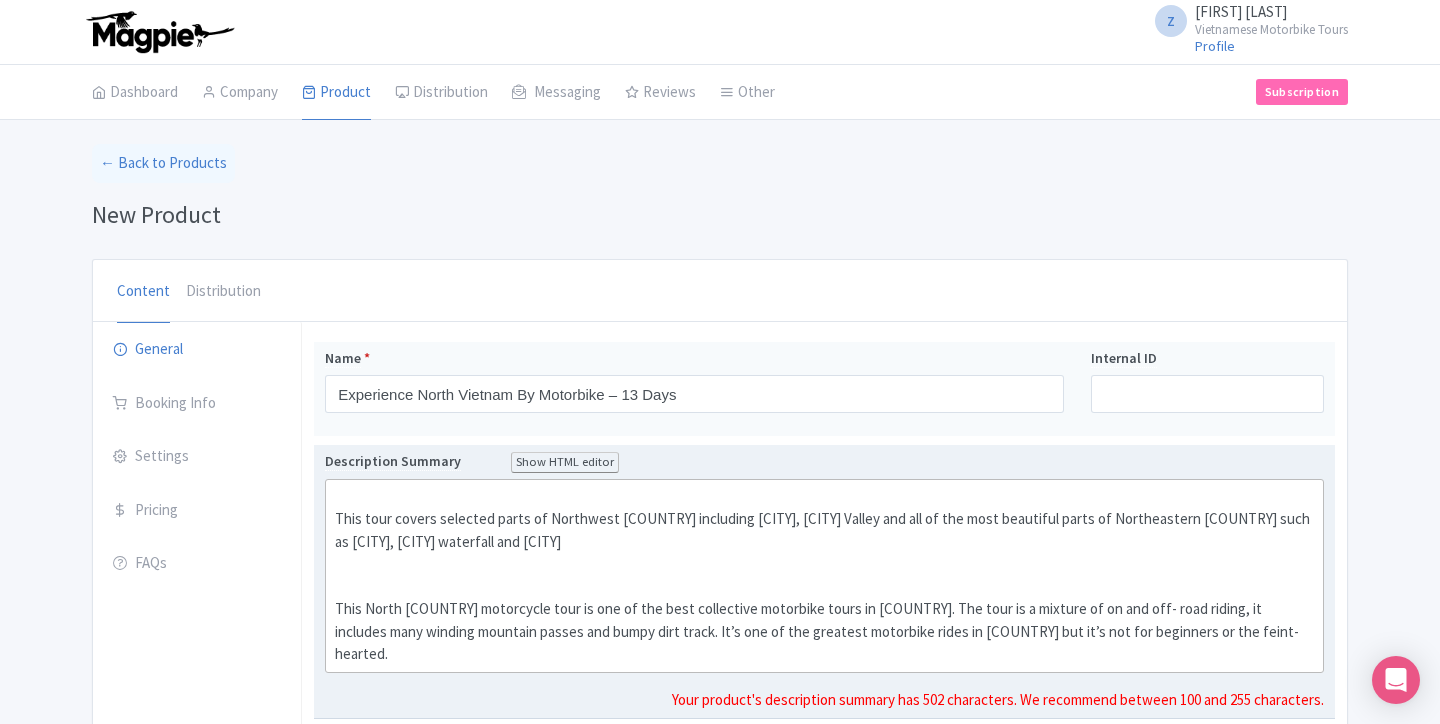 click on "This North Vietnam motorcycle tour is one of the best collective motorbike tours in Vietnam. The tour is a mixture of on and off- road riding, it includes many winding mountain passes and bumpy dirt track. It’s one of the greatest motorbike rides in Vietnam but it’s not for beginners or the feint-hearted." 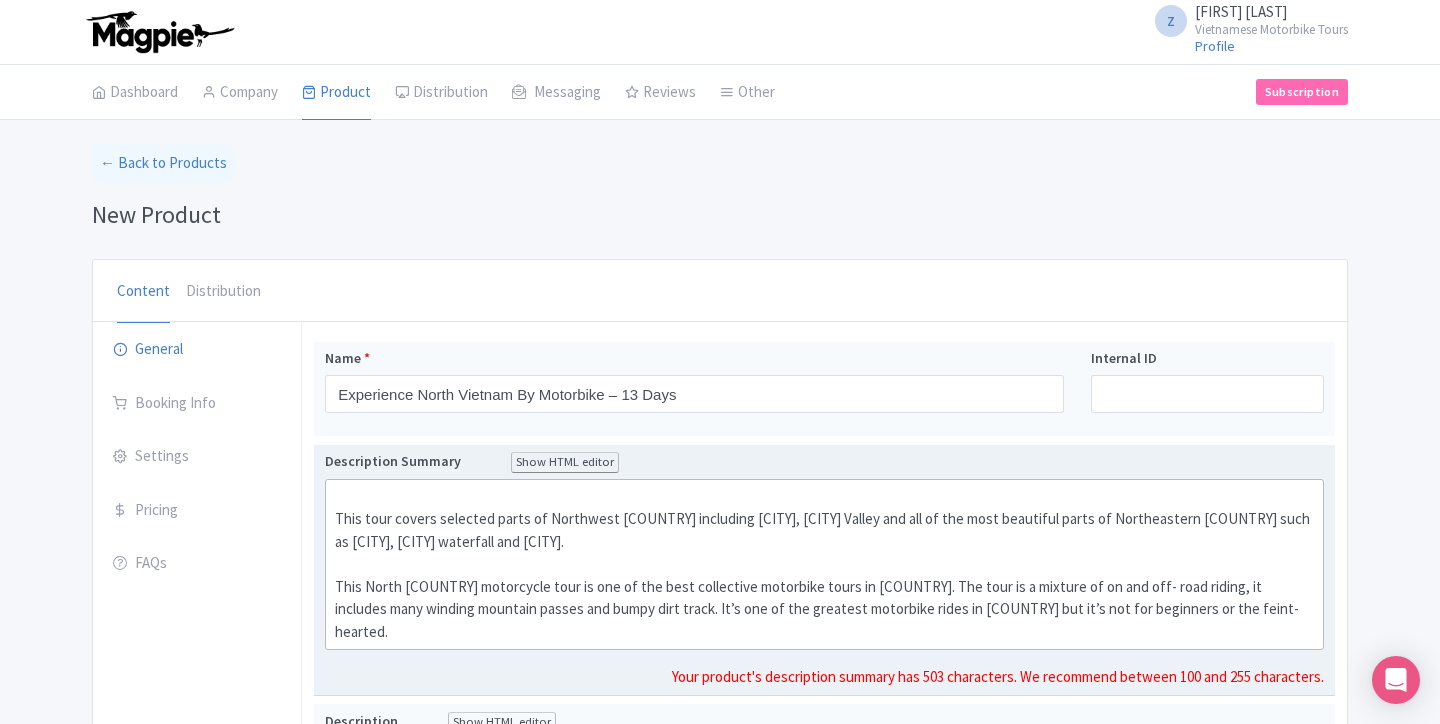 click on "This tour covers selected parts of Northwest Vietnam including Sapa, Mai Châu Valley and all of the most beautiful parts of Northeastern Vietnam such as Hà Giang, Bản Giốc waterfall and Halong bay." 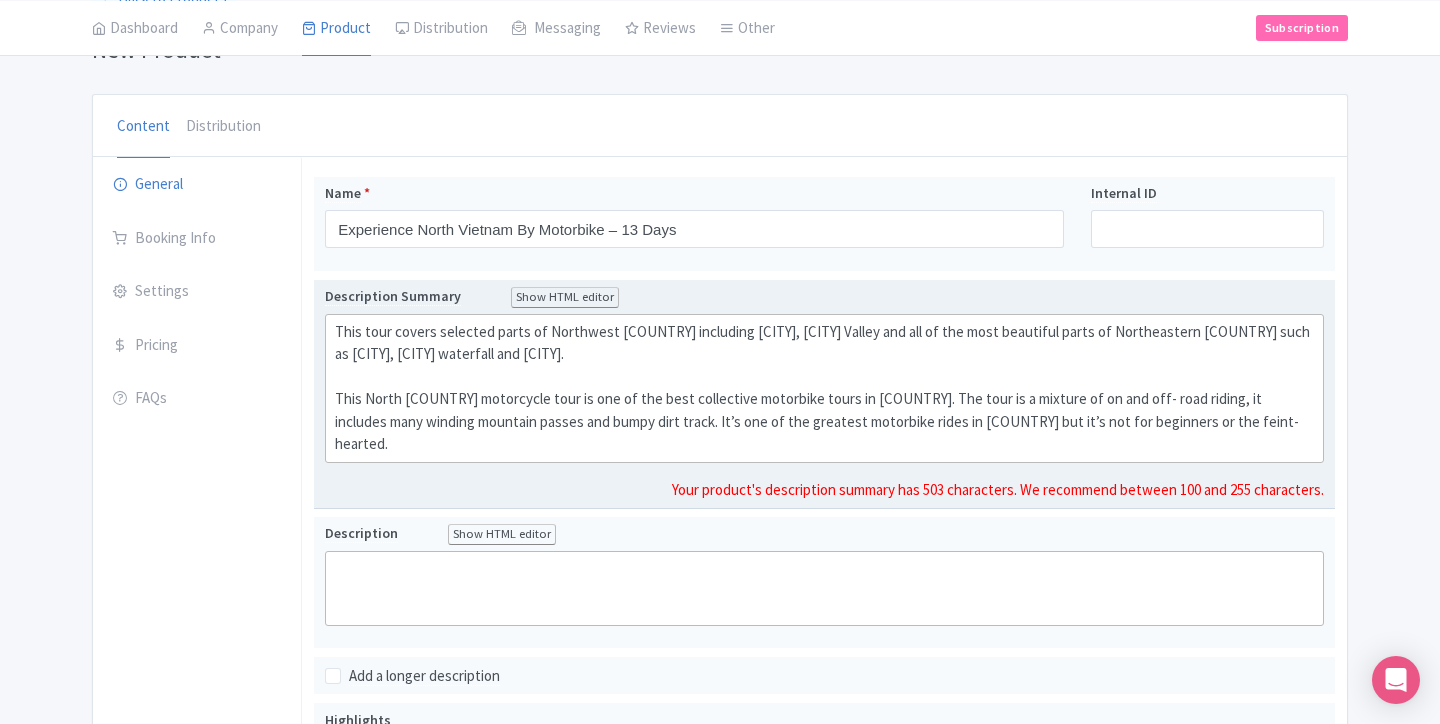 scroll, scrollTop: 169, scrollLeft: 0, axis: vertical 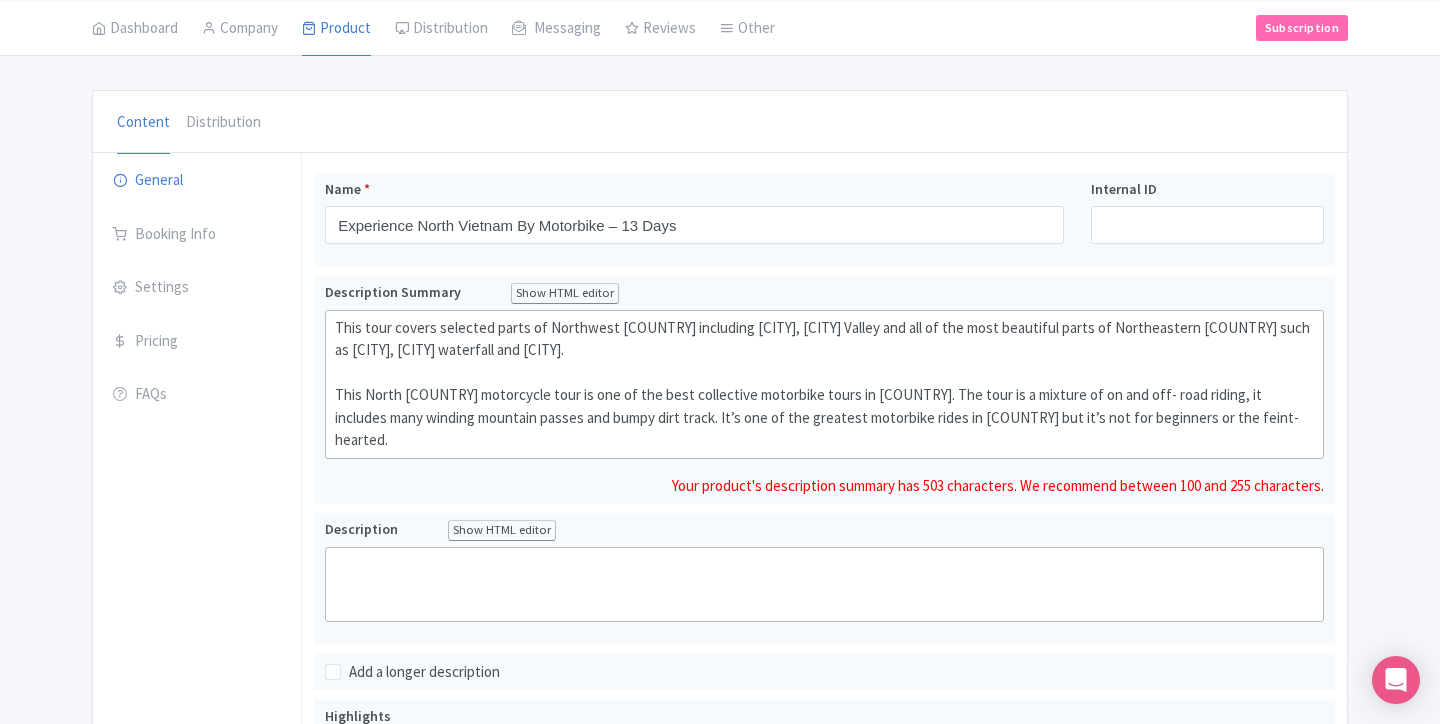 click on "This North Vietnam motorcycle tour is one of the best collective motorbike tours in Vietnam. The tour is a mixture of on and off- road riding, it includes many winding mountain passes and bumpy dirt track. It’s one of the greatest motorbike rides in Vietnam but it’s not for beginners or the feint-hearted." 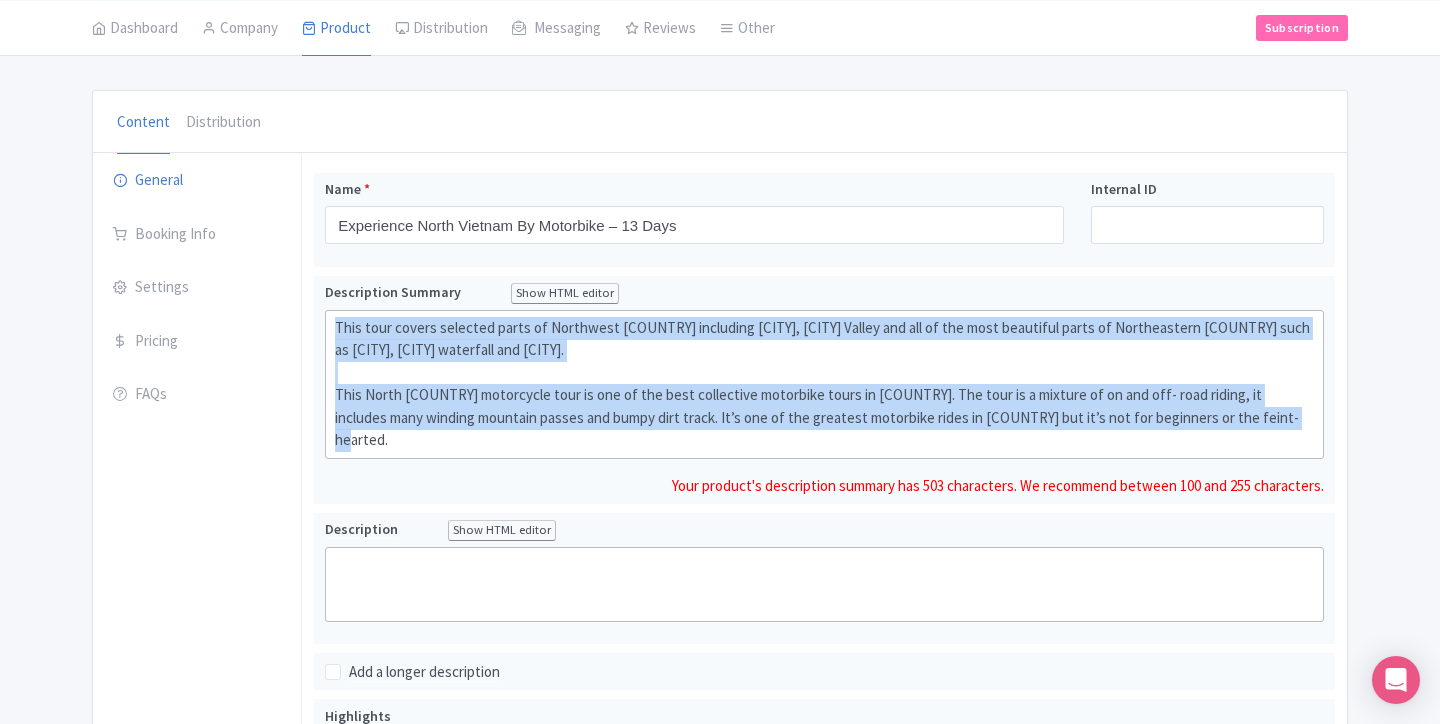 copy on "This tour covers selected parts of Northwest Vietnam including Sapa, Mai Châu Valley and all of the most beautiful parts of Northeastern Vietnam such as Hà Giang, Bản Giốc waterfall and Halong bay. This North Vietnam motorcycle tour is one of the best collective motorbike tours in Vietnam. The tour is a mixture of on and off- road riding, it includes many winding mountain passes and bumpy dirt track. It’s one of the greatest motorbike rides in Vietnam but it’s not for beginners or the feint-hearted." 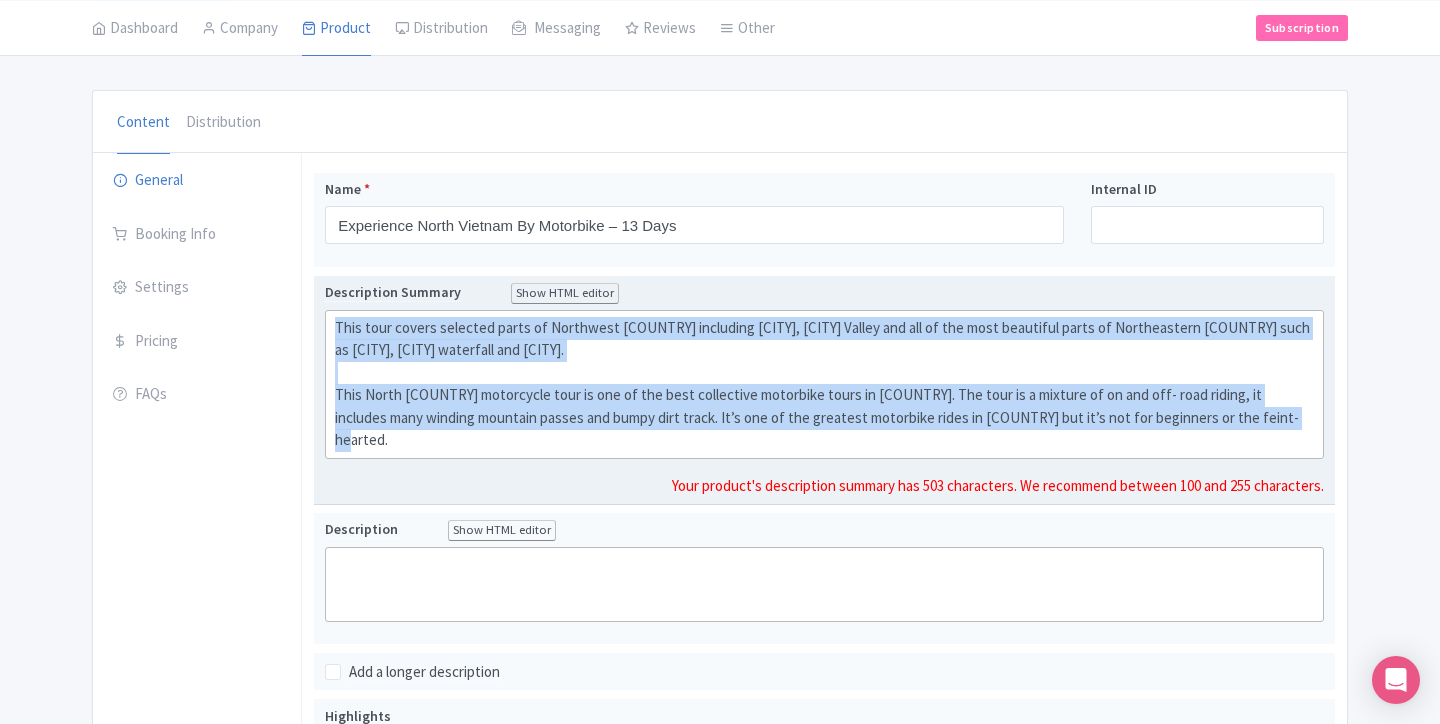 click on "This tour covers selected parts of Northwest Vietnam including Sapa, Mai Châu Valley and all of the most beautiful parts of Northeastern Vietnam such as Hà Giang, Bản Giốc waterfall and Halong bay." 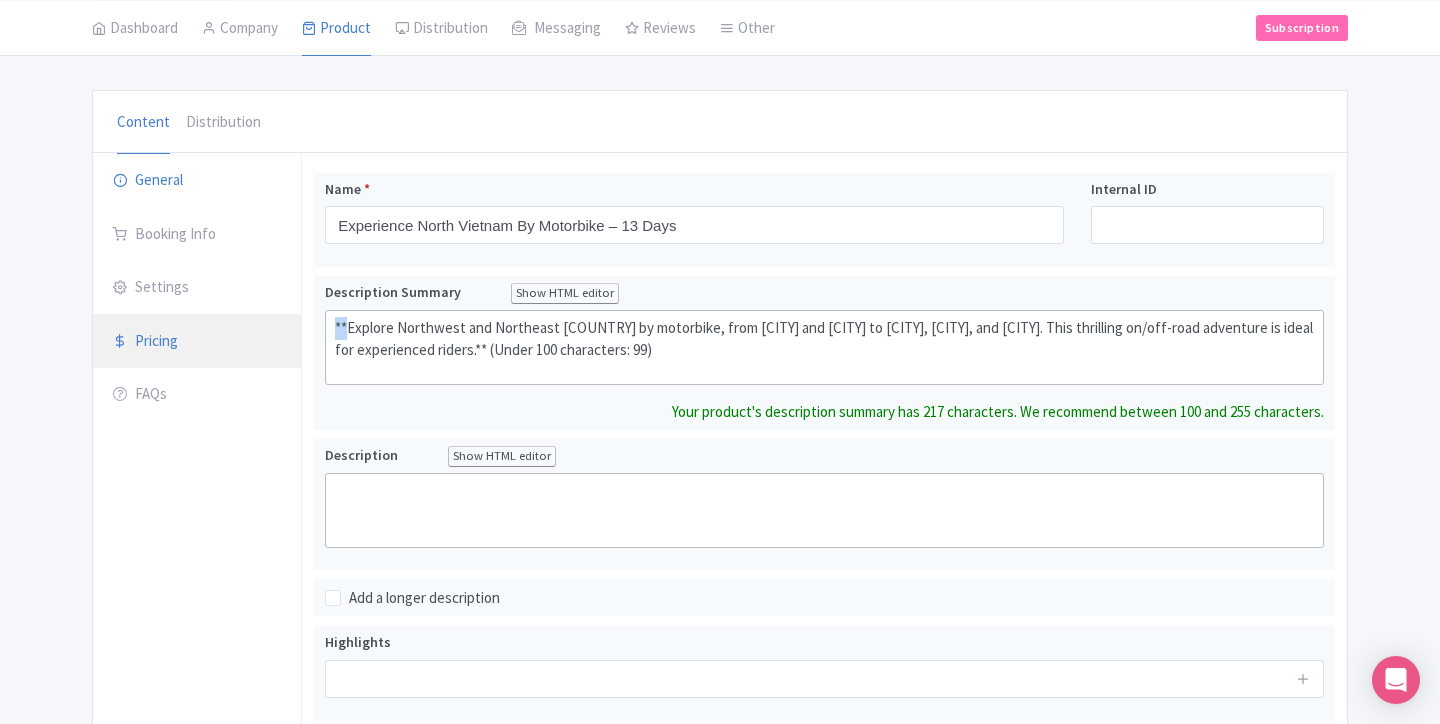 drag, startPoint x: 350, startPoint y: 324, endPoint x: 269, endPoint y: 324, distance: 81 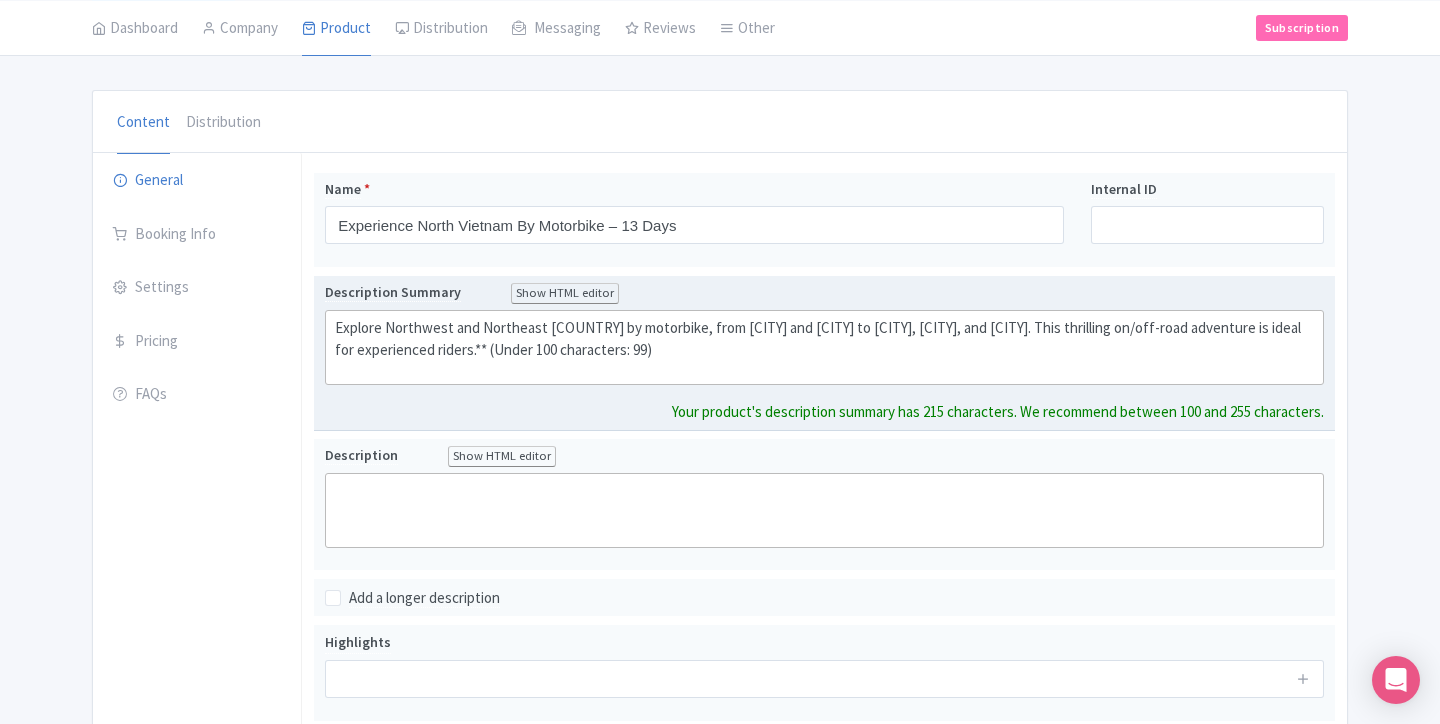 drag, startPoint x: 783, startPoint y: 356, endPoint x: 590, endPoint y: 353, distance: 193.02332 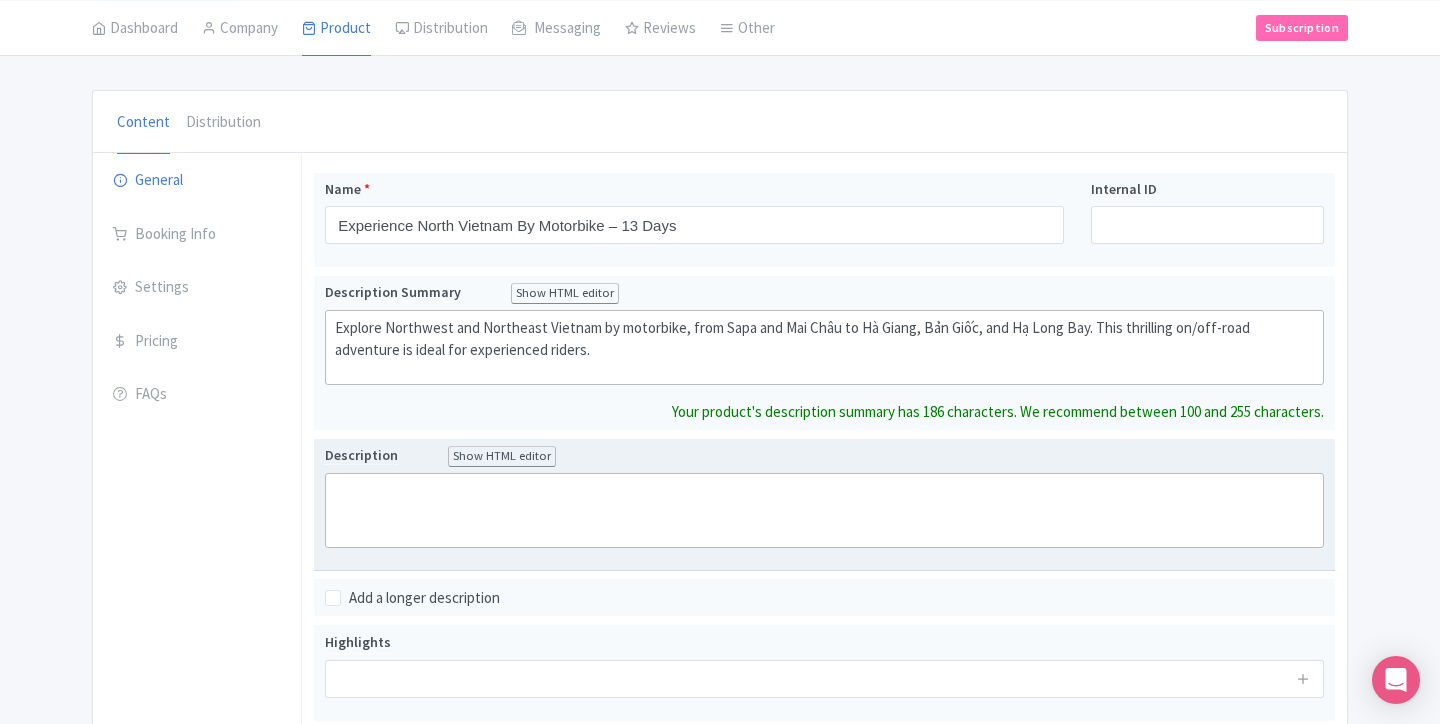 click 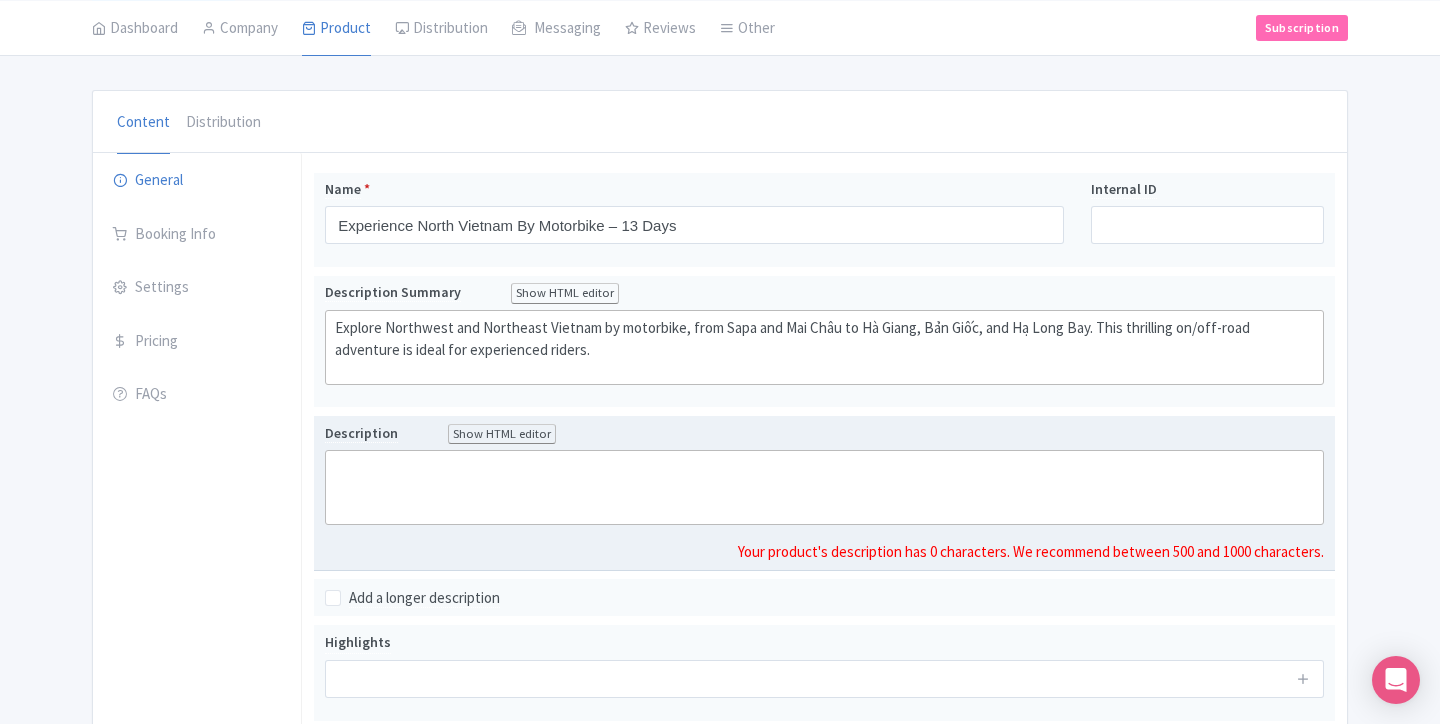 click 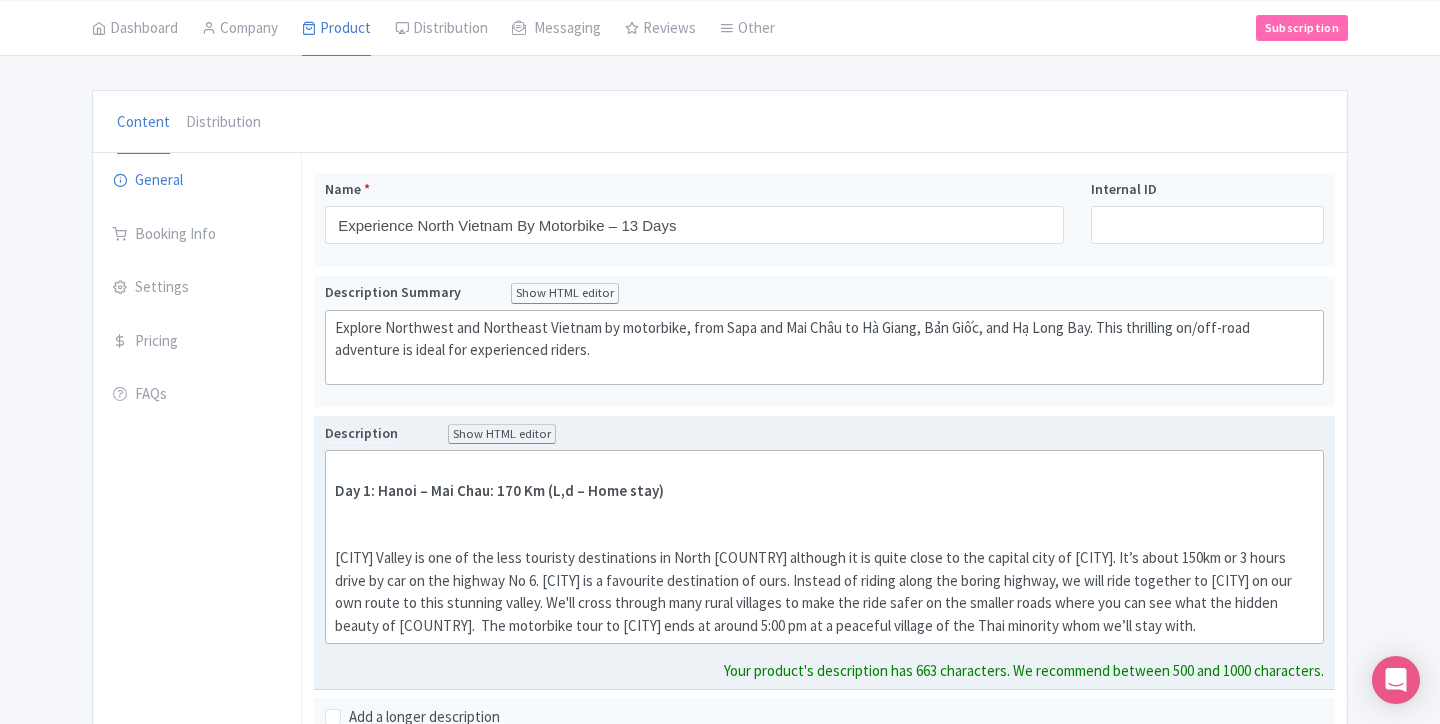 click on "Day 1: Hanoi – Mai Chau: 170 Km (L,d – Home stay)" 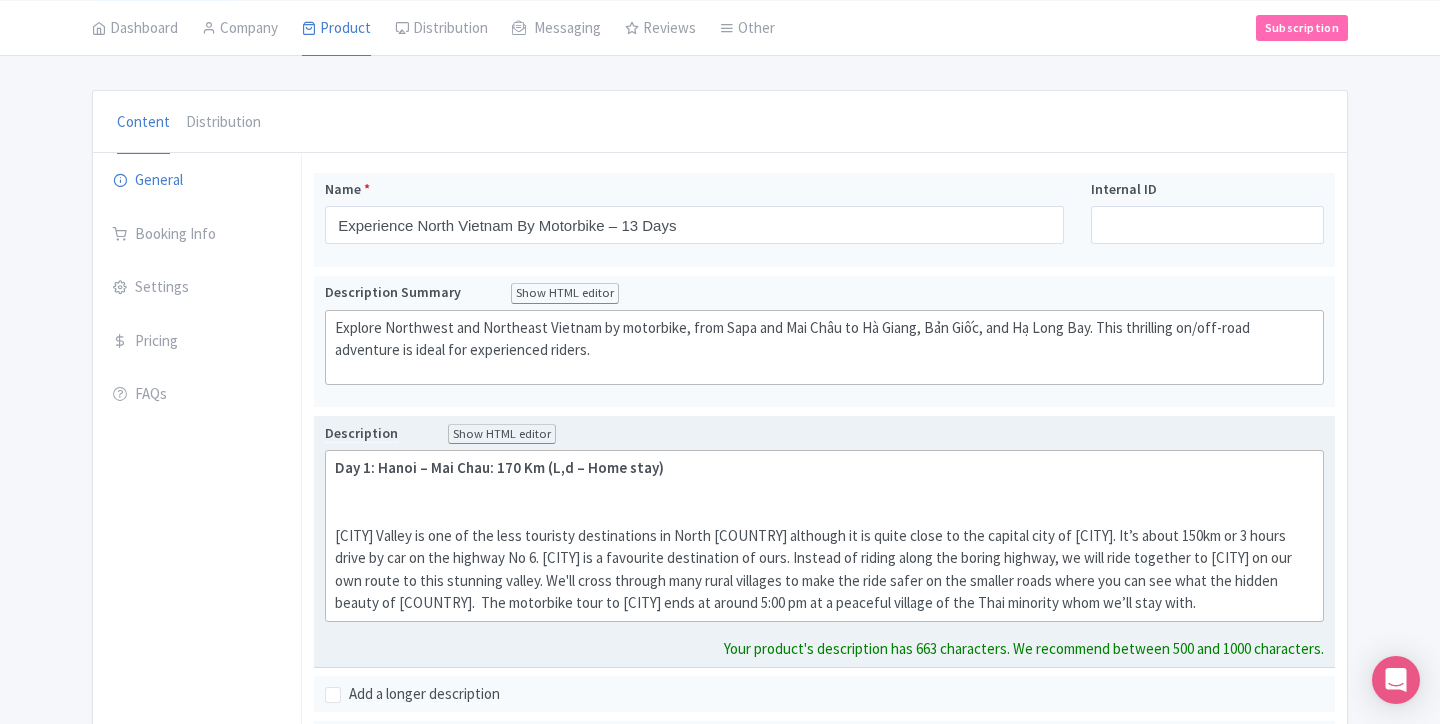 click on "Mai Chau Valley is one of the less touristy destinations in North Vietnam although it is quite close to the capital city of Hanoi. It’s about 150km or 3 hours drive by car on the highway No 6. Mai Chau is a favourite destination of ours. Instead of riding along the boring highway, we will ride together to Mai Chau on our own route to this stunning valley. We'll cross through many rural villages to make the ride safer on the smaller roads where you can see what the hidden beauty of Vietnam.  The motorbike tour to Mai Chau ends at around 5:00 pm at a peaceful village of the Thai minority whom we’ll stay with." 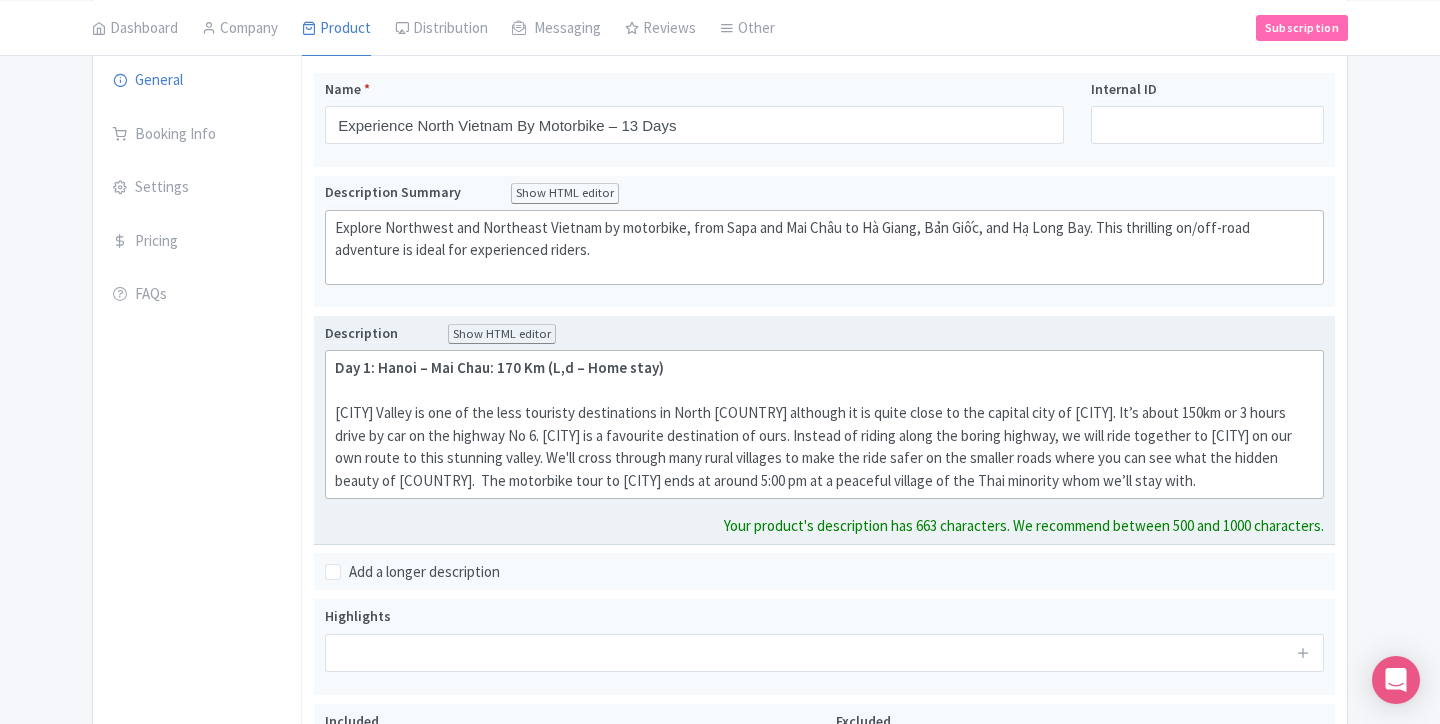 scroll, scrollTop: 271, scrollLeft: 0, axis: vertical 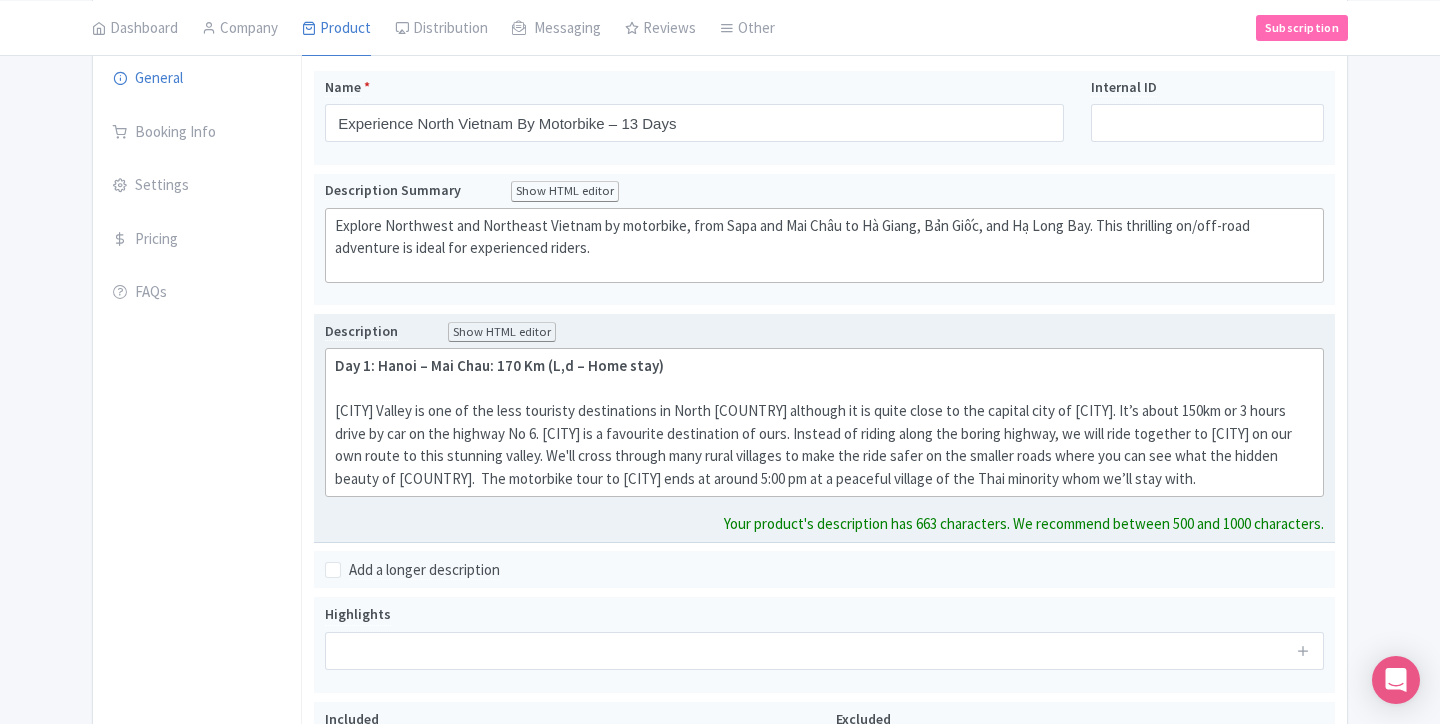 paste on "<div><strong>Day 1: Hanoi – Mai Chau: 170 Km (L,d – Home stay)<br>Day 2: Mai Chau – Moc Chau – Phu Yen: 150 Km ( B,L,D – Hotel stay)</strong></div><div>Mai Chau Valley is one of the less touristy destinations in North Vietnam although it is quite close to the capital city of Hanoi. It’s about 150km or 3 hours drive by car on the highway No 6. Mai Chau is a favourite destination of ours. Instead of riding along the boring highway, we will ride together to Mai Chau on our own route to this stunning valley. We'll cross through many rural villages to make the ride safer on the smaller roads where you can see what the hidden beauty of Vietnam.&nbsp; The motorbike tour to Mai Chau ends at around 5:00 pm at a peaceful village of the Thai minority whom we’ll stay with.</div>" 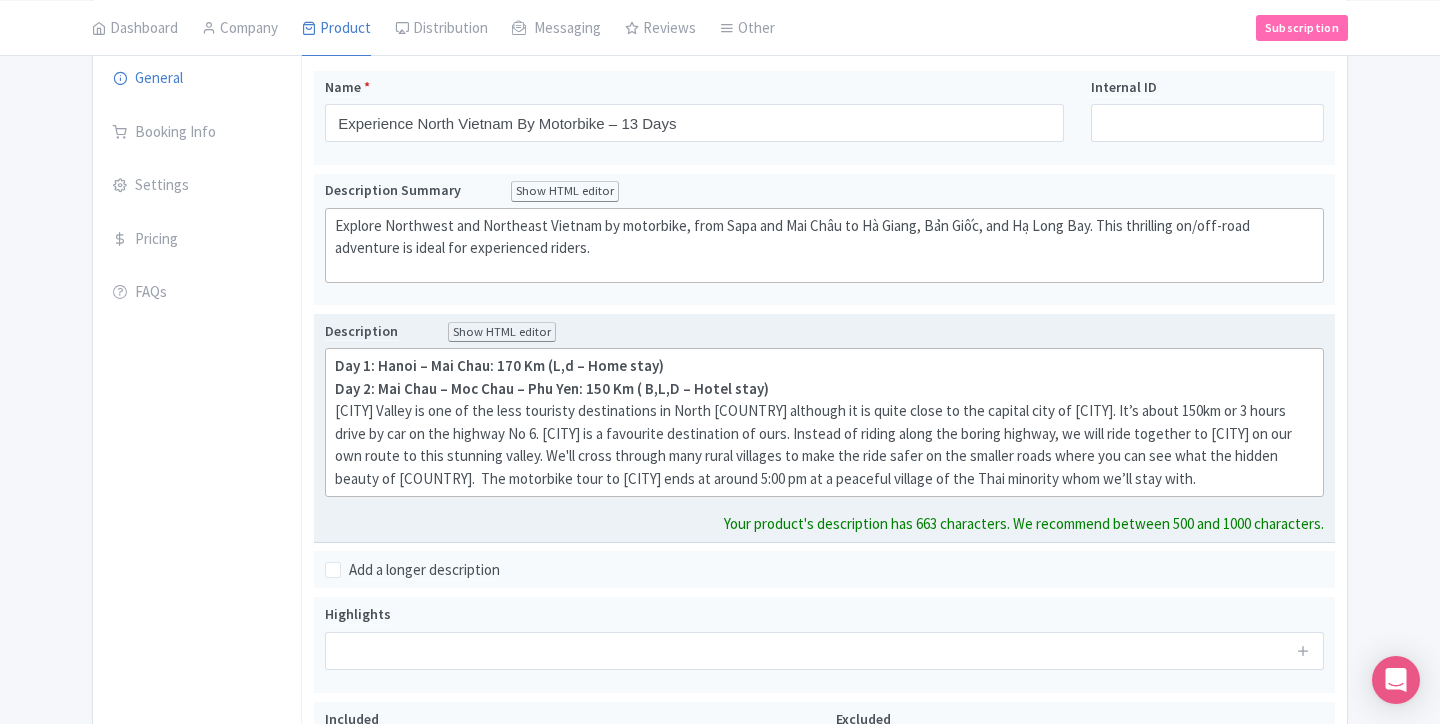 drag, startPoint x: 336, startPoint y: 404, endPoint x: 1233, endPoint y: 469, distance: 899.352 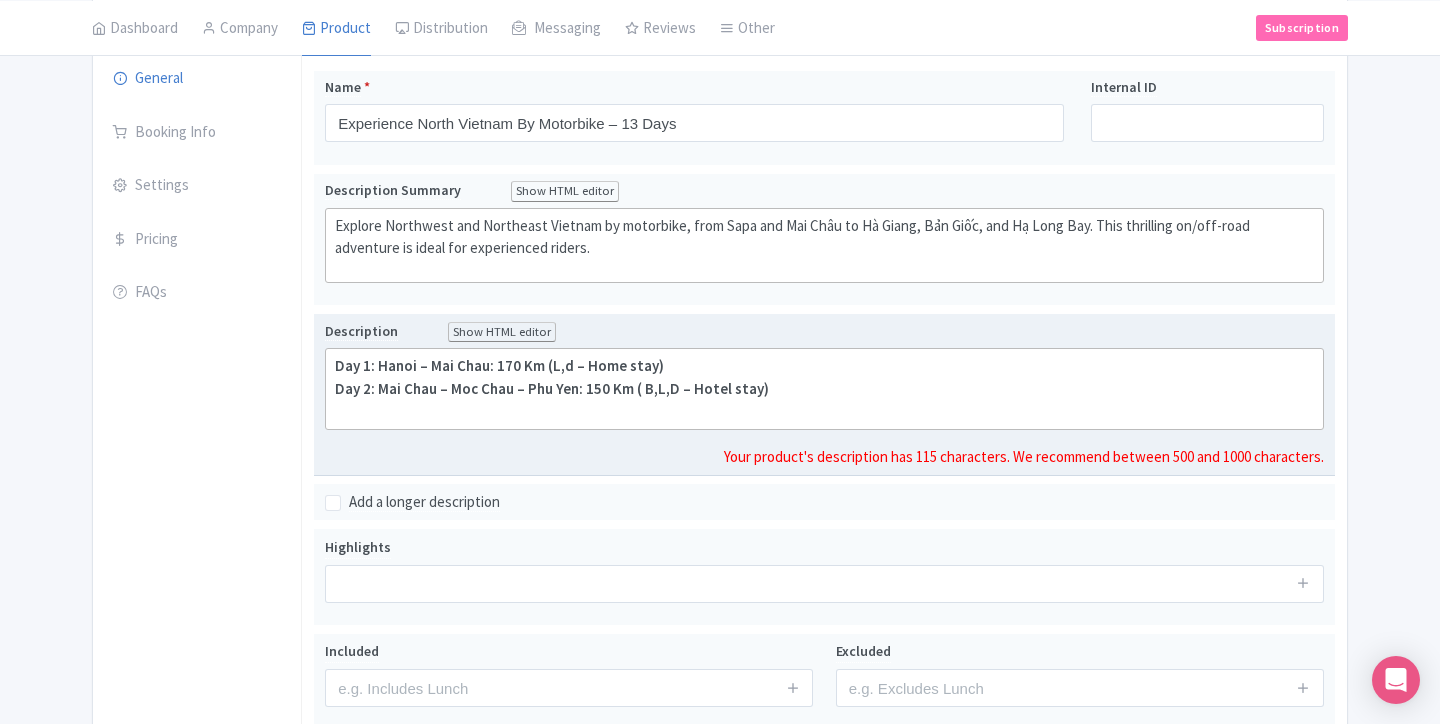 paste on "<div><strong>Day 1: Hanoi – Mai Chau: 170 Km (L,d – Home stay)<br>Day 2: Mai Chau – Moc Chau – Phu Yen: 150 Km ( B,L,D – Hotel stay)</strong></div><div><strong>Day 3: Phu Yen – Than Uyen: 220 Km (B,L,D – Hotel stay)</strong></div>" 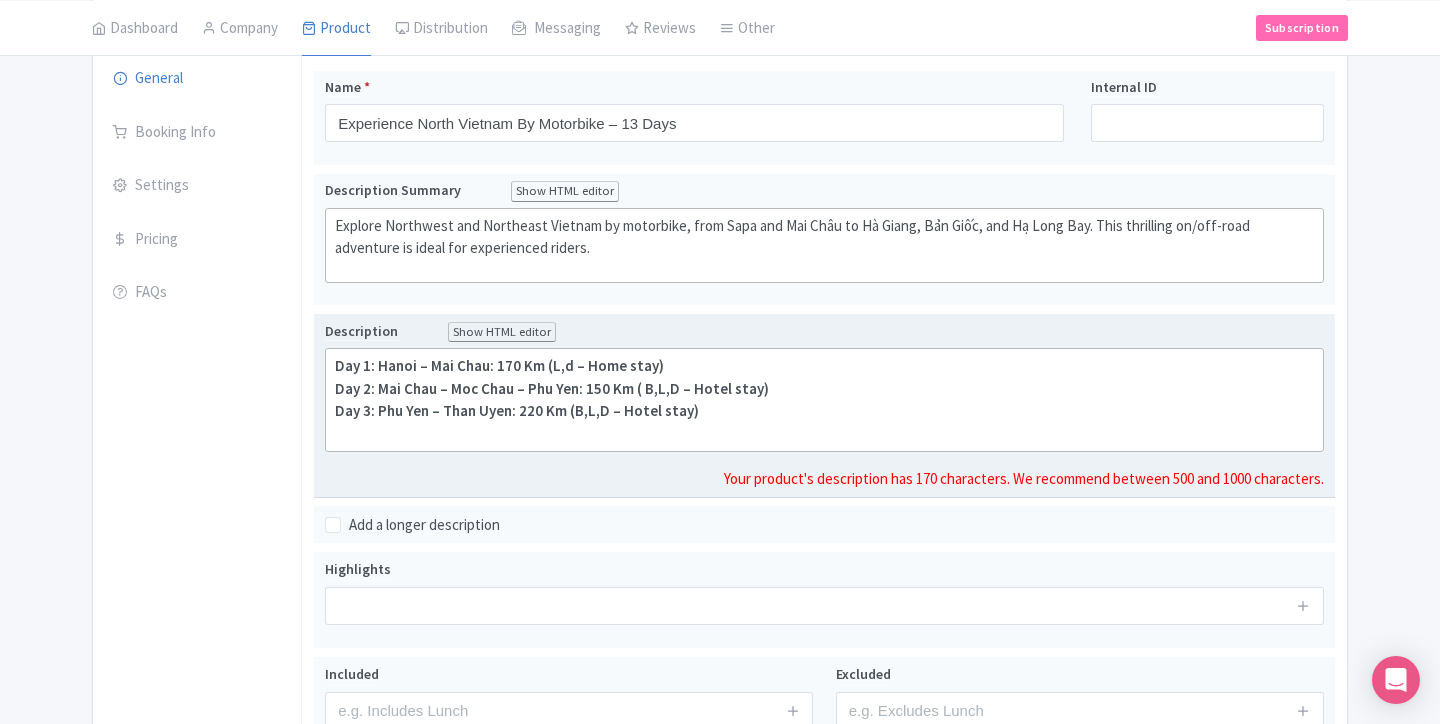 paste on "<div><strong>Day 1: Hanoi – Mai Chau: 170 Km (L,d – Home stay)<br>Day 2: Mai Chau – Moc Chau – Phu Yen: 150 Km ( B,L,D – Hotel stay)</strong></div><div><strong>Day 3: Phu Yen – Than Uyen: 220 Km (B,L,D – Hotel stay)<br>Day 4: Than Uyen – Sapa: 110 Km (B,L,D – Hotel stay)</strong></div>" 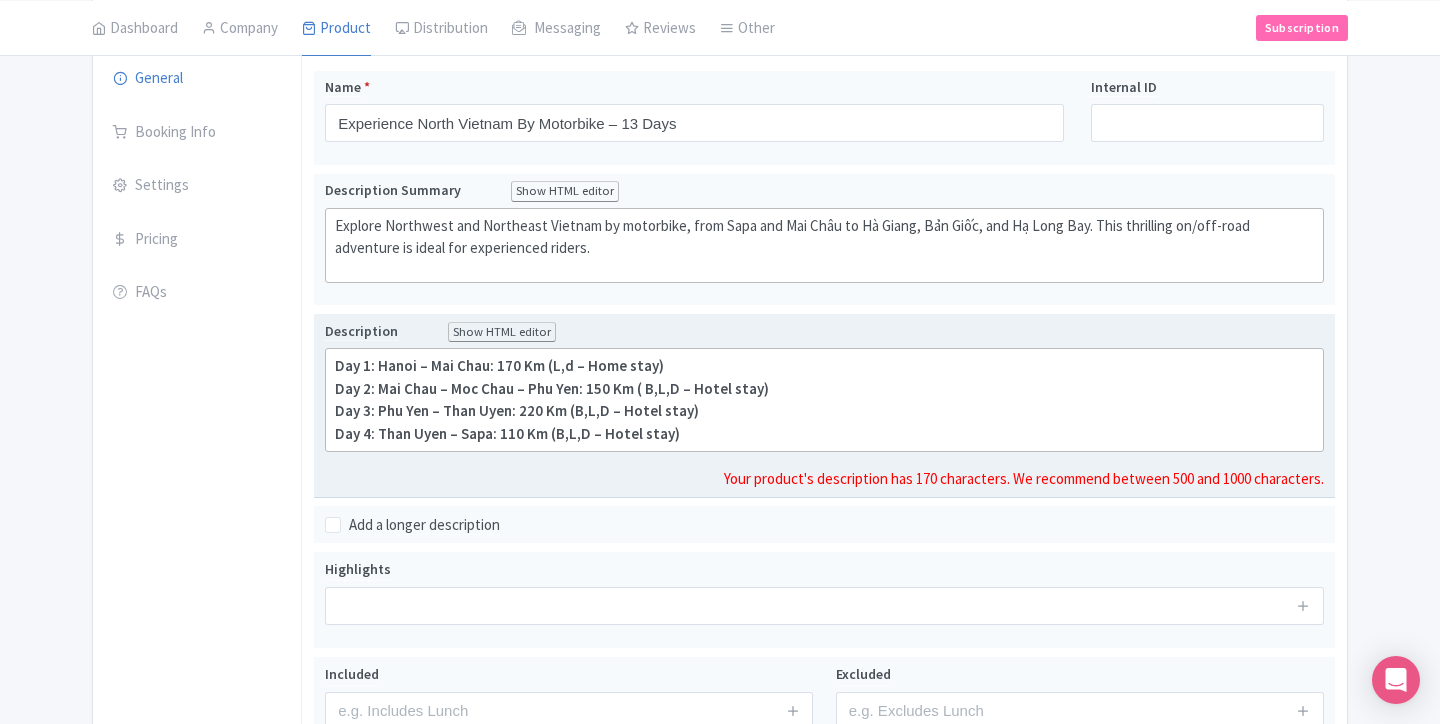paste on "Day 5: Sapa – Xin Man: 170 km (B,L,D – Hotel stay)</strong" 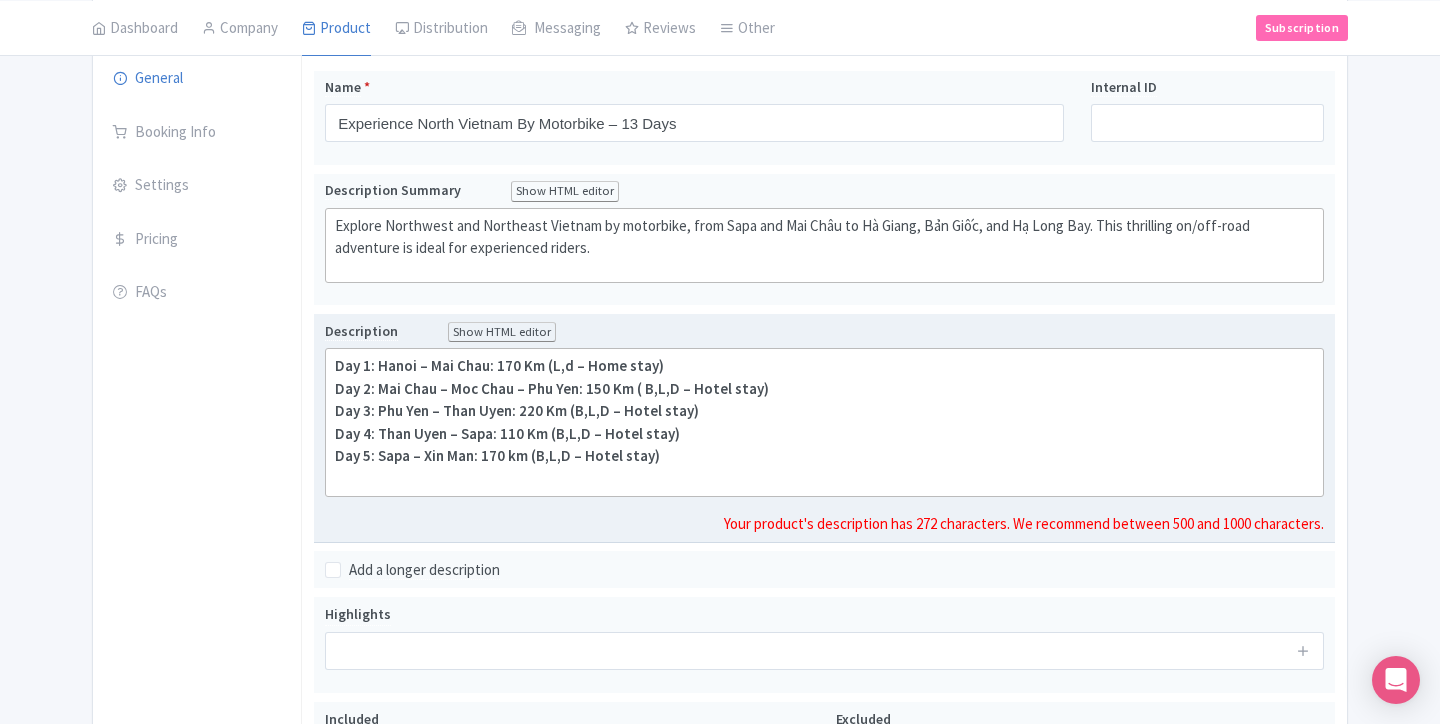 paste on "<div><strong>Day 1: Hanoi – Mai Chau: 170 Km (L,d – Home stay)<br>Day 2: Mai Chau – Moc Chau – Phu Yen: 150 Km ( B,L,D – Hotel stay)</strong></div><div><strong>Day 3: Phu Yen – Than Uyen: 220 Km (B,L,D – Hotel stay)<br>Day 4: Than Uyen – Sapa: 110 Km (B,L,D – Hotel stay)<br>Day 5: Sapa – Xin Man: 170 km (B,L,D – Hotel stay)<br>Day 6: Xin Man – Ha Giang: 180 Km (B,L,D – Hotel stay)</strong></div>" 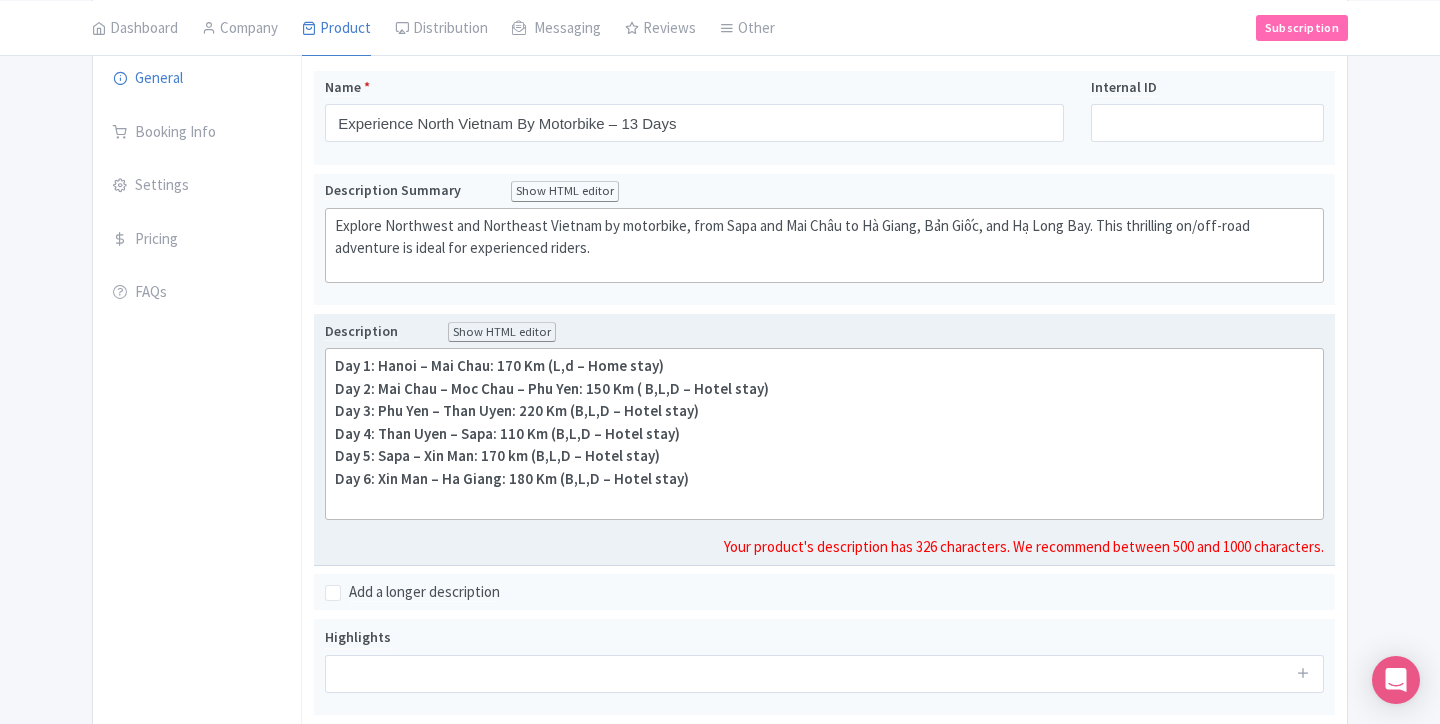 paste on "<div><strong>Day 1: Hanoi – Mai Chau: 170 Km (L,d – Home stay)<br>Day 2: Mai Chau – Moc Chau – Phu Yen: 150 Km ( B,L,D – Hotel stay)</strong></div><div><strong>Day 3: Phu Yen – Than Uyen: 220 Km (B,L,D – Hotel stay)<br>Day 4: Than Uyen – Sapa: 110 Km (B,L,D – Hotel stay)<br>Day 5: Sapa – Xin Man: 170 km (B,L,D – Hotel stay)<br>Day 6: Xin Man – Ha Giang: 180 Km (B,L,D – Hotel stay)<br>Day 7: Ha Giang – Meo Vac: 170 km (B,L,D – Hotel stay)</strong></div>" 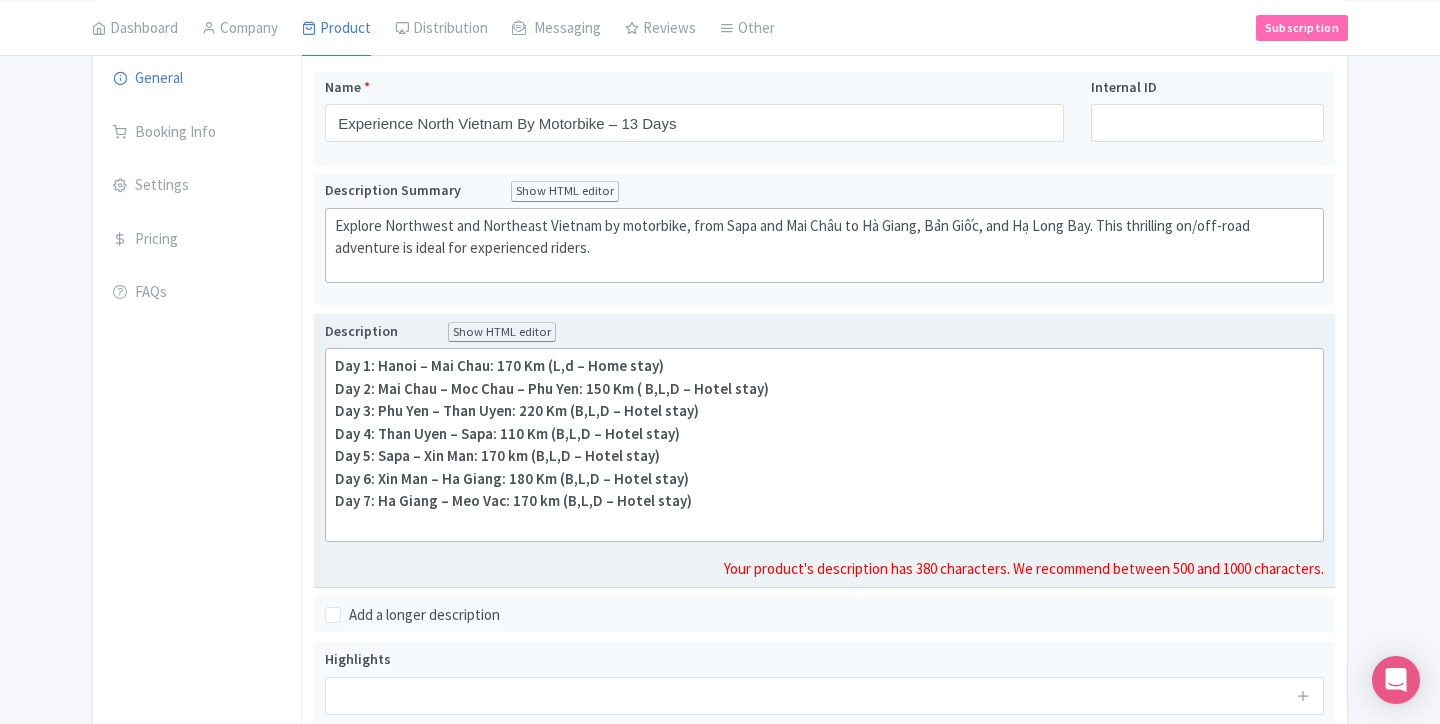 paste on "<div><strong>Day 1: Hanoi – Mai Chau: 170 Km (L,d – Home stay)<br>Day 2: Mai Chau – Moc Chau – Phu Yen: 150 Km ( B,L,D – Hotel stay)</strong></div><div><strong>Day 3: Phu Yen – Than Uyen: 220 Km (B,L,D – Hotel stay)<br>Day 4: Than Uyen – Sapa: 110 Km (B,L,D – Hotel stay)<br>Day 5: Sapa – Xin Man: 170 km (B,L,D – Hotel stay)<br>Day 6: Xin Man – Ha Giang: 180 Km (B,L,D – Hotel stay)<br>Day 7: Ha Giang – Meo Vac: 170 km (B,L,D – Hotel stay)<br><br>Day 8: Meo Vac – Cao Bang : 180 km (B,L,D – Hotel stay)<br></strong><br></div><div><br><br></div>" 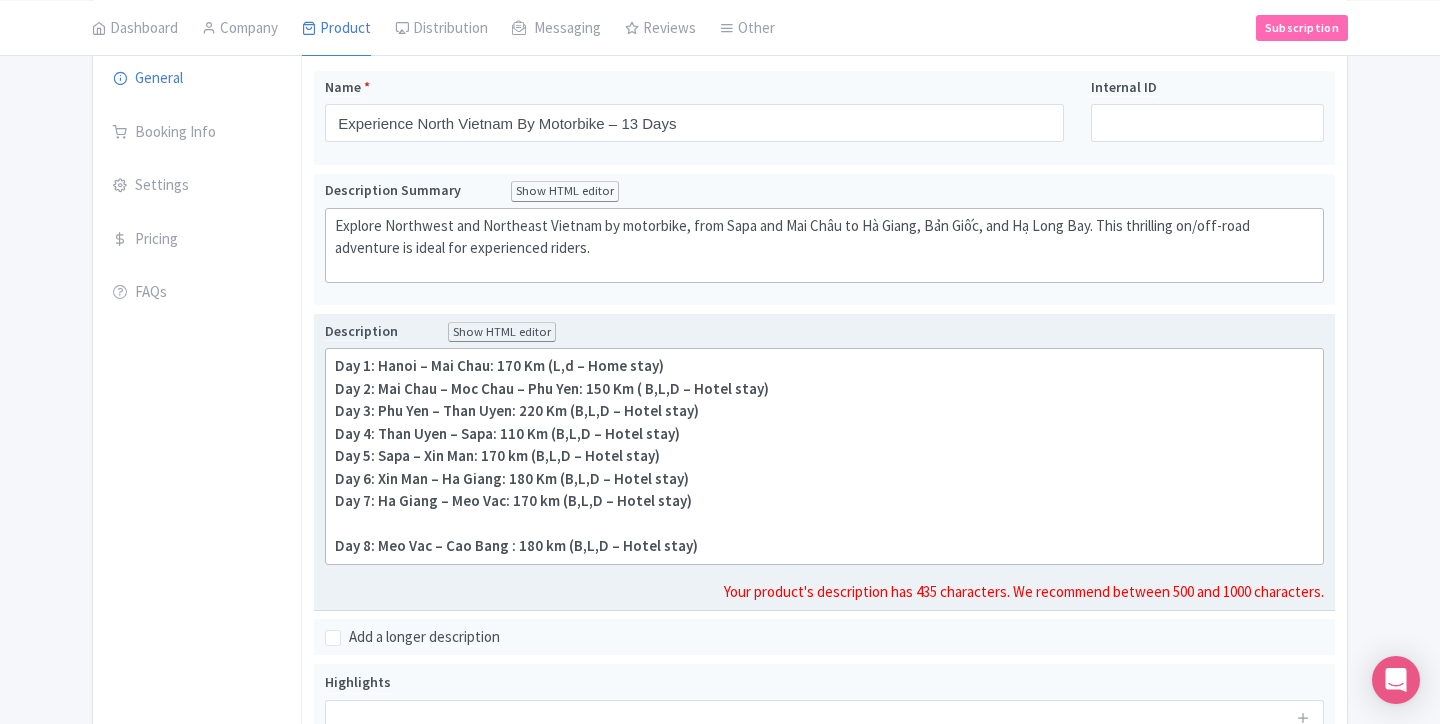 click on "Day 3: Phu Yen – Than Uyen: 220 Km (B,L,D – Hotel stay) Day 4: Than Uyen – Sapa: 110 Km (B,L,D – Hotel stay) Day 5: Sapa – Xin Man: 170 km (B,L,D – Hotel stay) Day 6: Xin Man – Ha Giang: 180 Km (B,L,D – Hotel stay) Day 7: Ha Giang – Meo Vac: 170 km (B,L,D – Hotel stay) Day 8: Meo Vac – Cao Bang : 180 km (B,L,D – Hotel stay)" 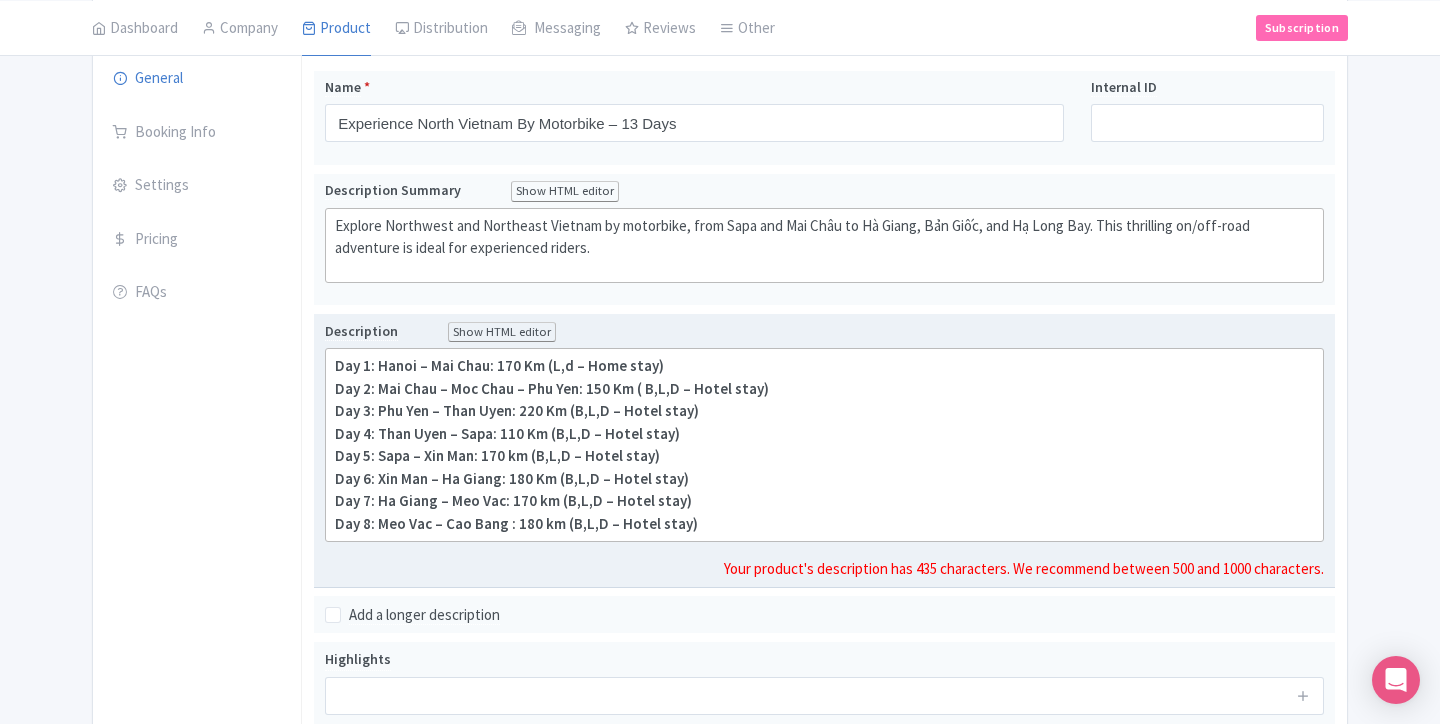 click on "Day 3: Phu Yen – Than Uyen: 220 Km (B,L,D – Hotel stay) Day 4: Than Uyen – Sapa: 110 Km (B,L,D – Hotel stay) Day 5: Sapa – Xin Man: 170 km (B,L,D – Hotel stay) Day 6: Xin Man – Ha Giang: 180 Km (B,L,D – Hotel stay) Day 7: Ha Giang – Meo Vac: 170 km (B,L,D – Hotel stay) Day 8: Meo Vac – Cao Bang : 180 km (B,L,D – Hotel stay)" 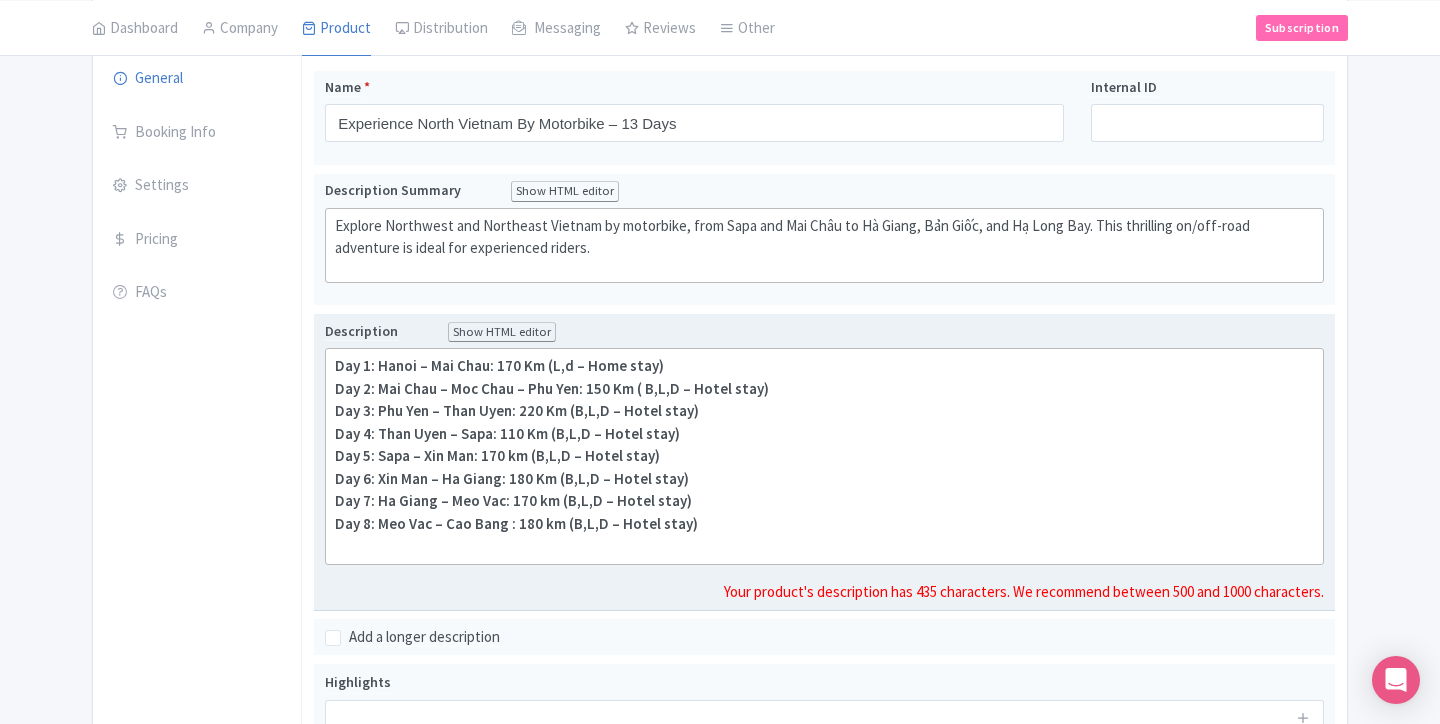 paste on "<div><strong>Day 1: Hanoi – Mai Chau: 170 Km (L,d – Home stay)<br>Day 2: Mai Chau – Moc Chau – Phu Yen: 150 Km ( B,L,D – Hotel stay)</strong></div><div><strong>Day 3: Phu Yen – Than Uyen: 220 Km (B,L,D – Hotel stay)<br>Day 4: Than Uyen – Sapa: 110 Km (B,L,D – Hotel stay)<br>Day 5: Sapa – Xin Man: 170 km (B,L,D – Hotel stay)<br>Day 6: Xin Man – Ha Giang: 180 Km (B,L,D – Hotel stay)<br>Day 7: Ha Giang – Meo Vac: 170 km (B,L,D – Hotel stay)<br>Day 8: Meo Vac – Cao Bang : 180 km (B,L,D – Hotel stay)<br>Day 9: Cao Bang – Ban Gioc – Quang Uyen: 170 km (B,L,D – Home stay)</strong></div>" 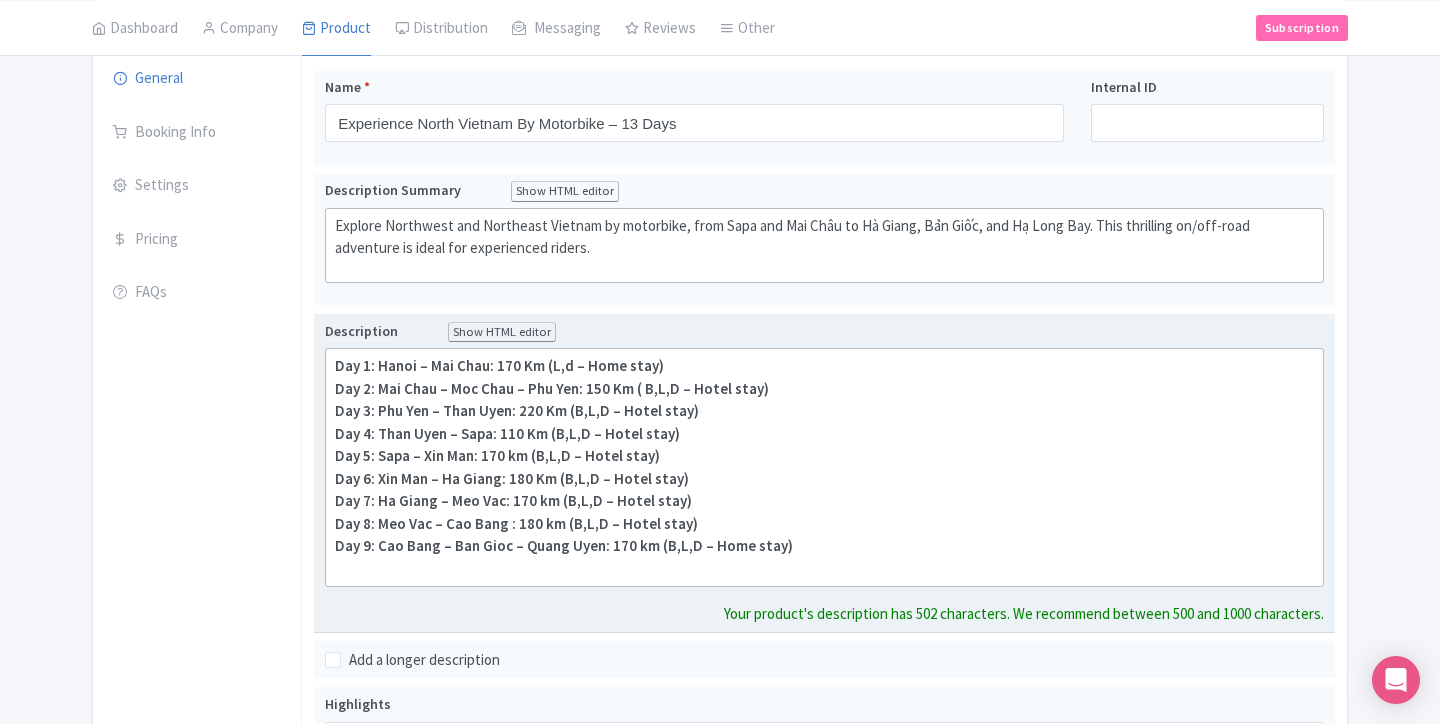 paste on "<div><strong>Day 1: Hanoi – Mai Chau: 170 Km (L,d – Home stay)<br>Day 2: Mai Chau – Moc Chau – Phu Yen: 150 Km ( B,L,D – Hotel stay)</strong></div><div><strong>Day 3: Phu Yen – Than Uyen: 220 Km (B,L,D – Hotel stay)<br>Day 4: Than Uyen – Sapa: 110 Km (B,L,D – Hotel stay)<br>Day 5: Sapa – Xin Man: 170 km (B,L,D – Hotel stay)<br>Day 6: Xin Man – Ha Giang: 180 Km (B,L,D – Hotel stay)<br>Day 7: Ha Giang – Meo Vac: 170 km (B,L,D – Hotel stay)<br>Day 8: Meo Vac – Cao Bang : 180 km (B,L,D – Hotel stay)<br>Day 9: Cao Bang – Ban Gioc – Quang Uyen: 170 km (B,L,D – Home stay)<br><br>Day 10: Quang Uyen – Mau Son: 200 Km (B,L,D – Hotel stay)<br></strong><br></div><div><br><br></div>" 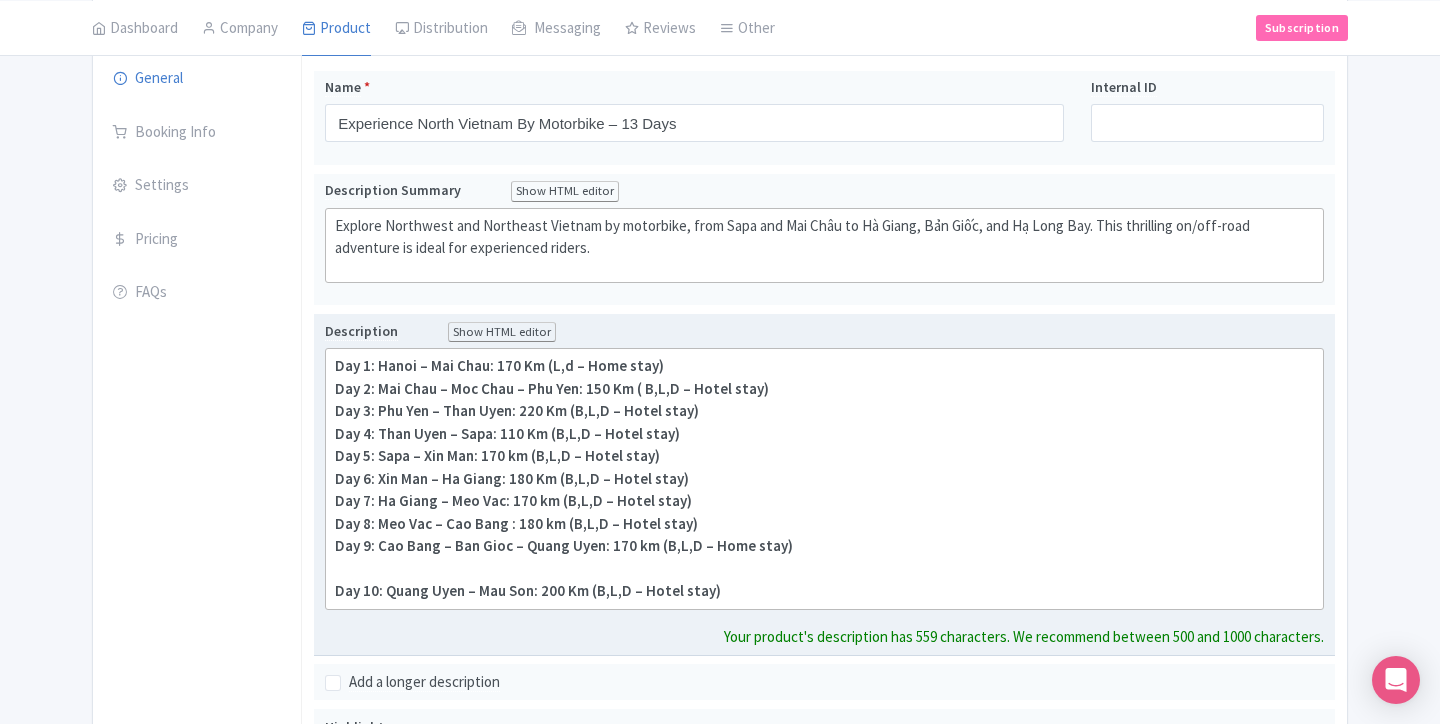 click on "Day 3: Phu Yen – Than Uyen: 220 Km (B,L,D – Hotel stay) Day 4: Than Uyen – Sapa: 110 Km (B,L,D – Hotel stay) Day 5: Sapa – Xin Man: 170 km (B,L,D – Hotel stay) Day 6: Xin Man – Ha Giang: 180 Km (B,L,D – Hotel stay) Day 7: Ha Giang – Meo Vac: 170 km (B,L,D – Hotel stay) Day 8: Meo Vac – Cao Bang : 180 km (B,L,D – Hotel stay) Day 9: Cao Bang – Ban Gioc – Quang Uyen: 170 km (B,L,D – Home stay) Day 10: Quang Uyen – Mau Son: 200 Km (B,L,D – Hotel stay)" 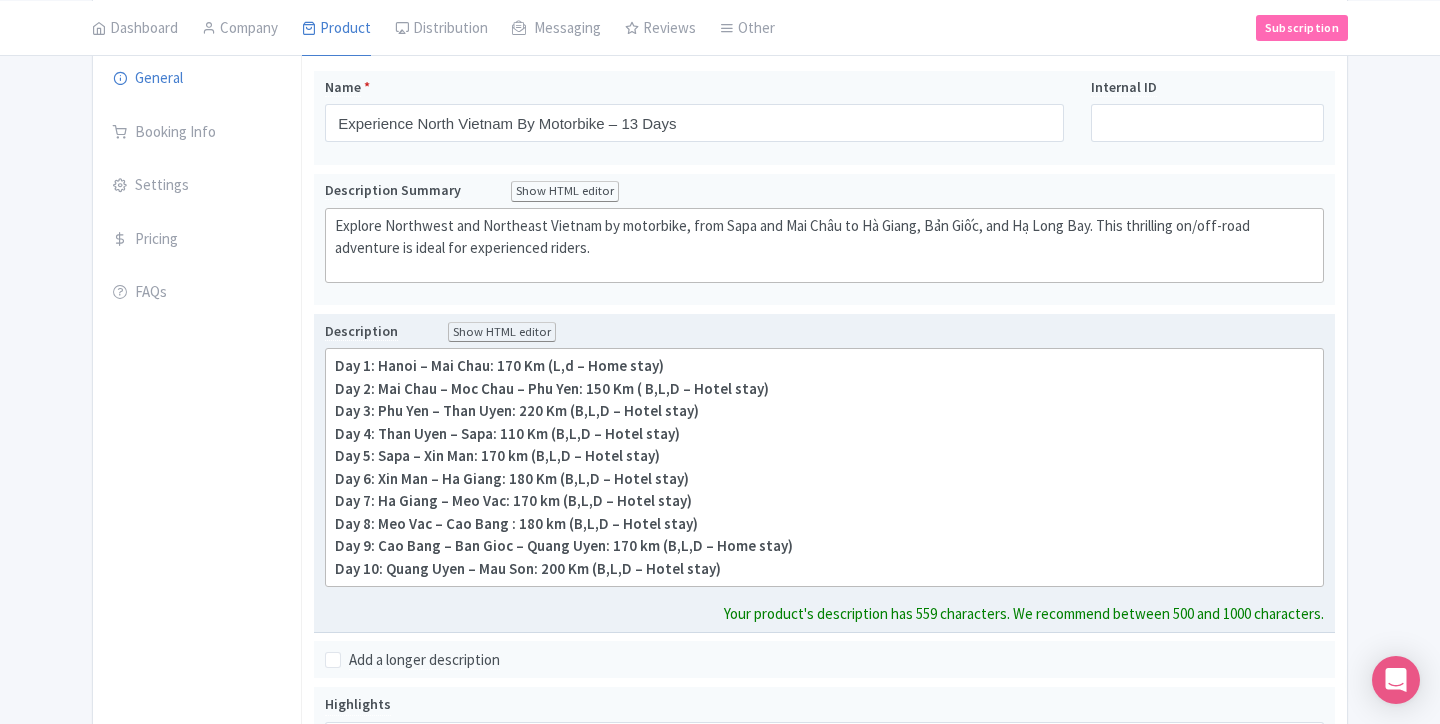 click on "Day 3: Phu Yen – Than Uyen: 220 Km (B,L,D – Hotel stay) Day 4: Than Uyen – Sapa: 110 Km (B,L,D – Hotel stay) Day 5: Sapa – Xin Man: 170 km (B,L,D – Hotel stay) Day 6: Xin Man – Ha Giang: 180 Km (B,L,D – Hotel stay) Day 7: Ha Giang – Meo Vac: 170 km (B,L,D – Hotel stay) Day 8: Meo Vac – Cao Bang : 180 km (B,L,D – Hotel stay) Day 9: Cao Bang – Ban Gioc – Quang Uyen: 170 km (B,L,D – Home stay) Day 10: Quang Uyen – Mau Son: 200 Km (B,L,D – Hotel stay)" 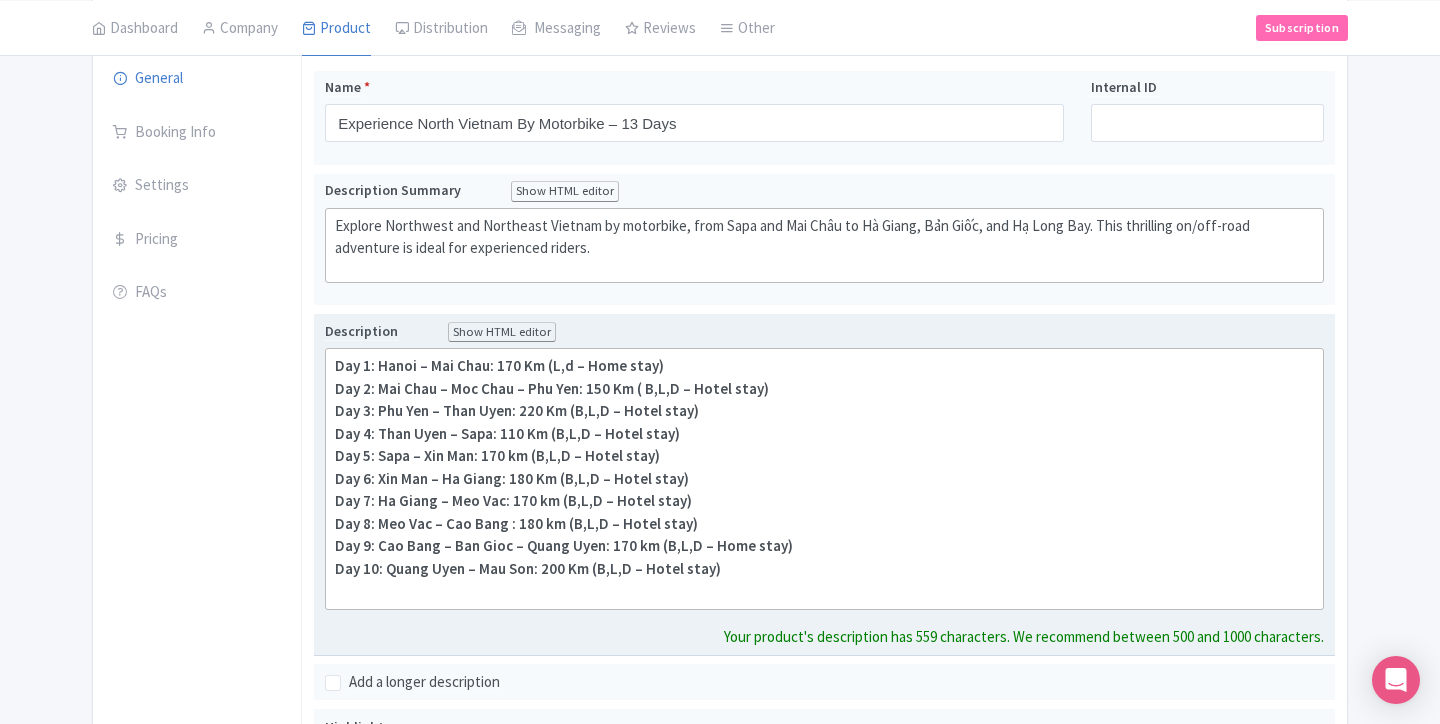 paste on "<div><strong>Day 1: Hanoi – Mai Chau: 170 Km (L,d – Home stay)<br>Day 2: Mai Chau – Moc Chau – Phu Yen: 150 Km ( B,L,D – Hotel stay)</strong></div><div><strong>Day 3: Phu Yen – Than Uyen: 220 Km (B,L,D – Hotel stay)<br>Day 4: Than Uyen – Sapa: 110 Km (B,L,D – Hotel stay)<br>Day 5: Sapa – Xin Man: 170 km (B,L,D – Hotel stay)<br>Day 6: Xin Man – Ha Giang: 180 Km (B,L,D – Hotel stay)<br>Day 7: Ha Giang – Meo Vac: 170 km (B,L,D – Hotel stay)<br>Day 8: Meo Vac – Cao Bang : 180 km (B,L,D – Hotel stay)<br>Day 9: Cao Bang – Ban Gioc – Quang Uyen: 170 km (B,L,D – Home stay)<br>Day 10: Quang Uyen – Mau Son: 200 Km (B,L,D – Hotel stay)<br><br>Day 11: Mau Son – Ha Long : 180 Km (B,L,D – Hotel stay)<br></strong><br></div><div><br><br></div>" 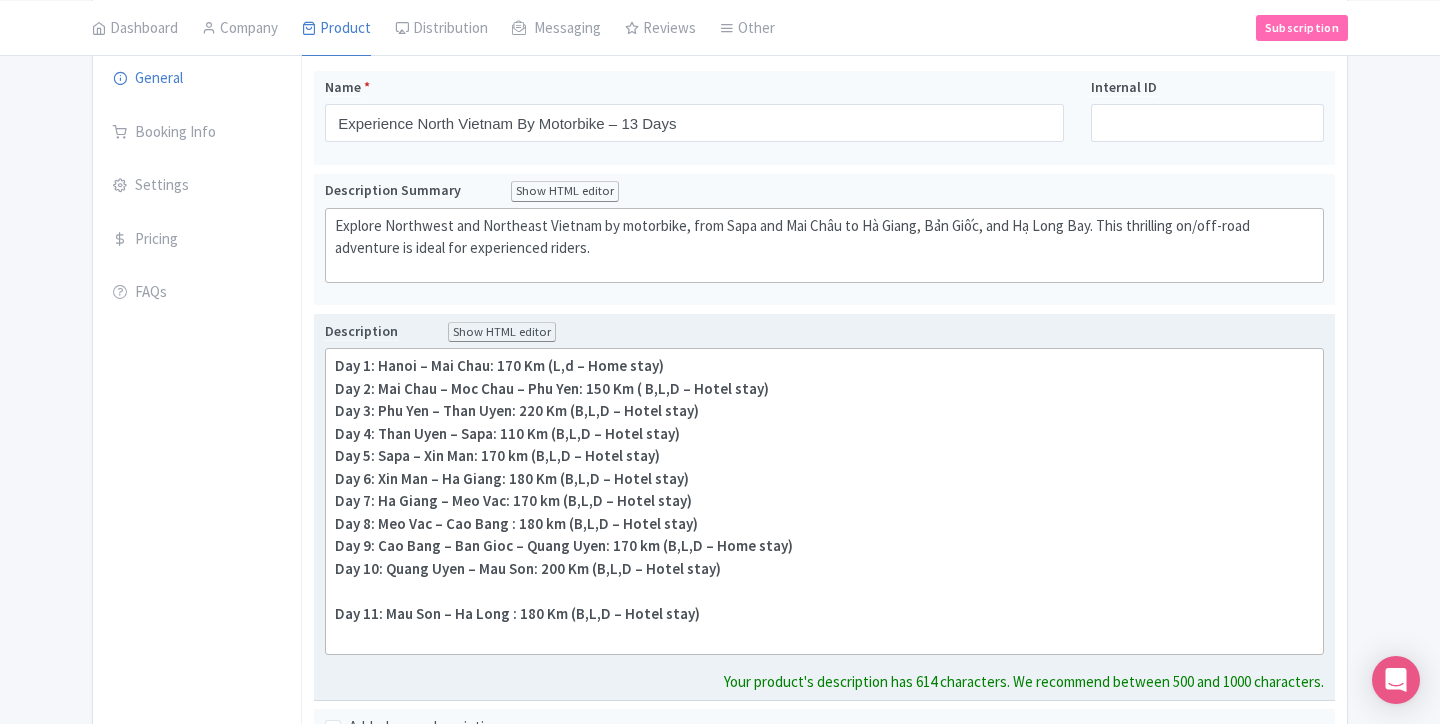 click on "Day 3: Phu Yen – Than Uyen: 220 Km (B,L,D – Hotel stay) Day 4: Than Uyen – Sapa: 110 Km (B,L,D – Hotel stay) Day 5: Sapa – Xin Man: 170 km (B,L,D – Hotel stay) Day 6: Xin Man – Ha Giang: 180 Km (B,L,D – Hotel stay) Day 7: Ha Giang – Meo Vac: 170 km (B,L,D – Hotel stay) Day 8: Meo Vac – Cao Bang : 180 km (B,L,D – Hotel stay) Day 9: Cao Bang – Ban Gioc – Quang Uyen: 170 km (B,L,D – Home stay) Day 10: Quang Uyen – Mau Son: 200 Km (B,L,D – Hotel stay) Day 11: Mau Son – Ha Long : 180 Km (B,L,D – Hotel stay)" 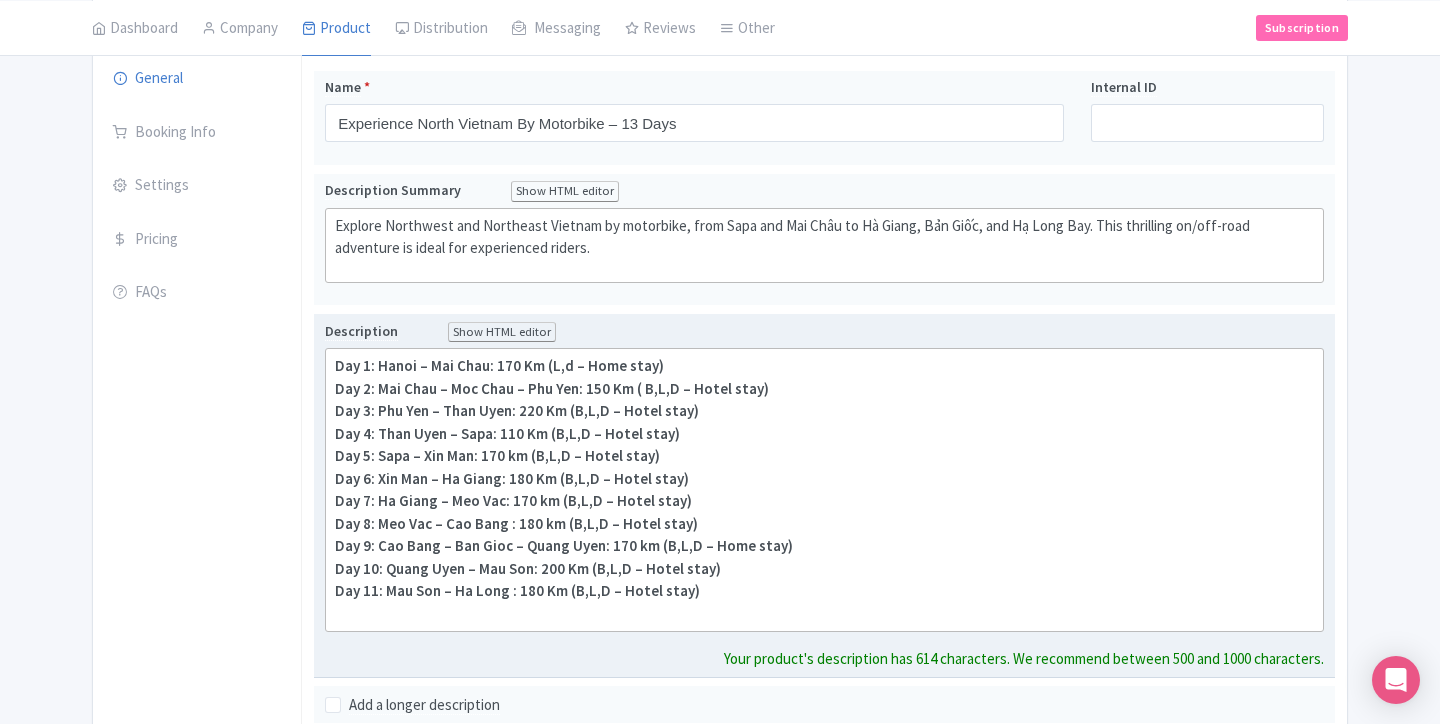 click on "Day 3: Phu Yen – Than Uyen: 220 Km (B,L,D – Hotel stay) Day 4: Than Uyen – Sapa: 110 Km (B,L,D – Hotel stay) Day 5: Sapa – Xin Man: 170 km (B,L,D – Hotel stay) Day 6: Xin Man – Ha Giang: 180 Km (B,L,D – Hotel stay) Day 7: Ha Giang – Meo Vac: 170 km (B,L,D – Hotel stay) Day 8: Meo Vac – Cao Bang : 180 km (B,L,D – Hotel stay) Day 9: Cao Bang – Ban Gioc – Quang Uyen: 170 km (B,L,D – Home stay) Day 10: Quang Uyen – Mau Son: 200 Km (B,L,D – Hotel stay) Day 11: Mau Son – Ha Long : 180 Km (B,L,D – Hotel stay)" 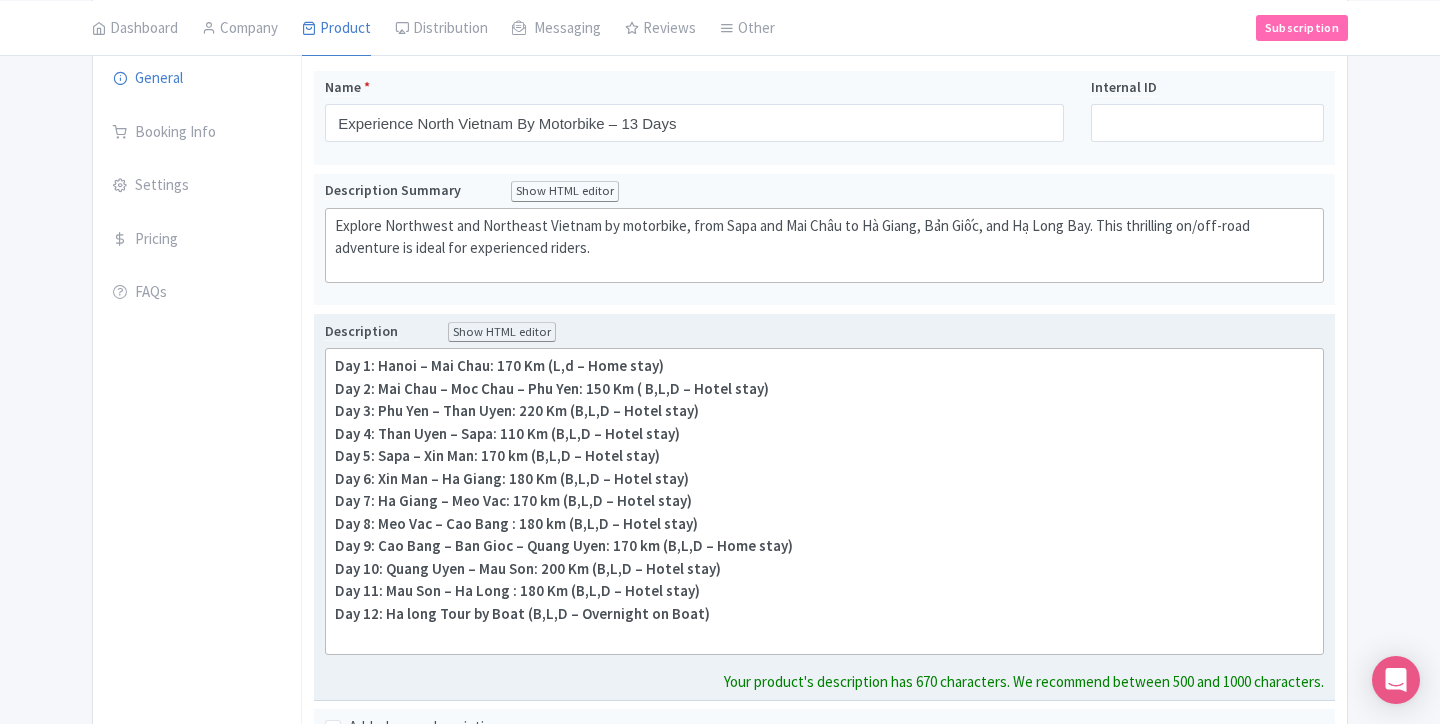 paste on "<div><strong>Day 1: Hanoi – Mai Chau: 170 Km (L,d – Home stay)<br>Day 2: Mai Chau – Moc Chau – Phu Yen: 150 Km ( B,L,D – Hotel stay)</strong></div><div><strong>Day 3: Phu Yen – Than Uyen: 220 Km (B,L,D – Hotel stay)<br>Day 4: Than Uyen – Sapa: 110 Km (B,L,D – Hotel stay)<br>Day 5: Sapa – Xin Man: 170 km (B,L,D – Hotel stay)<br>Day 6: Xin Man – Ha Giang: 180 Km (B,L,D – Hotel stay)<br>Day 7: Ha Giang – Meo Vac: 170 km (B,L,D – Hotel stay)<br>Day 8: Meo Vac – Cao Bang : 180 km (B,L,D – Hotel stay)<br>Day 9: Cao Bang – Ban Gioc – Quang Uyen: 170 km (B,L,D – Home stay)<br>Day 10: Quang Uyen – Mau Son: 200 Km (B,L,D – Hotel stay)<br>Day 11: Mau Son – Ha Long : 180 Km (B,L,D – Hotel stay)<br>Day 12: Ha long Tour by Boat (B,L,D – Overnight on Boat)<br><br>Day 13: Halong City – Hanoi: 165 Km (B,L)<br></strong><br></div><div><br><br></div>" 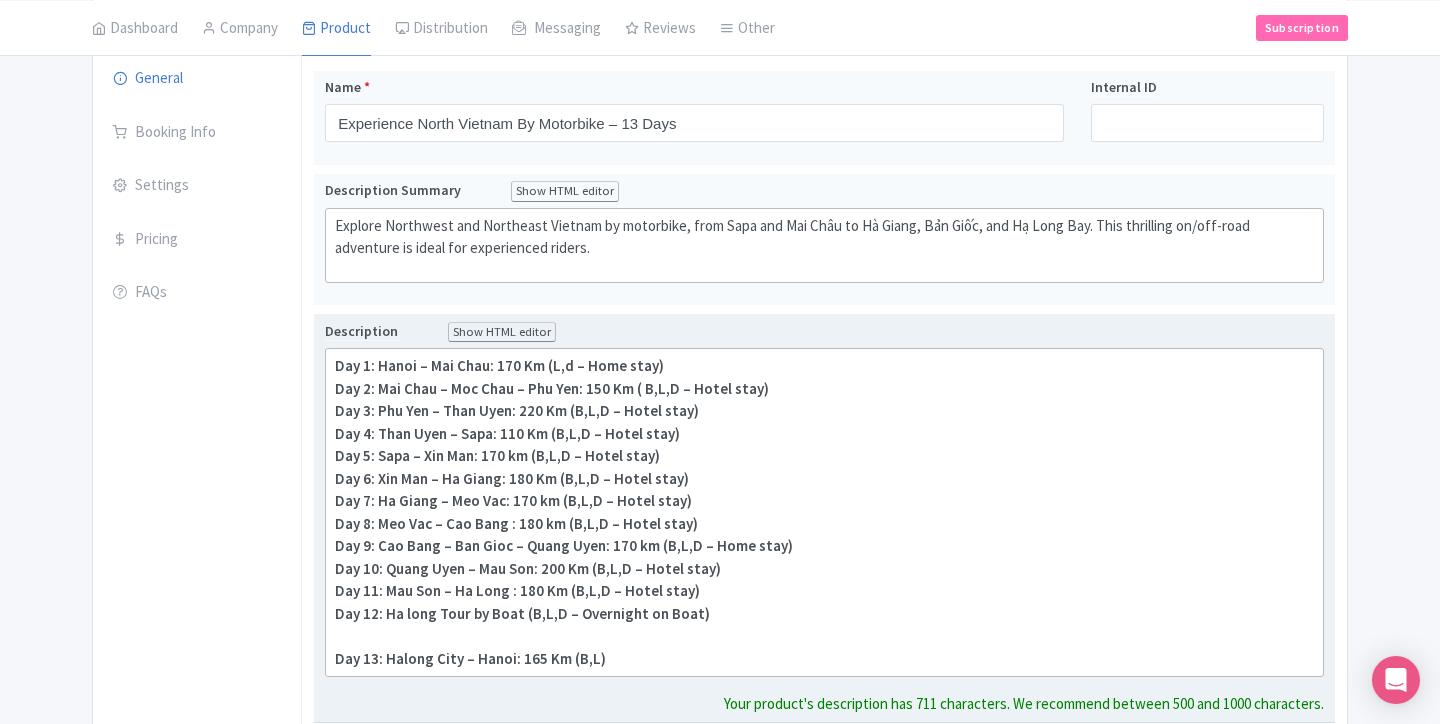 click on "Day 3: Phu Yen – Than Uyen: 220 Km (B,L,D – Hotel stay) Day 4: Than Uyen – Sapa: 110 Km (B,L,D – Hotel stay) Day 5: Sapa – Xin Man: 170 km (B,L,D – Hotel stay) Day 6: Xin Man – Ha Giang: 180 Km (B,L,D – Hotel stay) Day 7: Ha Giang – Meo Vac: 170 km (B,L,D – Hotel stay) Day 8: Meo Vac – Cao Bang : 180 km (B,L,D – Hotel stay) Day 9: Cao Bang – Ban Gioc – Quang Uyen: 170 km (B,L,D – Home stay) Day 10: Quang Uyen – Mau Son: 200 Km (B,L,D – Hotel stay) Day 11: Mau Son – Ha Long : 180 Km (B,L,D – Hotel stay) Day 12: Ha long Tour by Boat (B,L,D – Overnight on Boat) Day 13: Halong City – Hanoi: 165 Km (B,L)" 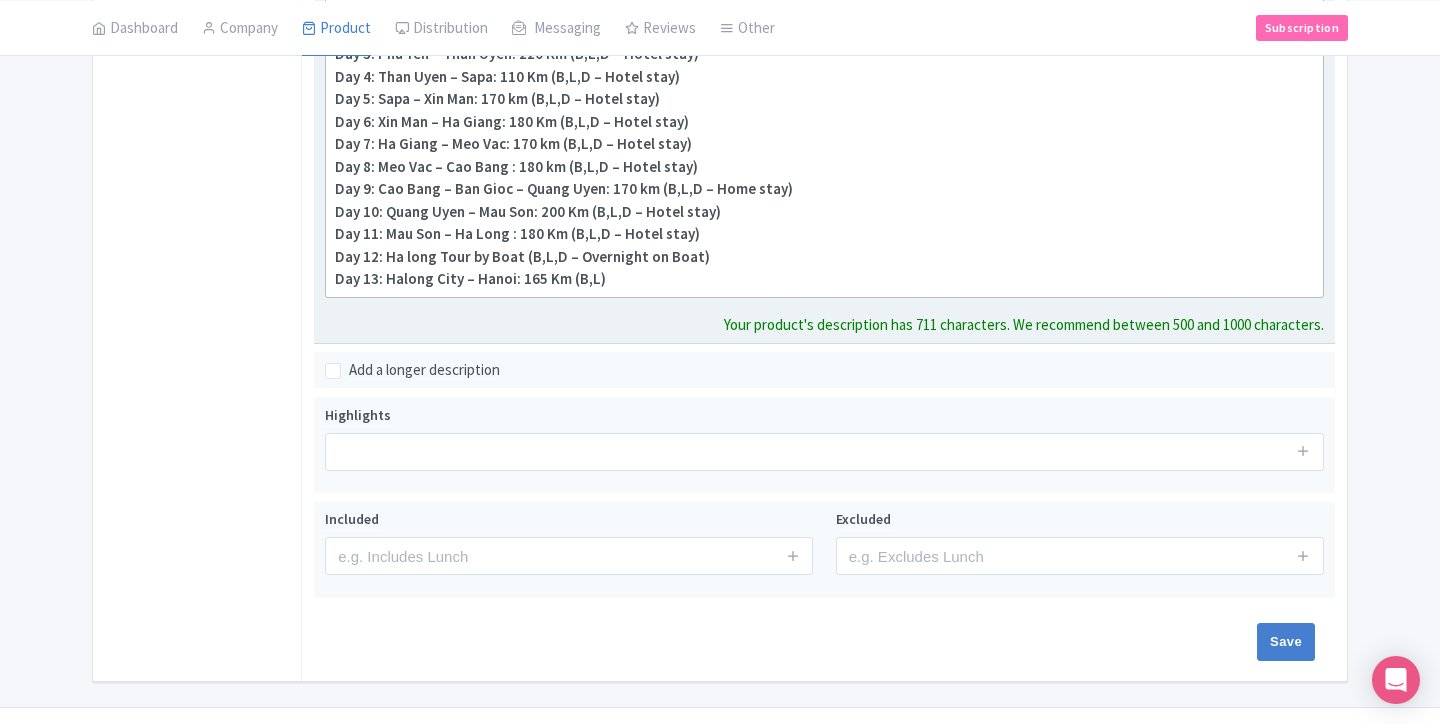 scroll, scrollTop: 633, scrollLeft: 0, axis: vertical 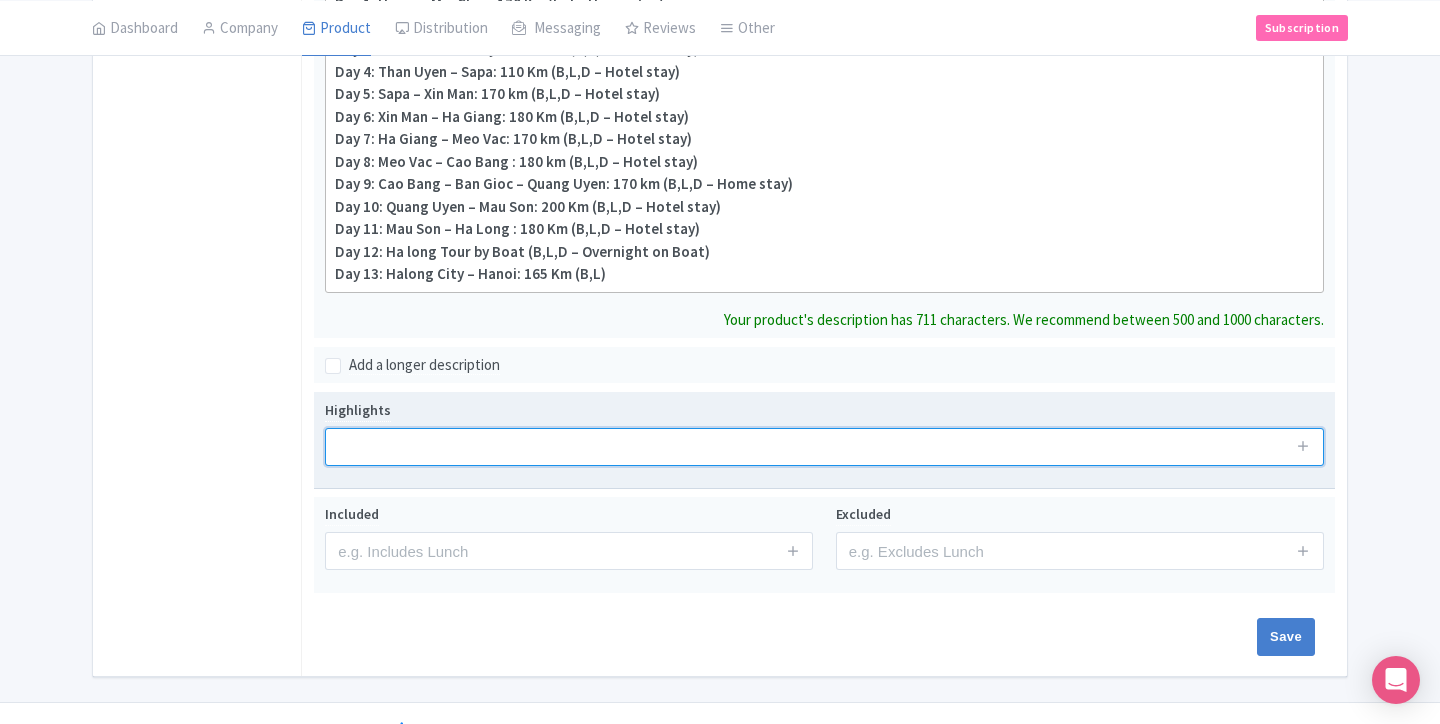 click on "Highlights" at bounding box center [824, 440] 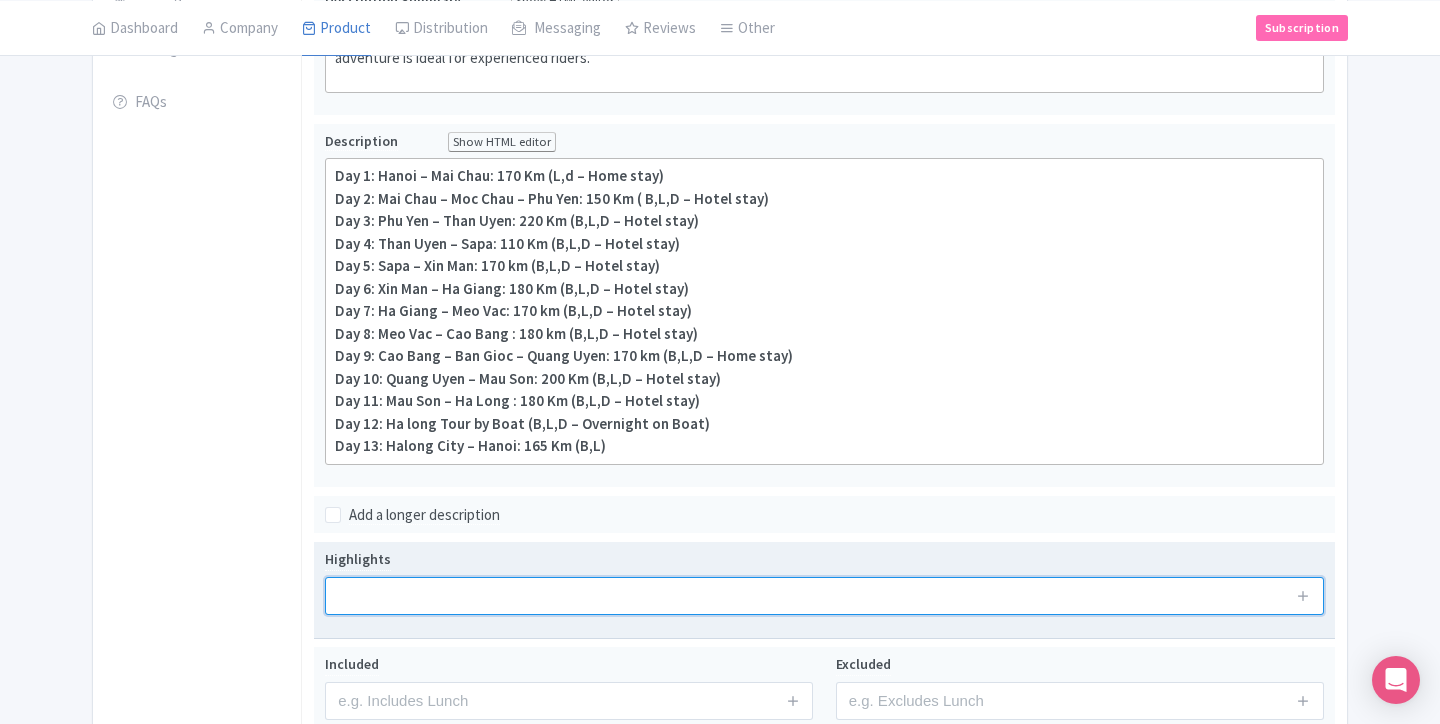 scroll, scrollTop: 461, scrollLeft: 0, axis: vertical 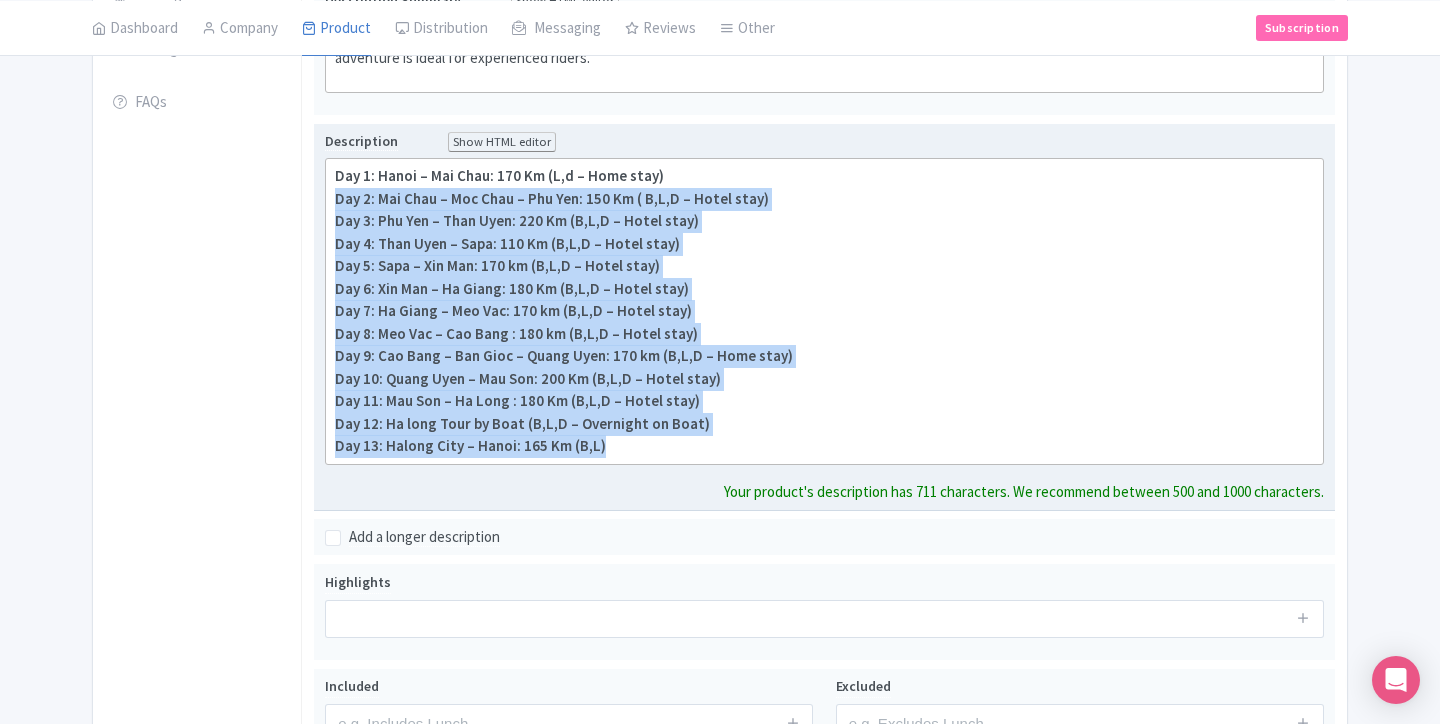 drag, startPoint x: 619, startPoint y: 441, endPoint x: 334, endPoint y: 195, distance: 376.48505 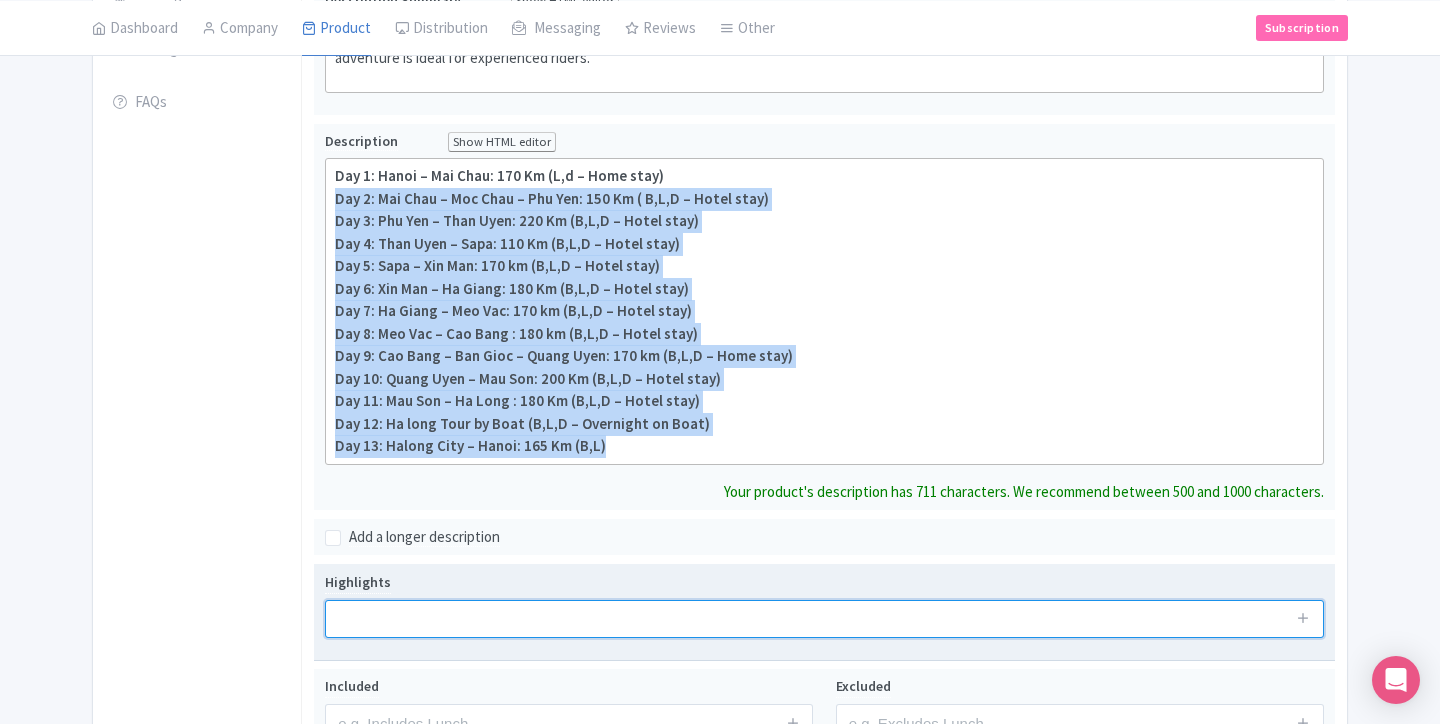 click on "Highlights" at bounding box center [824, 612] 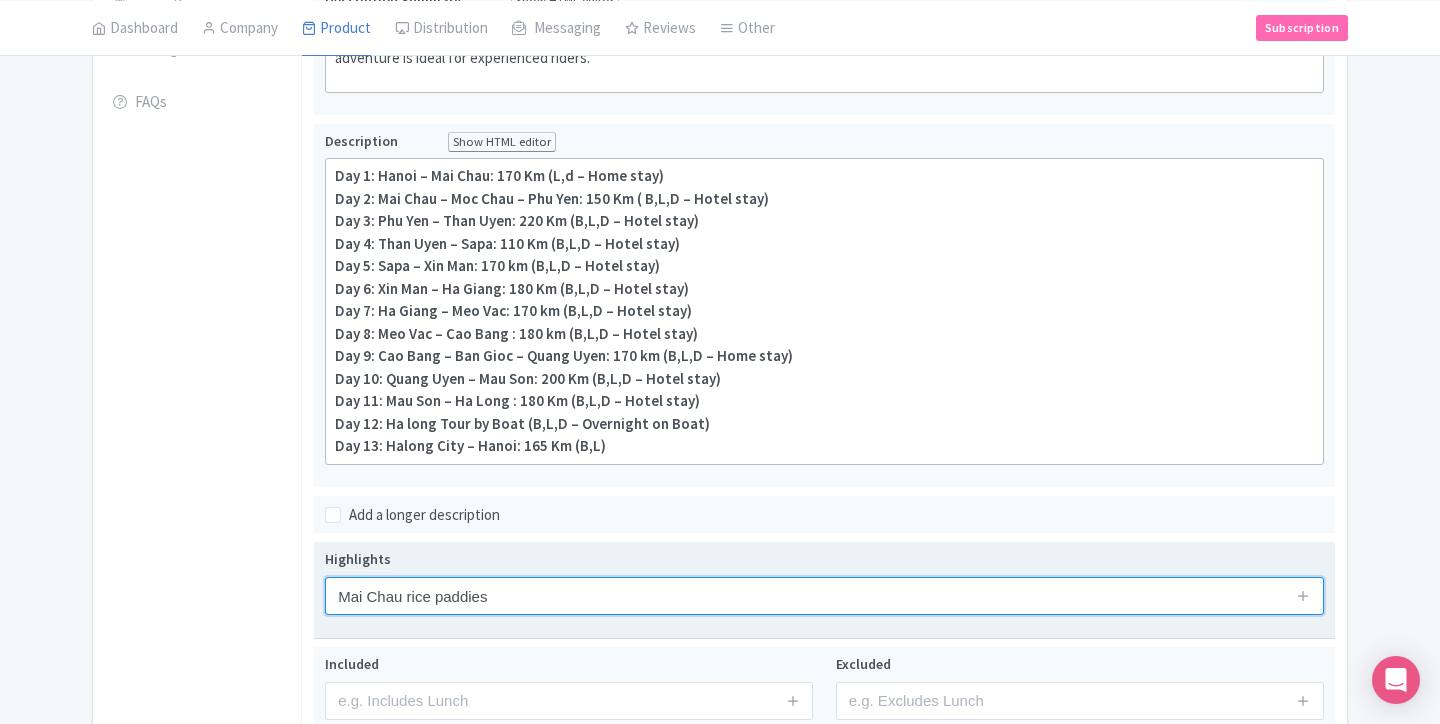type on "Mai Chau rice paddies" 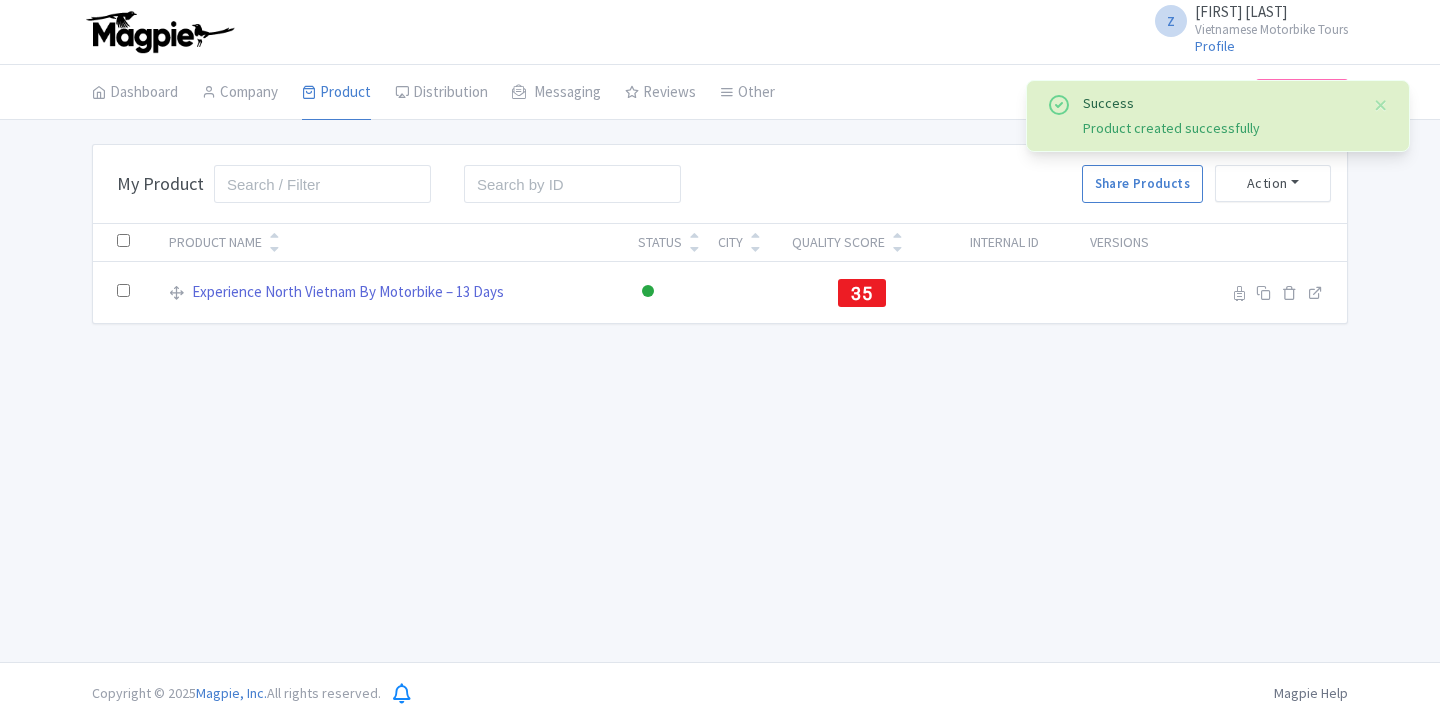 scroll, scrollTop: 0, scrollLeft: 0, axis: both 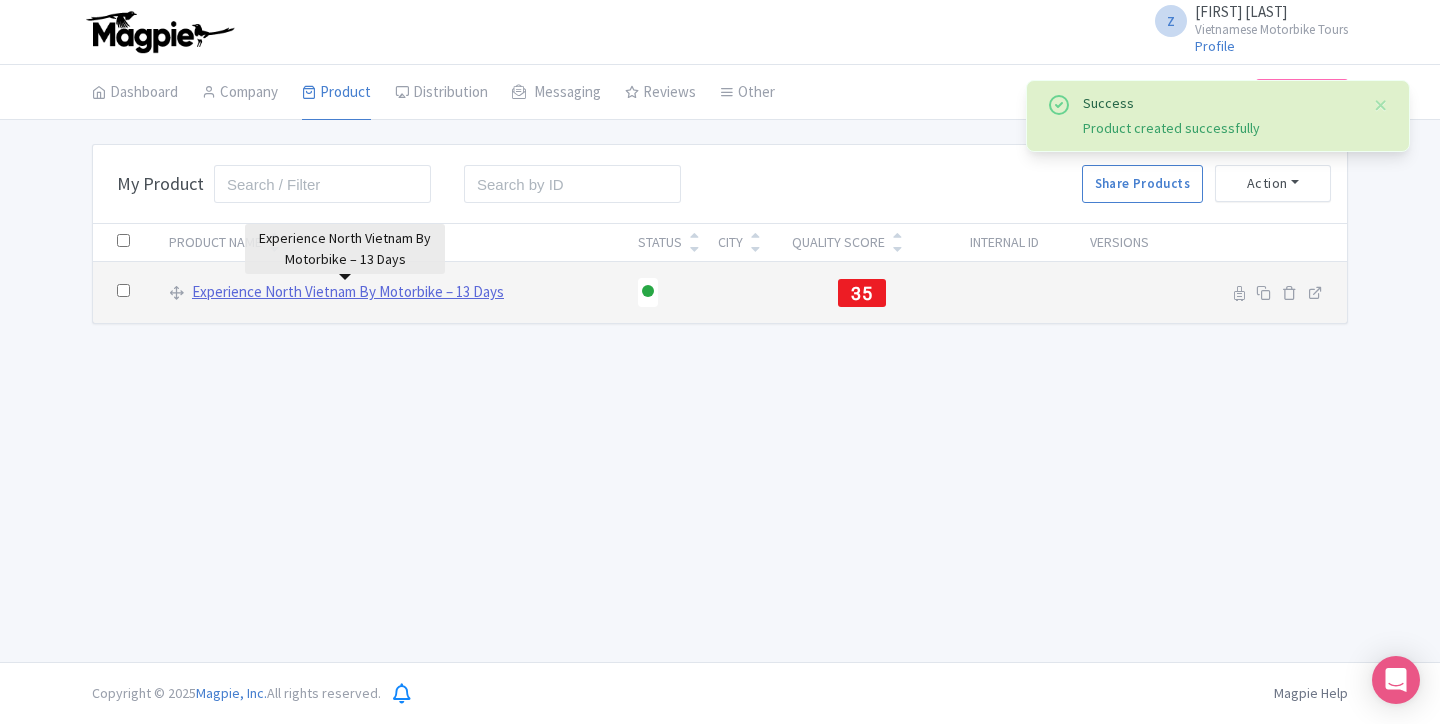 click on "Experience North Vietnam By Motorbike – 13 Days" at bounding box center (348, 292) 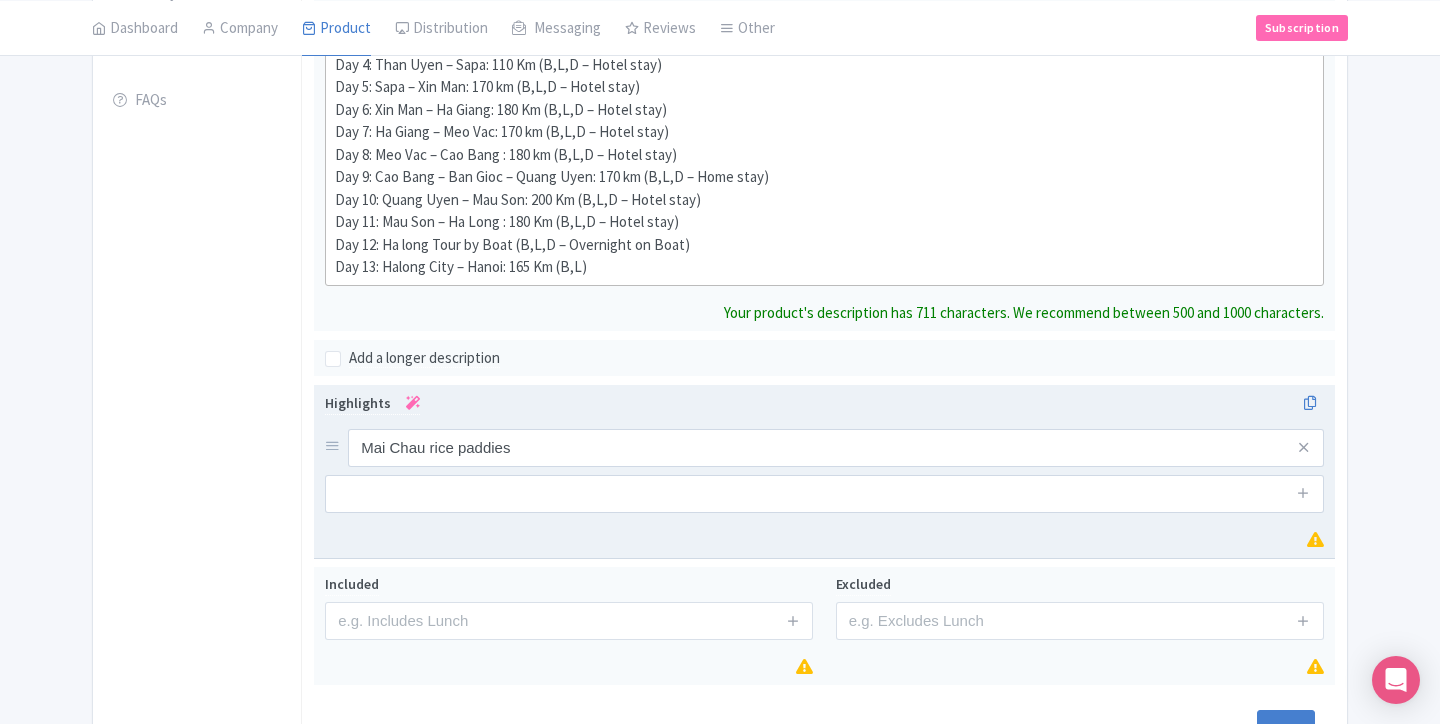 scroll, scrollTop: 596, scrollLeft: 0, axis: vertical 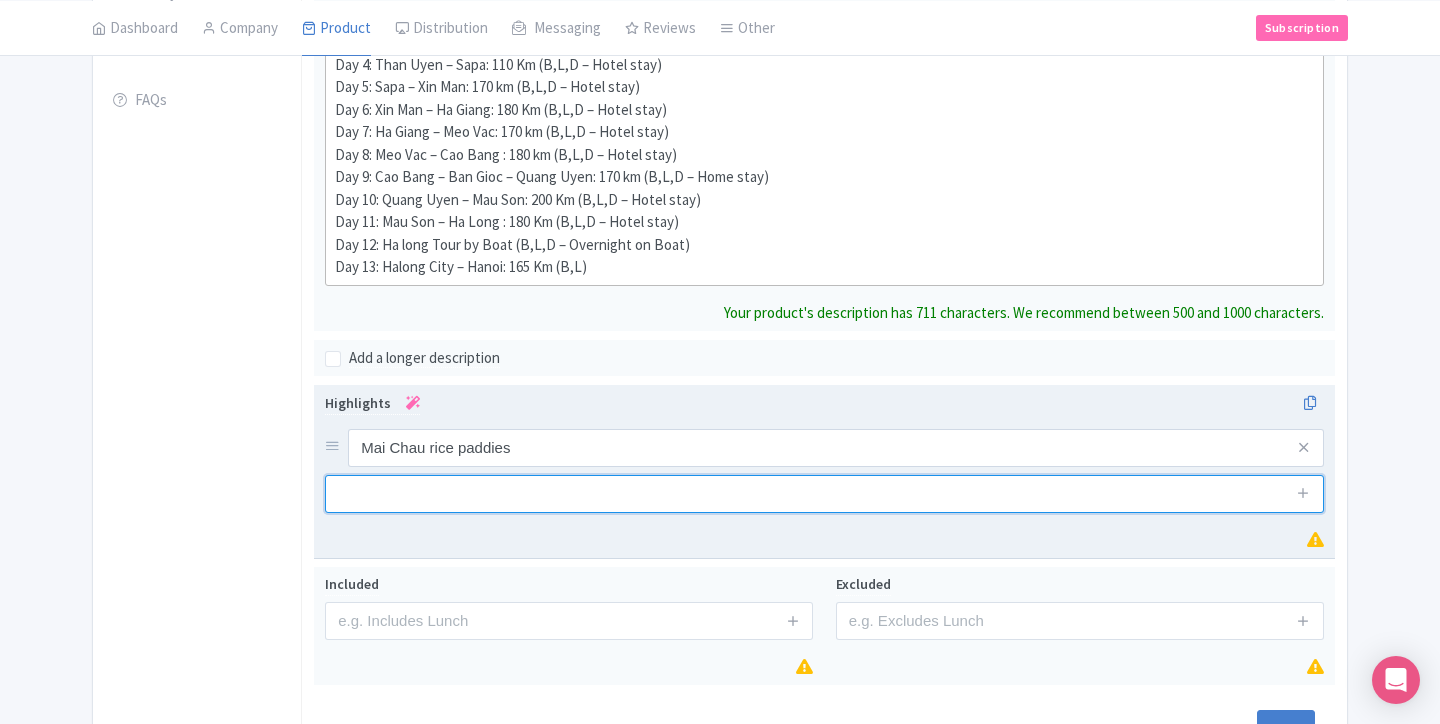 click at bounding box center [824, 494] 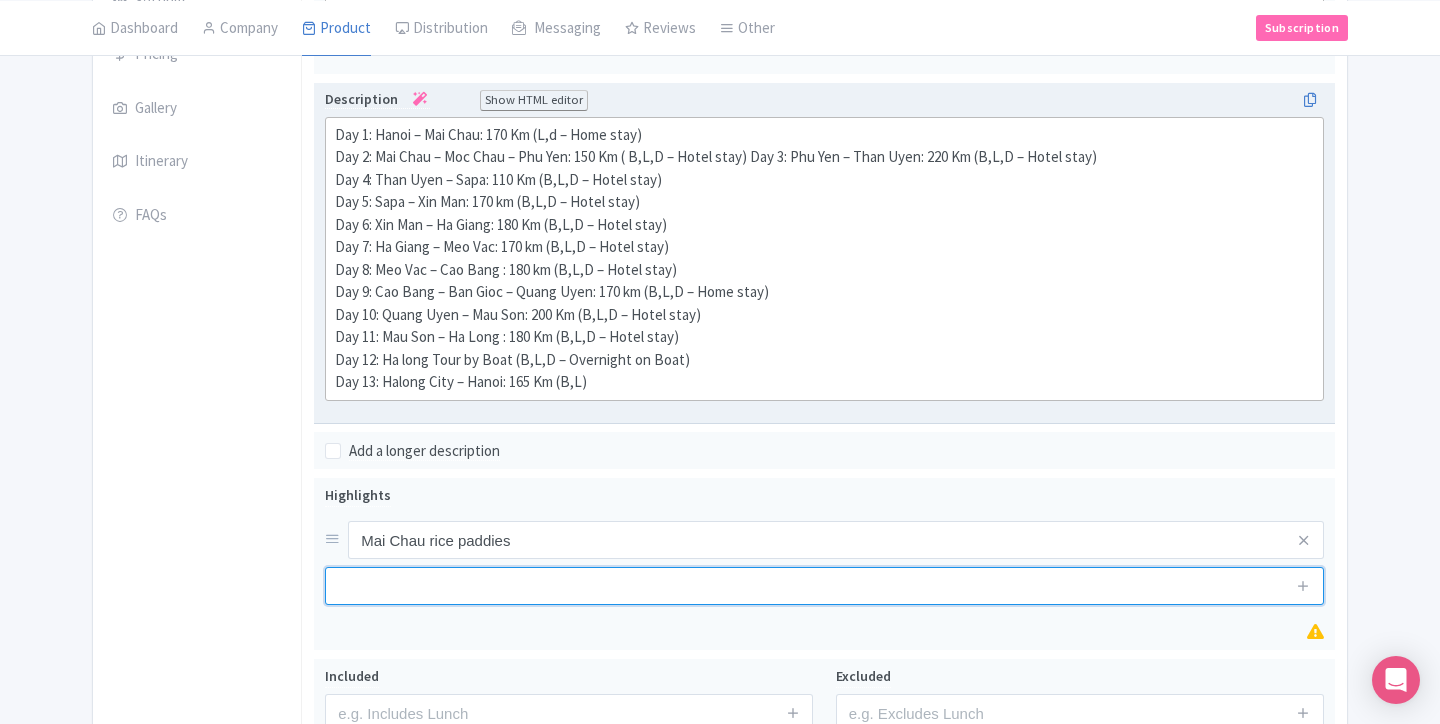 scroll, scrollTop: 451, scrollLeft: 0, axis: vertical 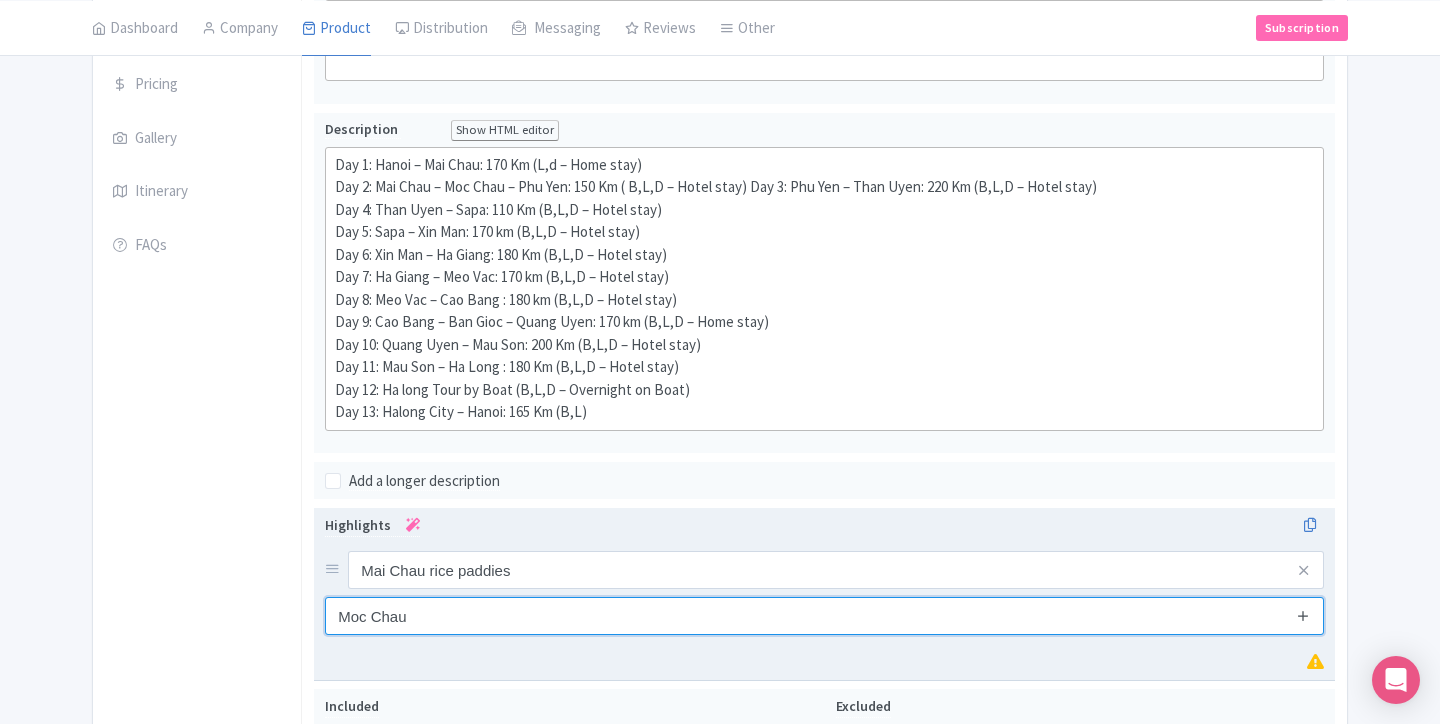 type on "Moc Chau" 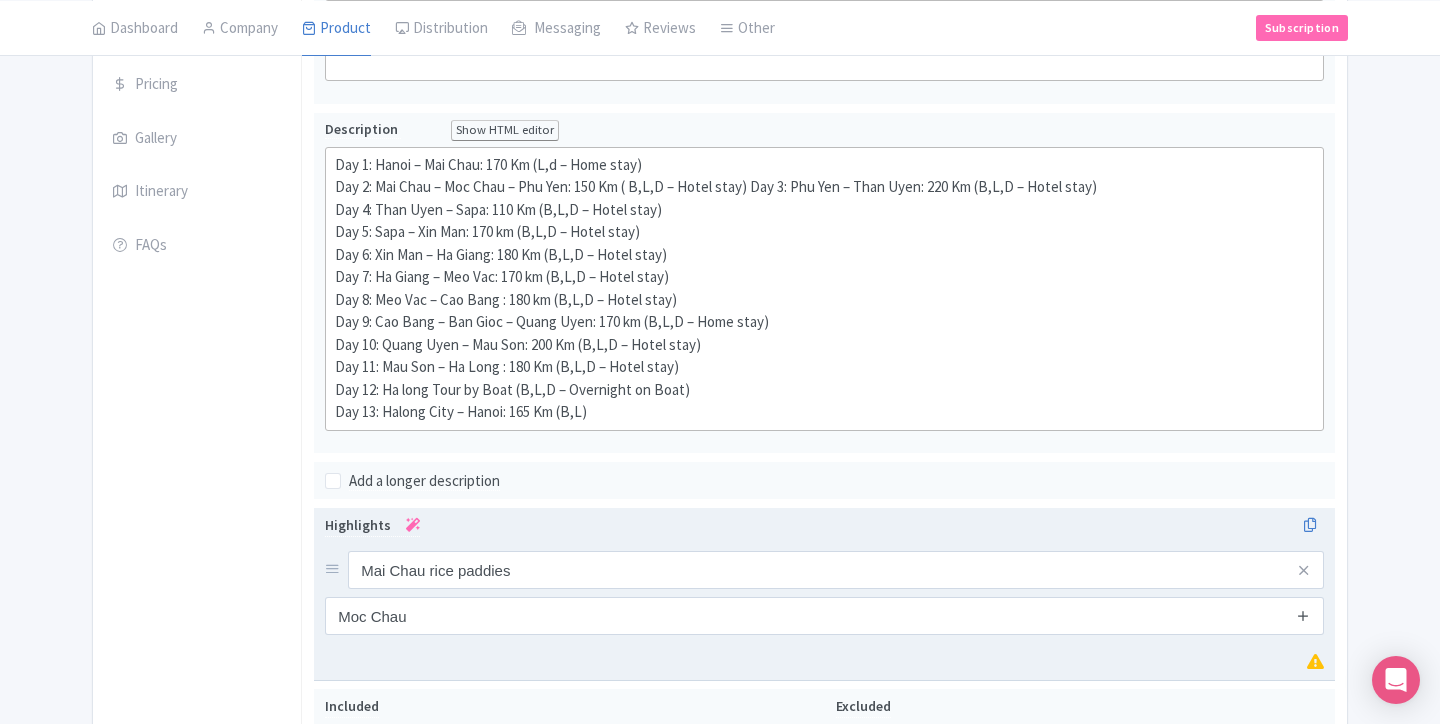 click at bounding box center [1303, 615] 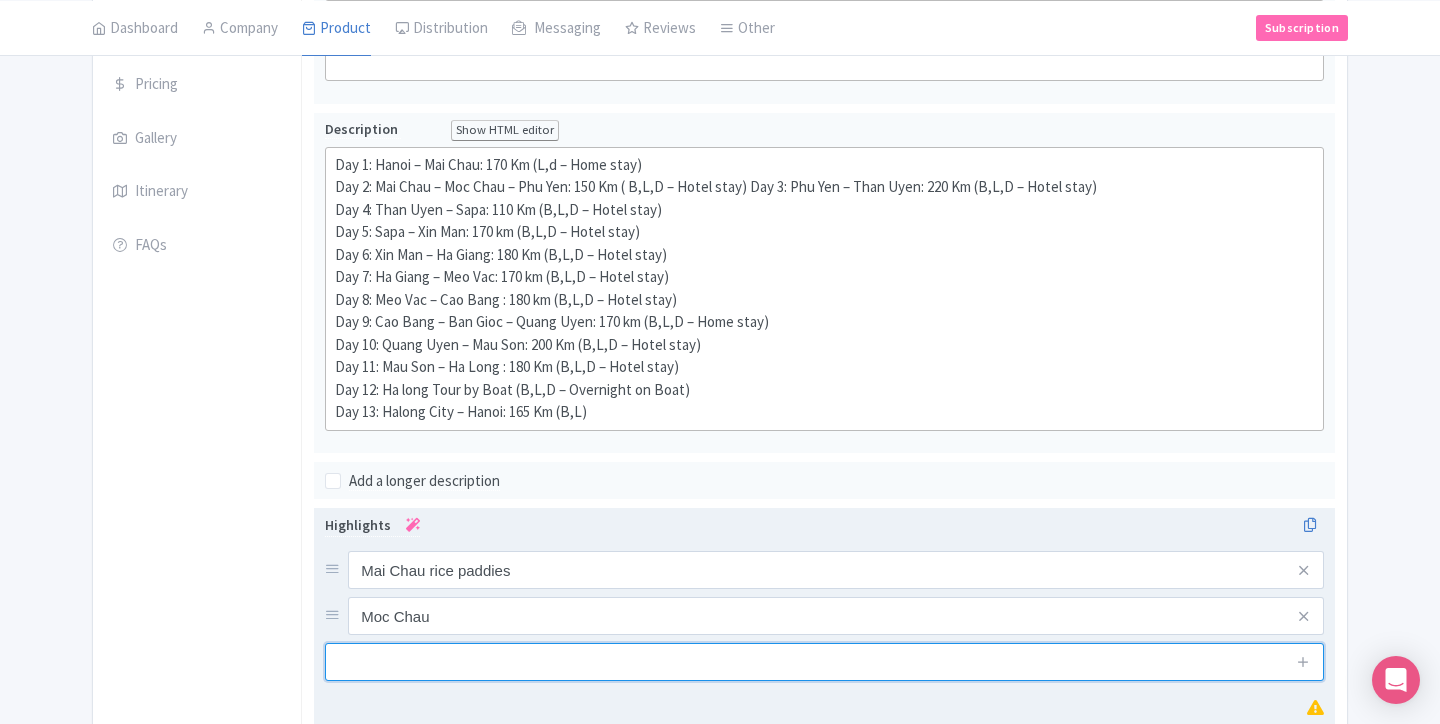click at bounding box center (824, 662) 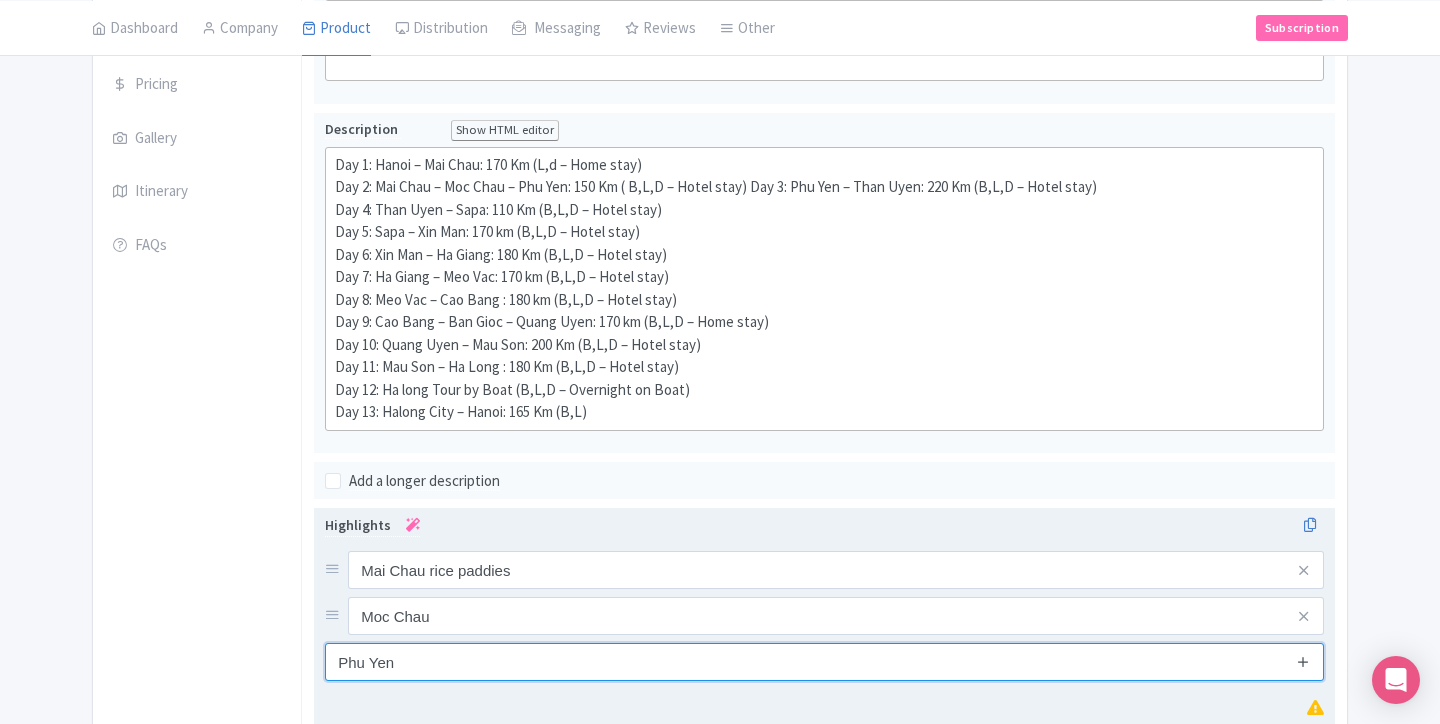 type on "Phu Yen" 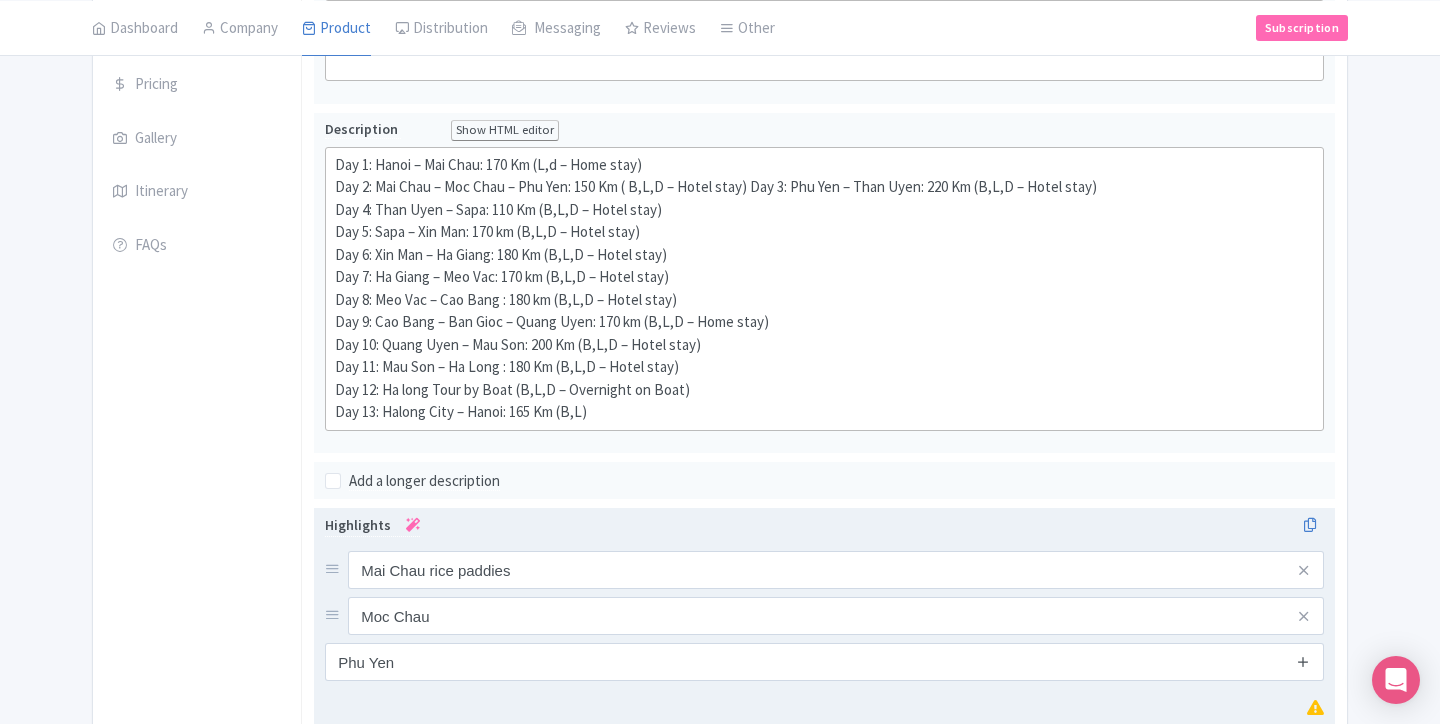 click at bounding box center (1303, 661) 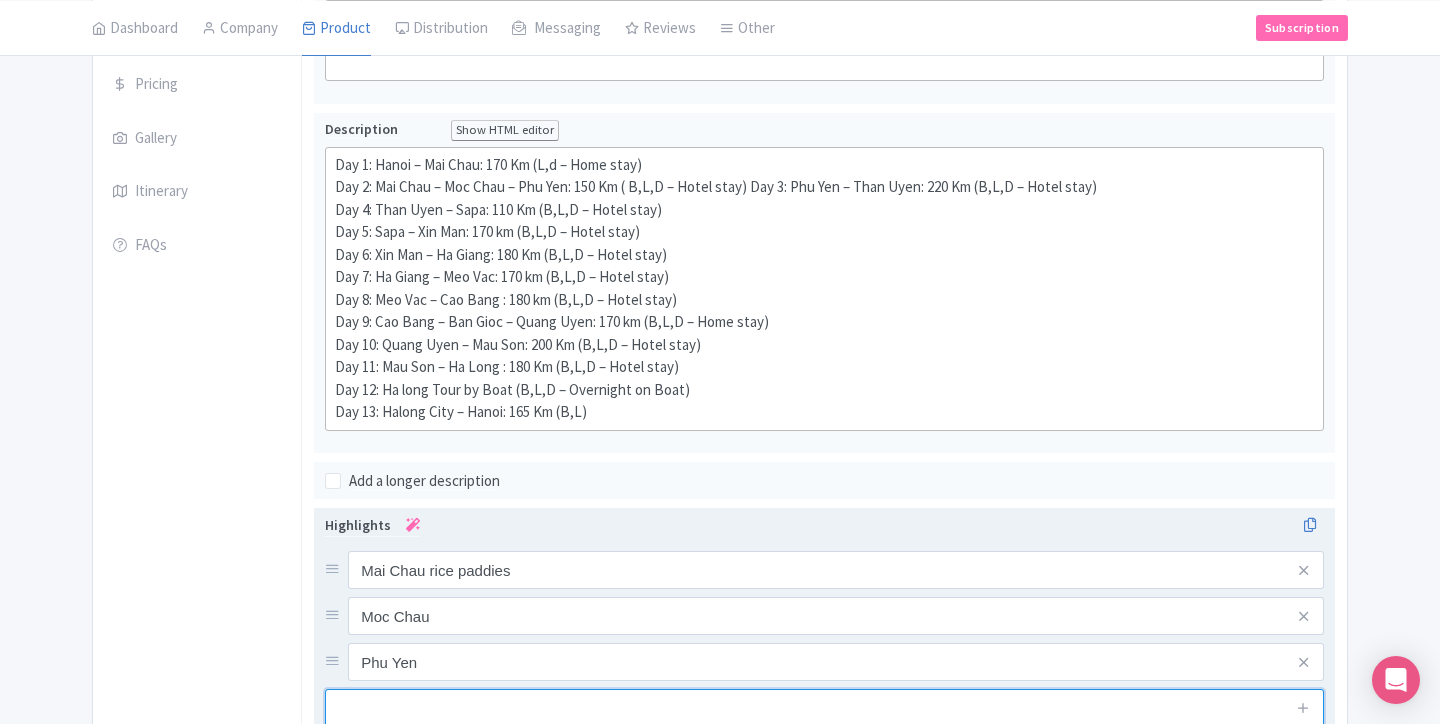 click at bounding box center (824, 708) 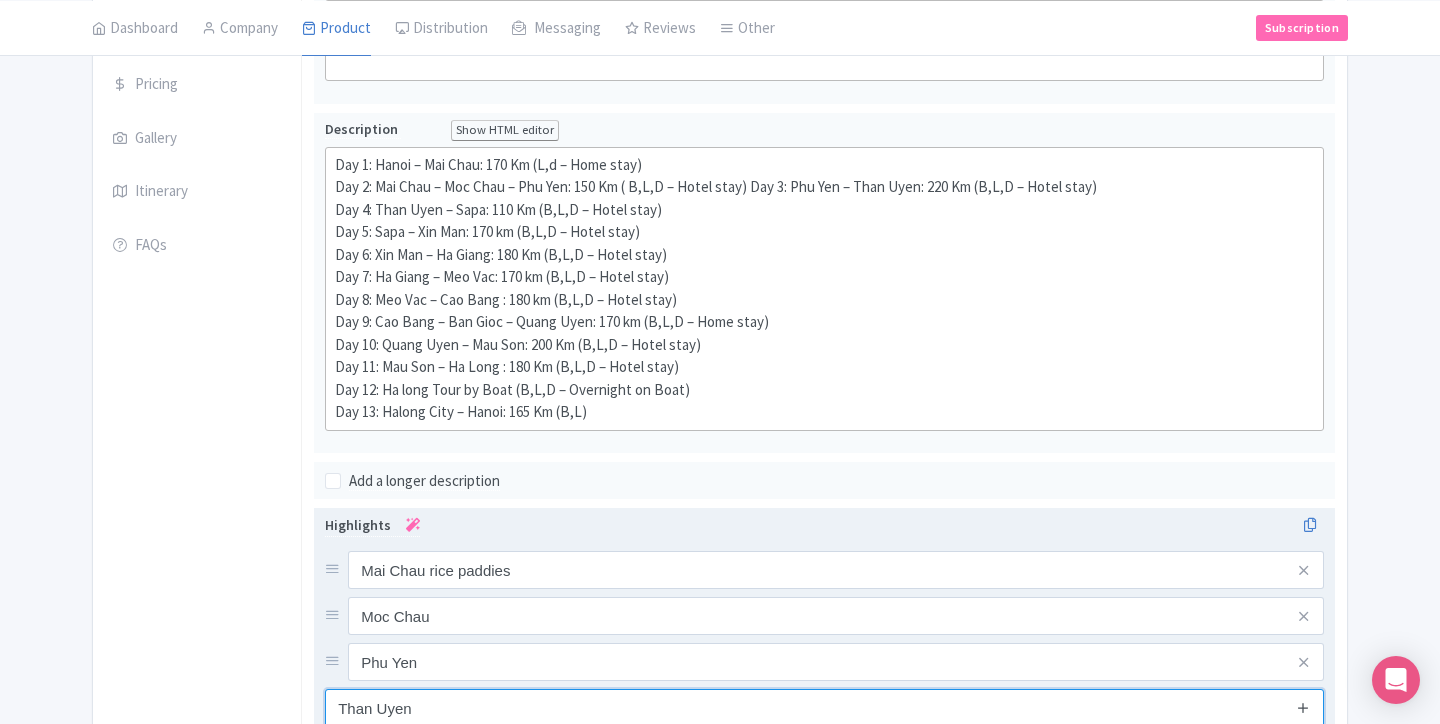 type on "Than Uyen" 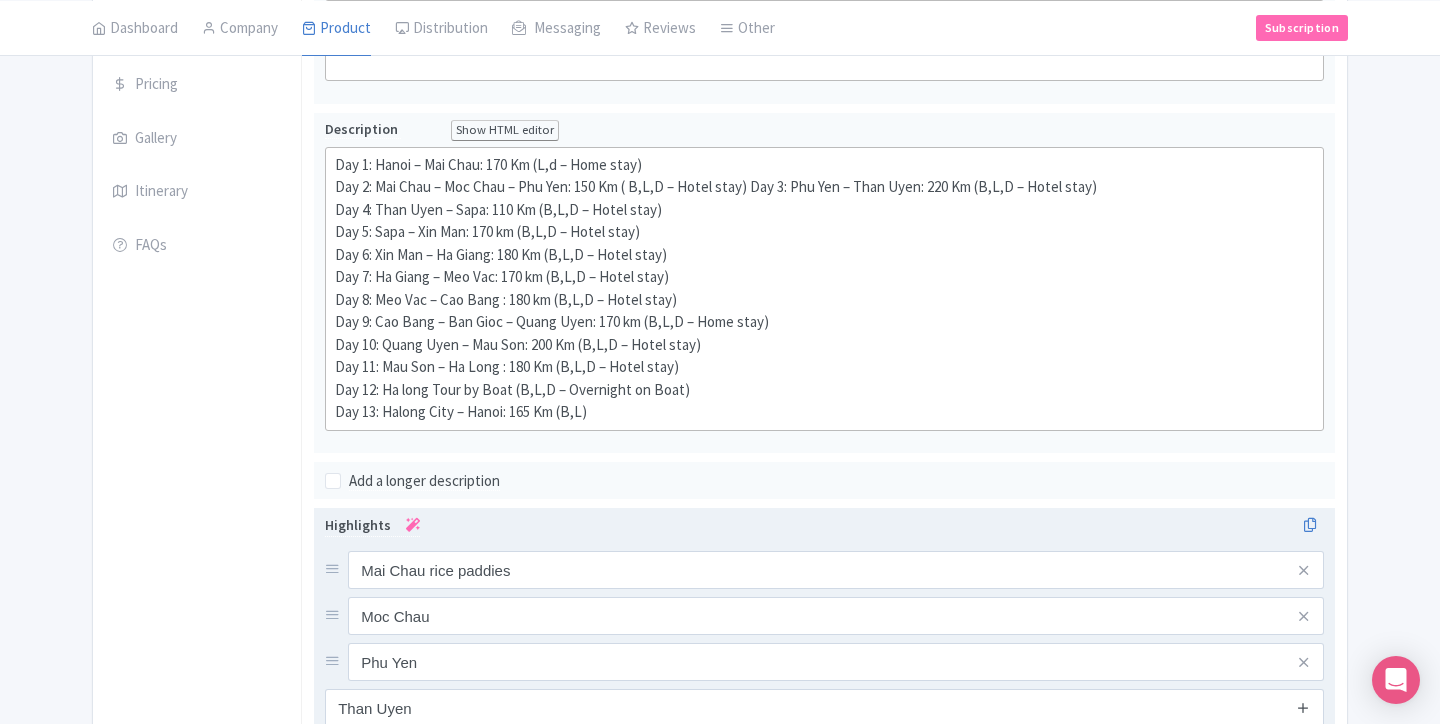 click at bounding box center (1303, 707) 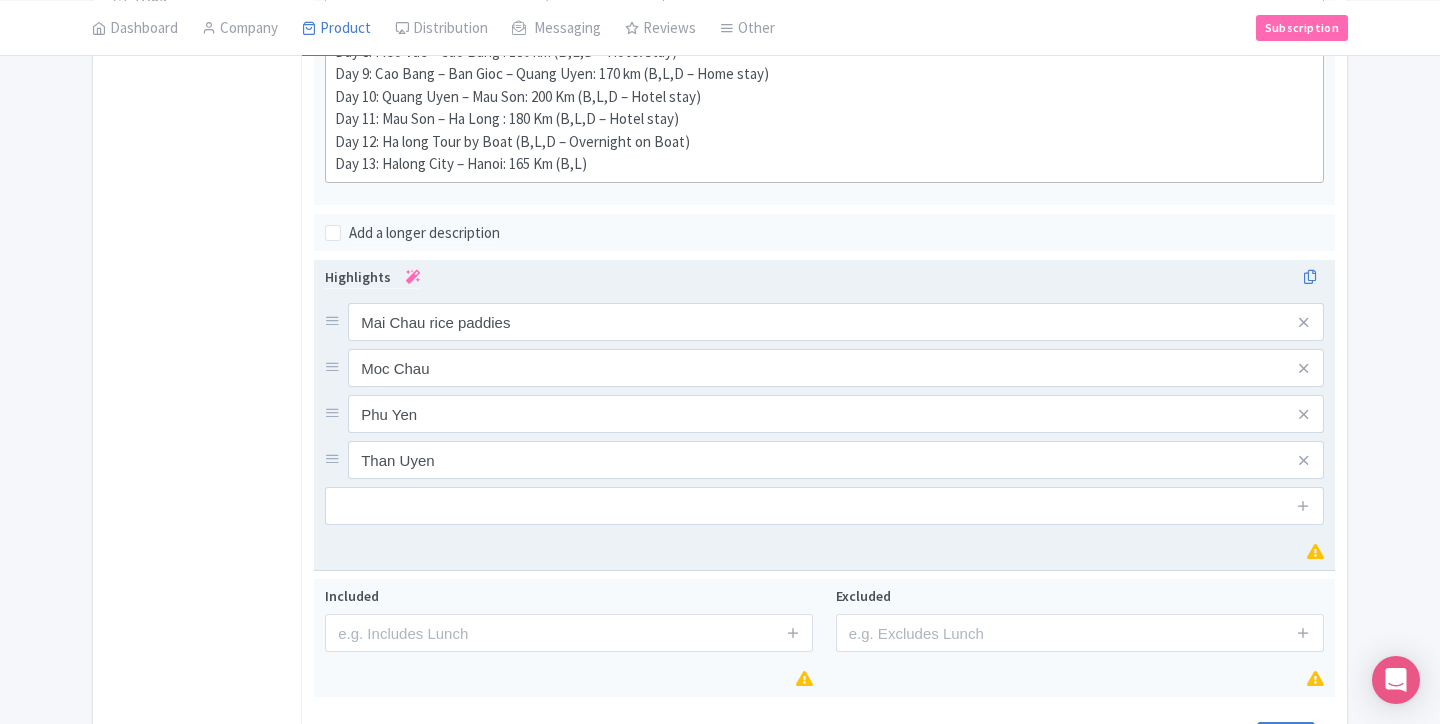 scroll, scrollTop: 751, scrollLeft: 0, axis: vertical 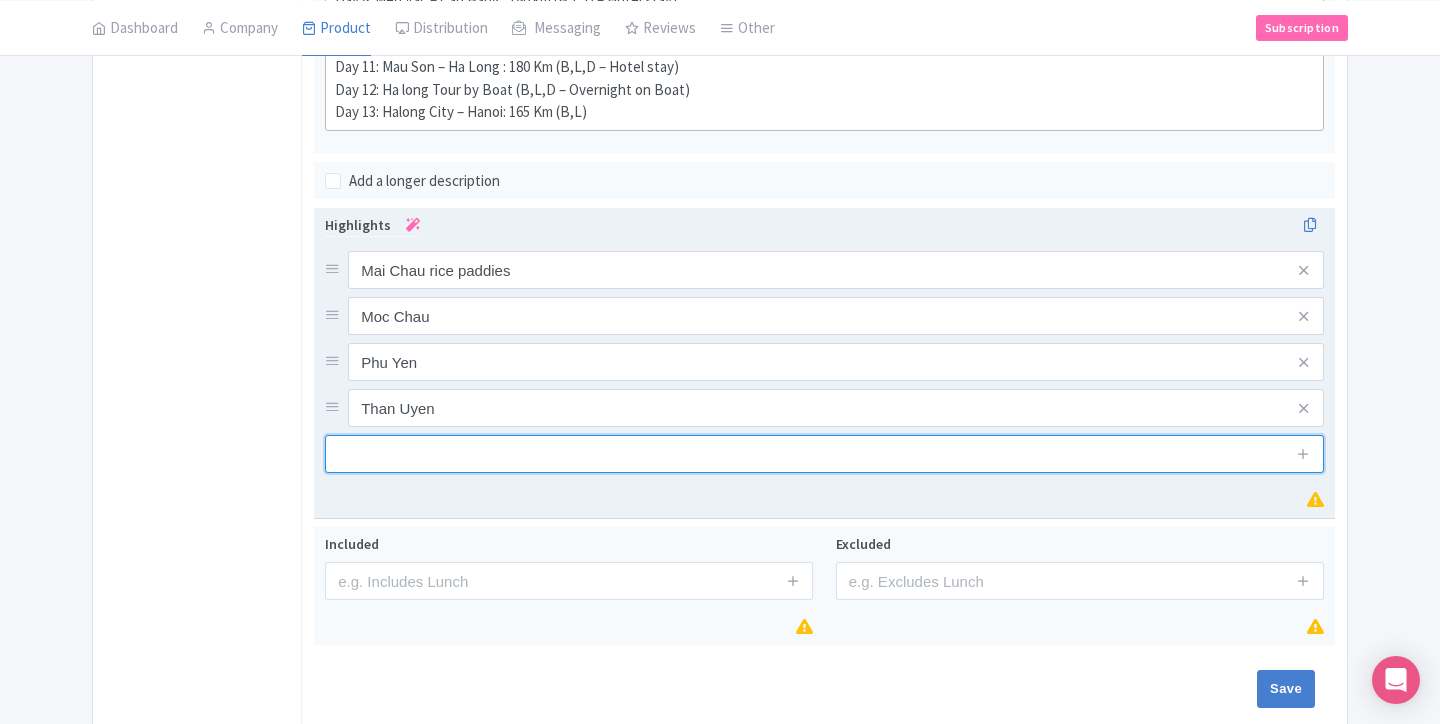 click at bounding box center (824, 454) 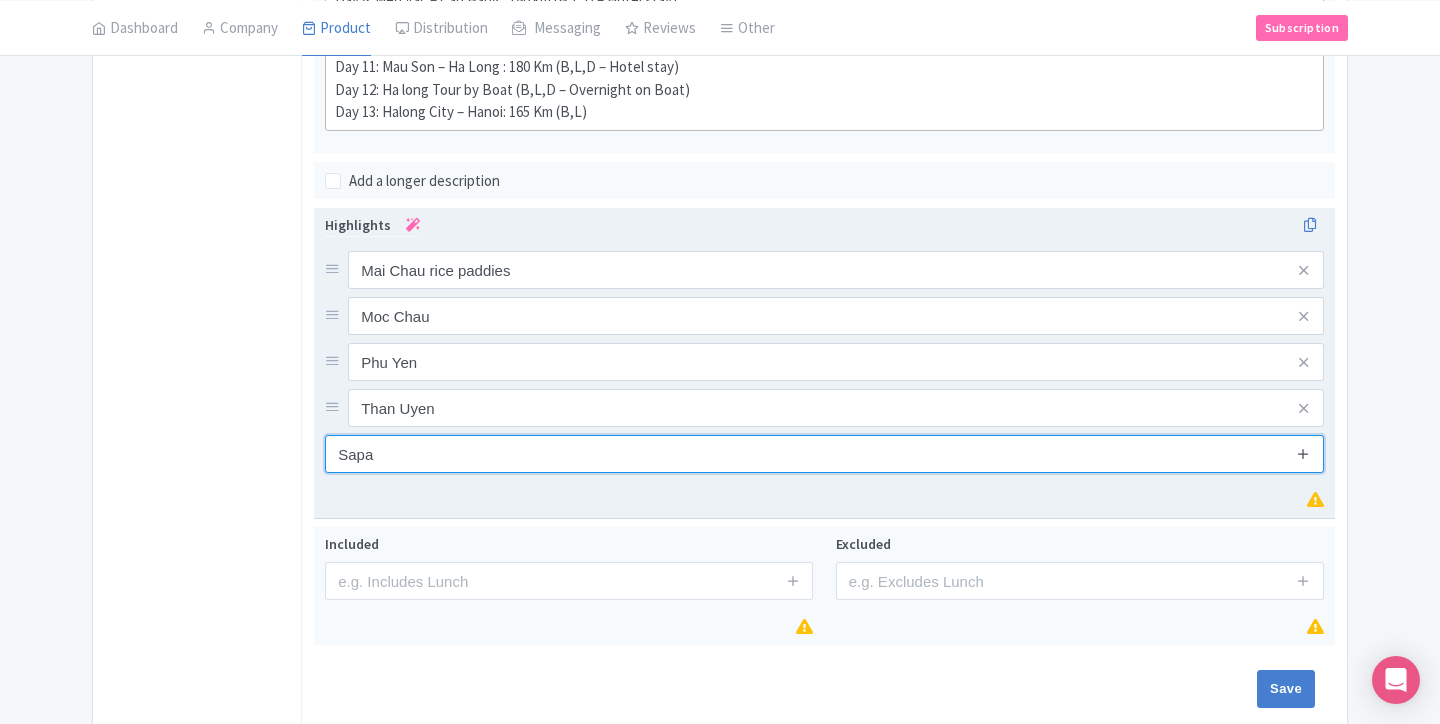 type on "Sapa" 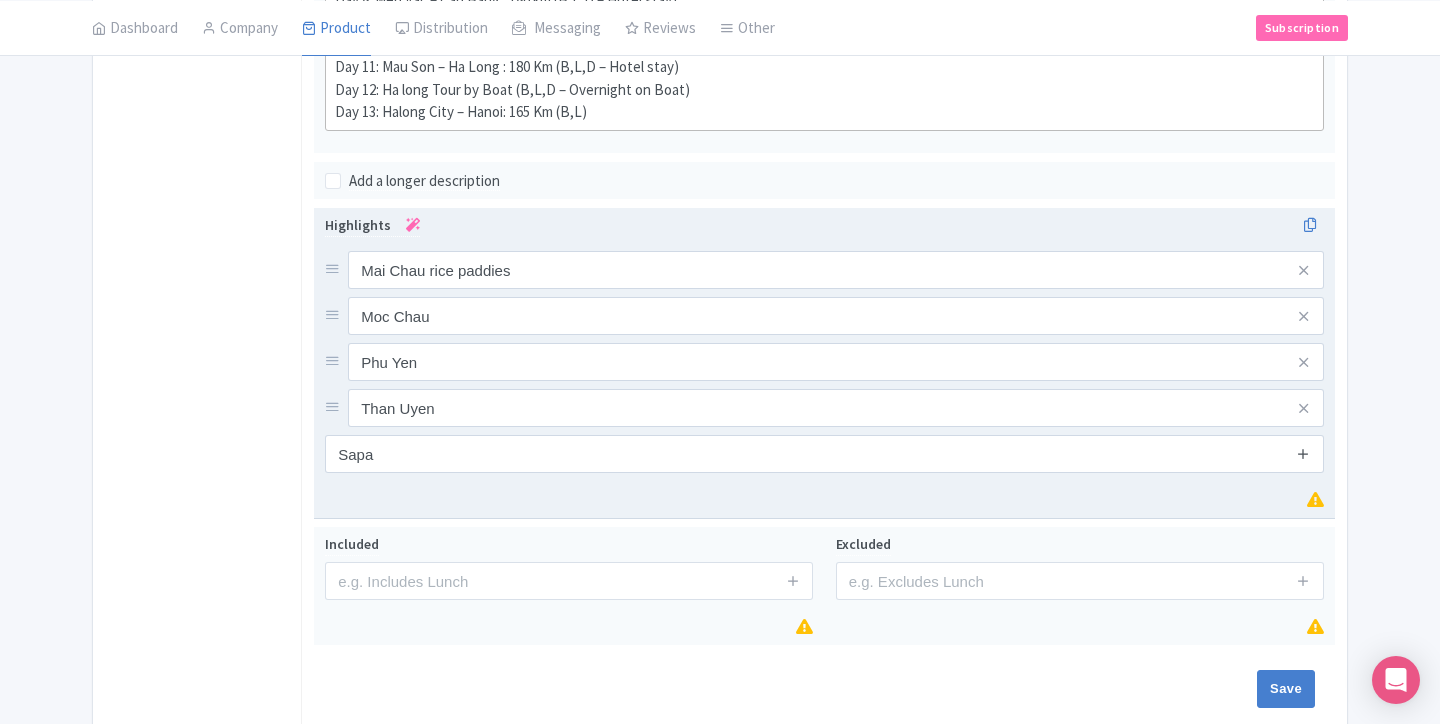 click at bounding box center [1303, 453] 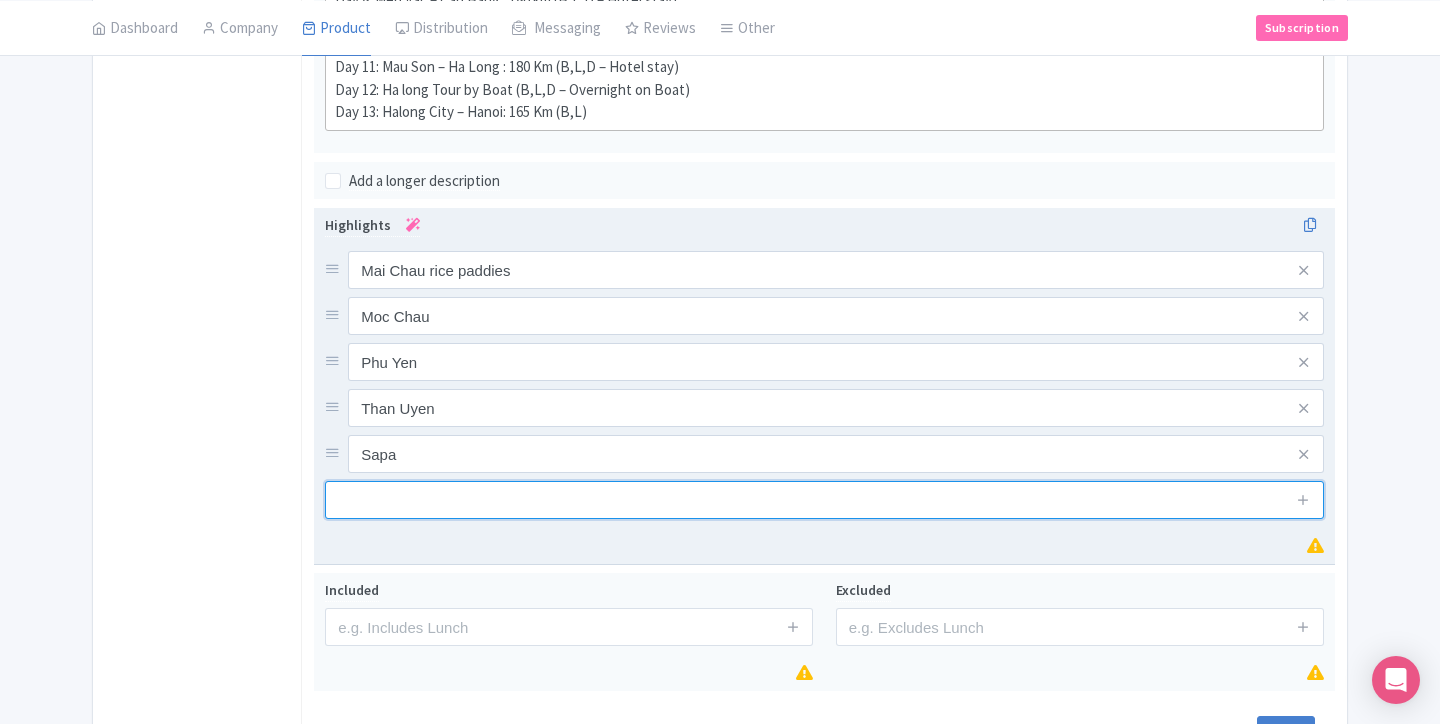 click at bounding box center [824, 500] 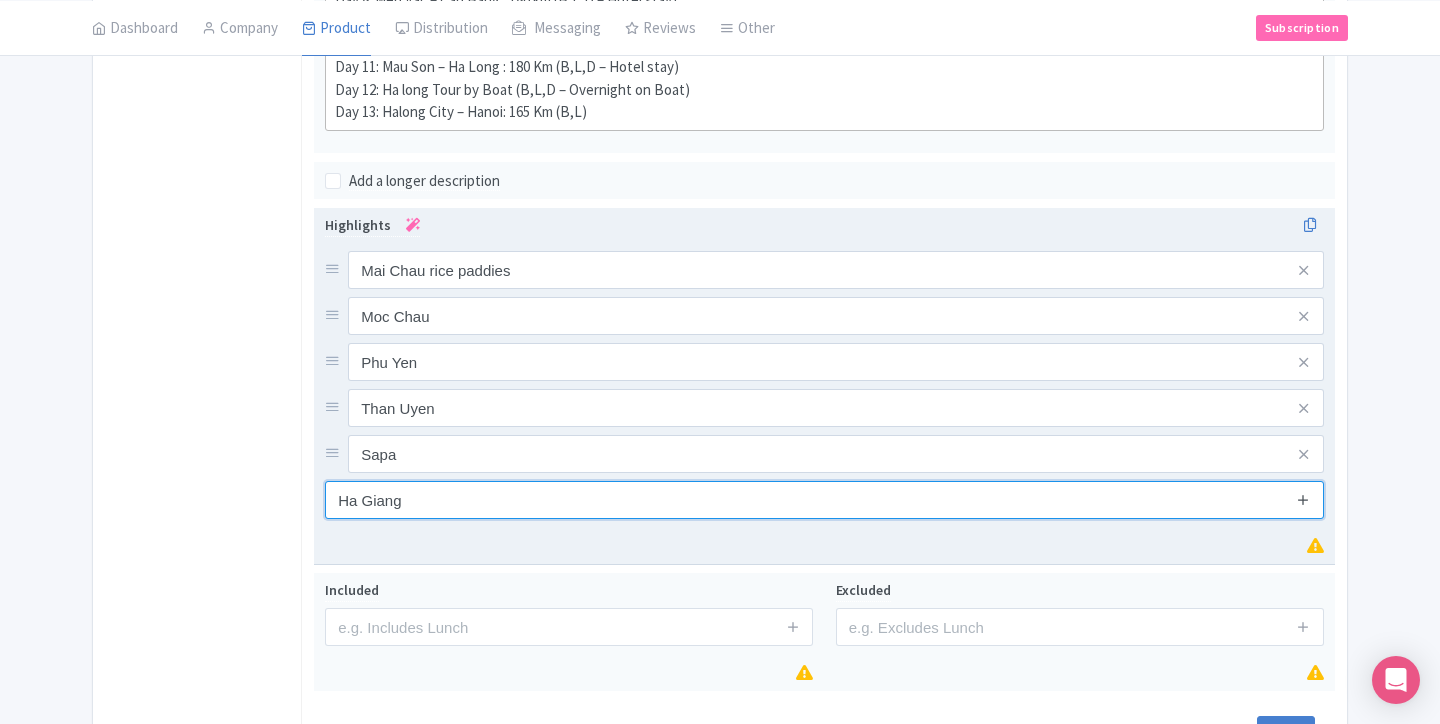 type on "Ha Giang" 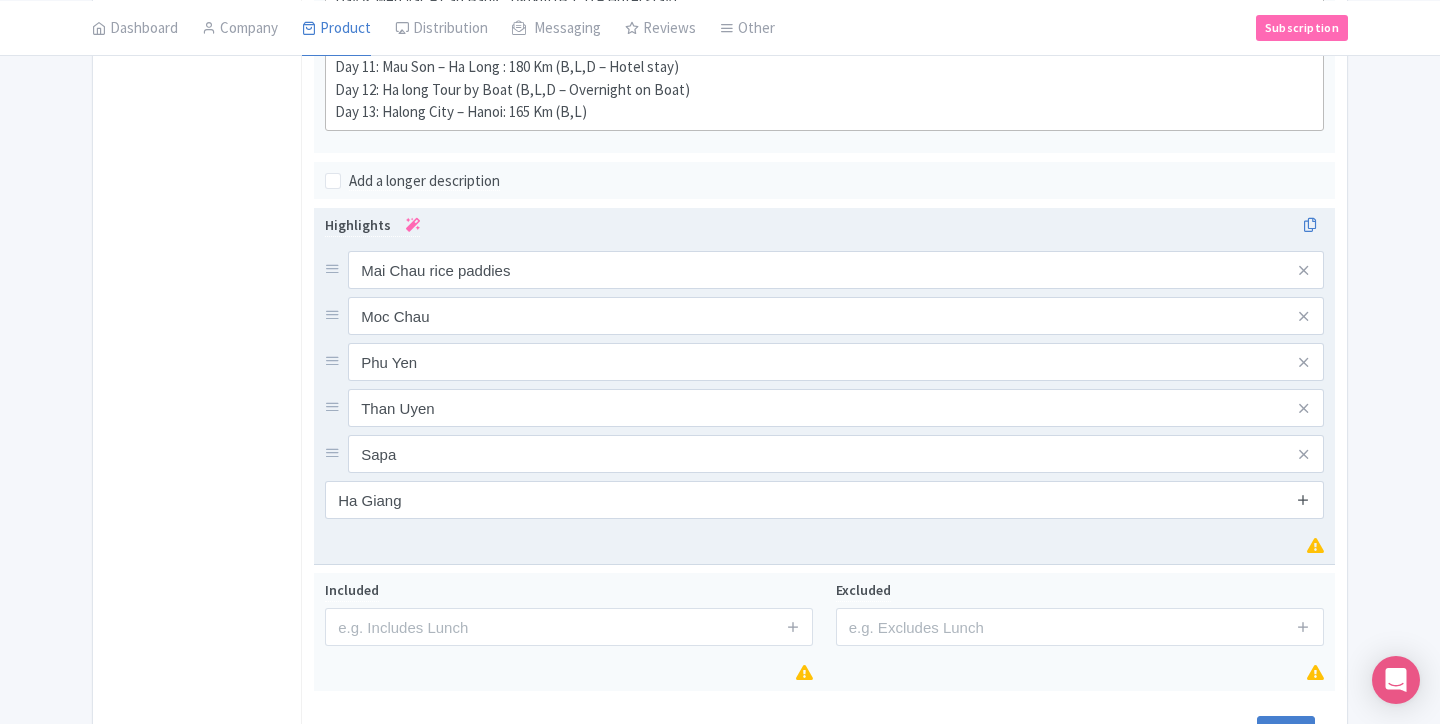 click at bounding box center [1303, 499] 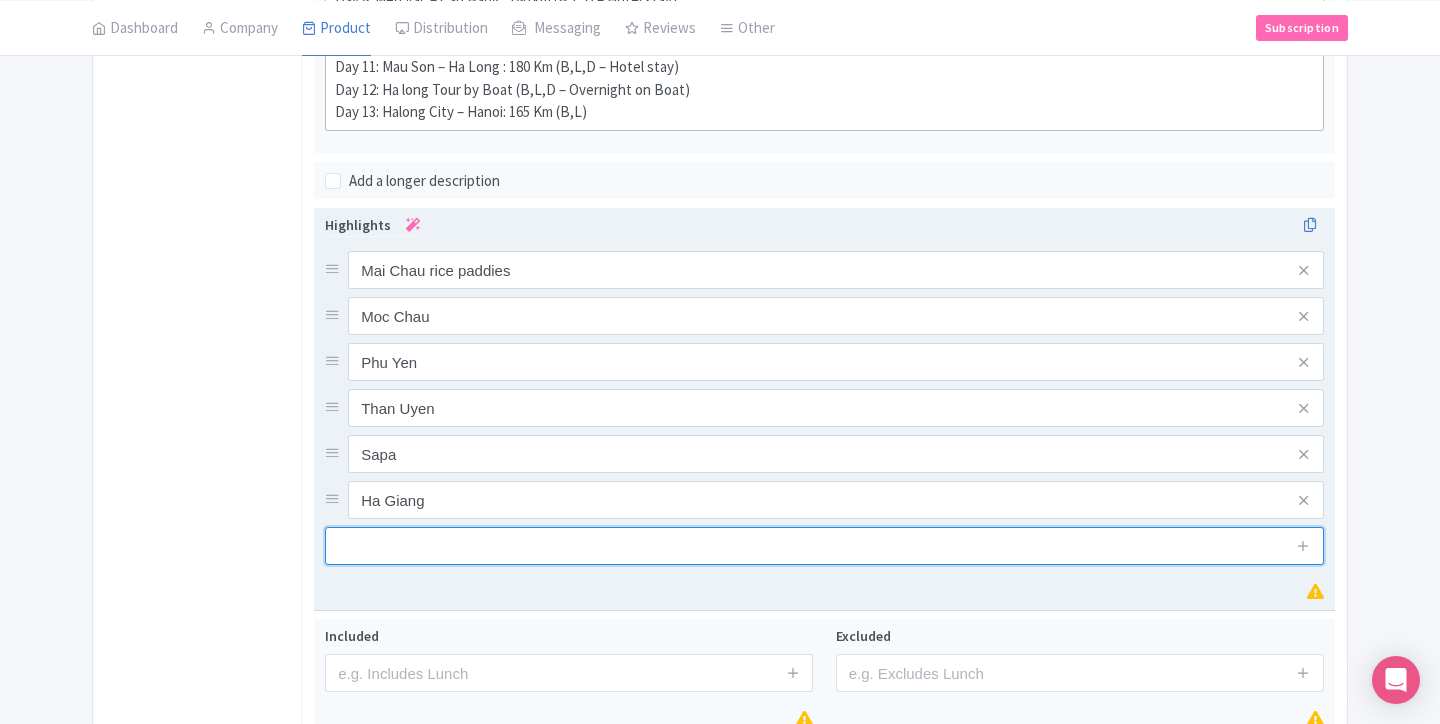 click at bounding box center [824, 546] 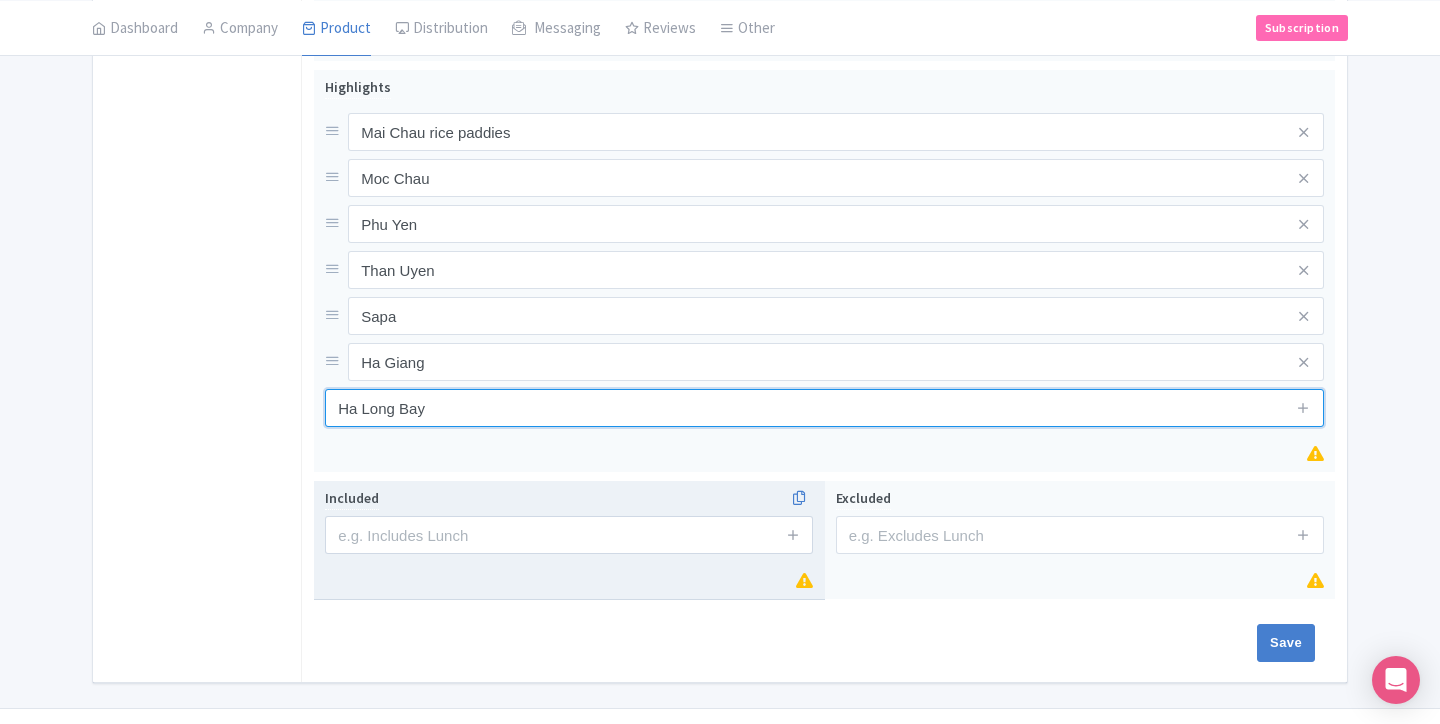 scroll, scrollTop: 891, scrollLeft: 0, axis: vertical 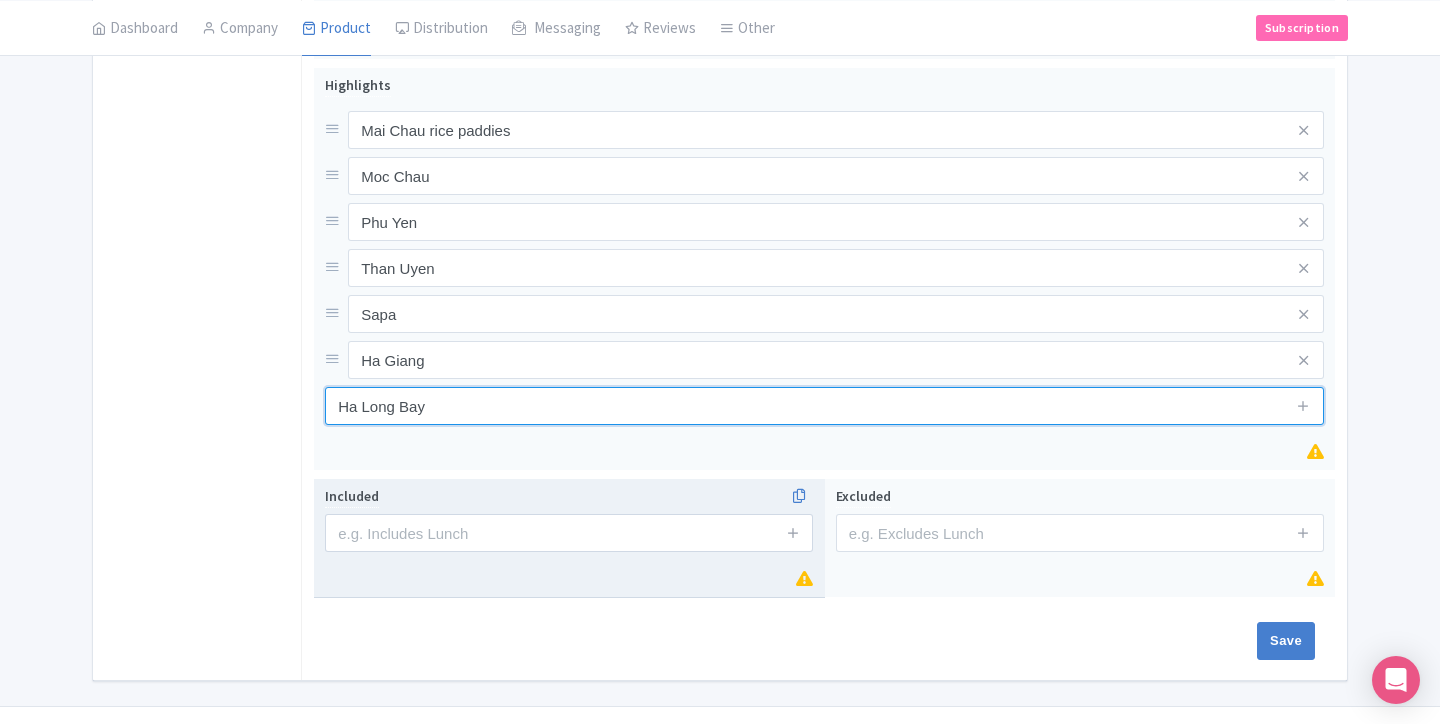 type on "Ha Long Bay" 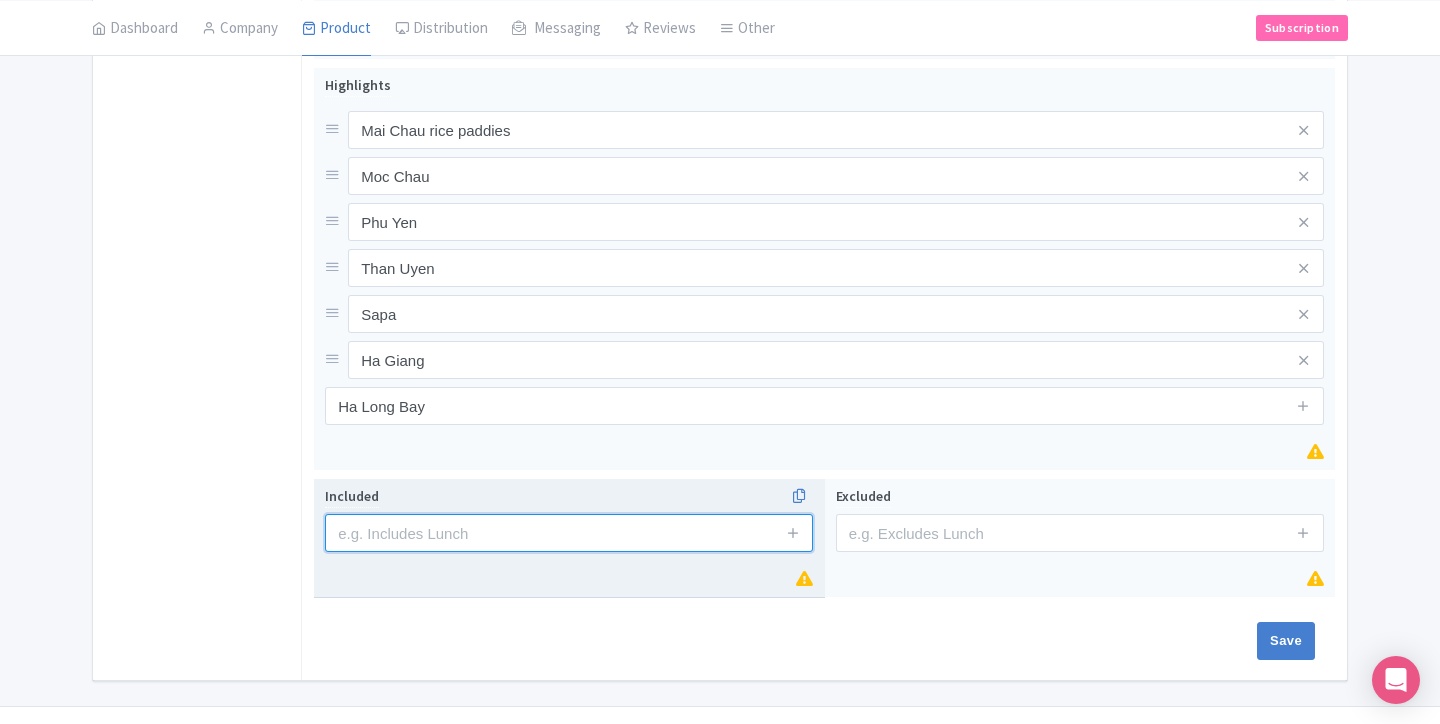 click at bounding box center [569, 533] 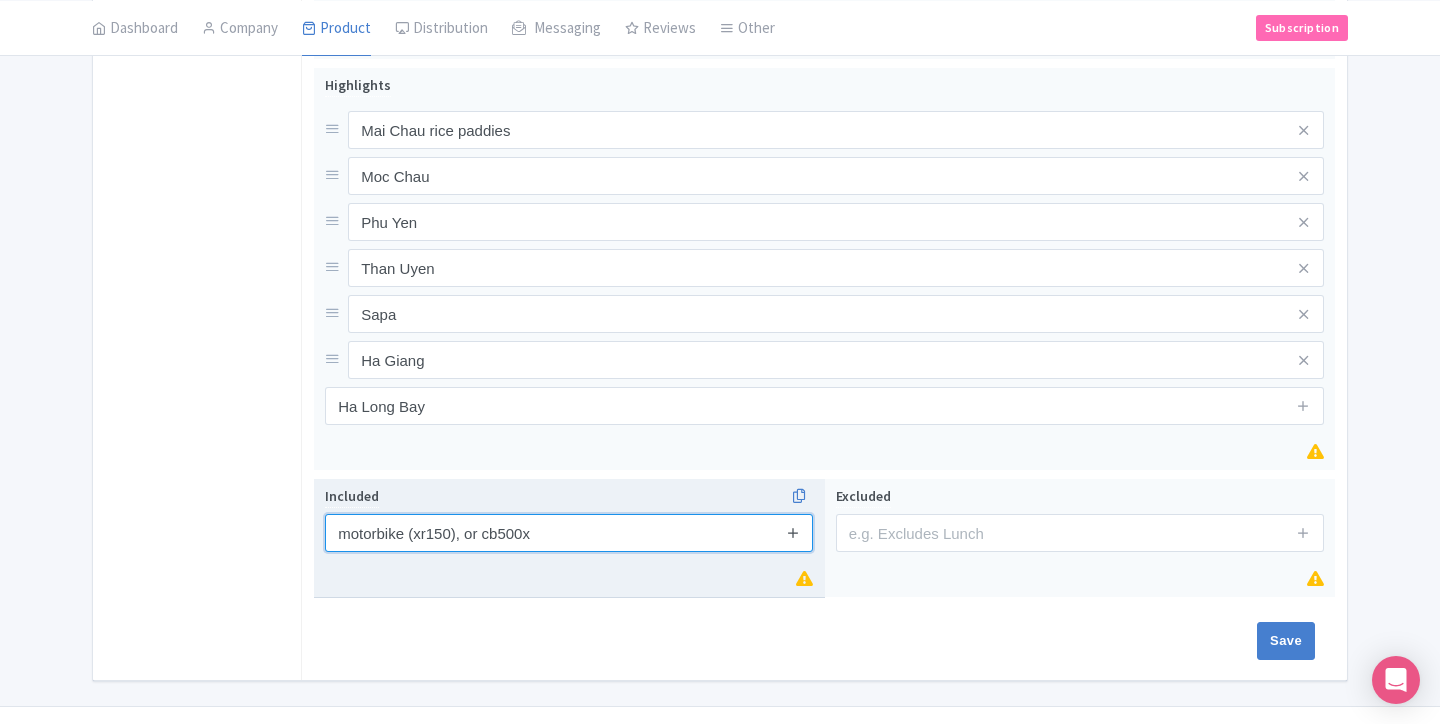 type on "motorbike (xr150), or cb500x" 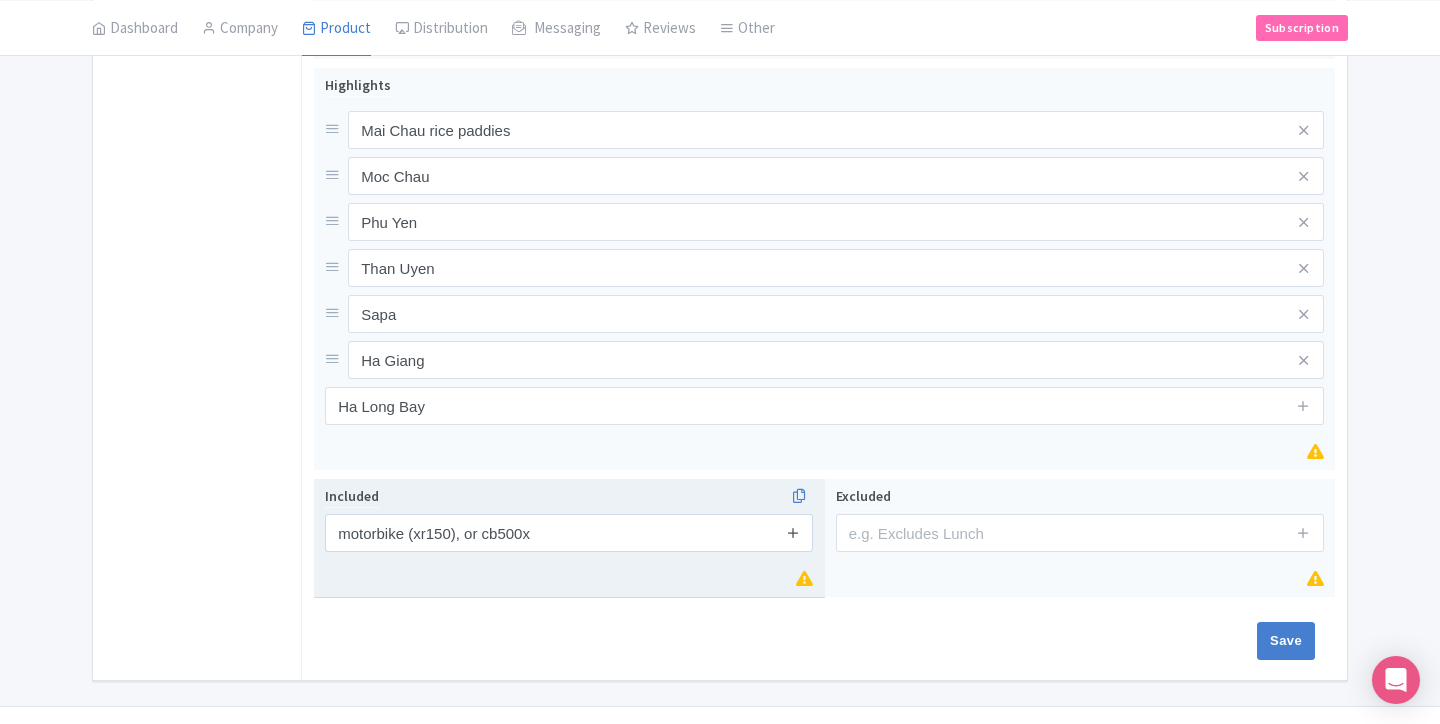 click at bounding box center (793, 532) 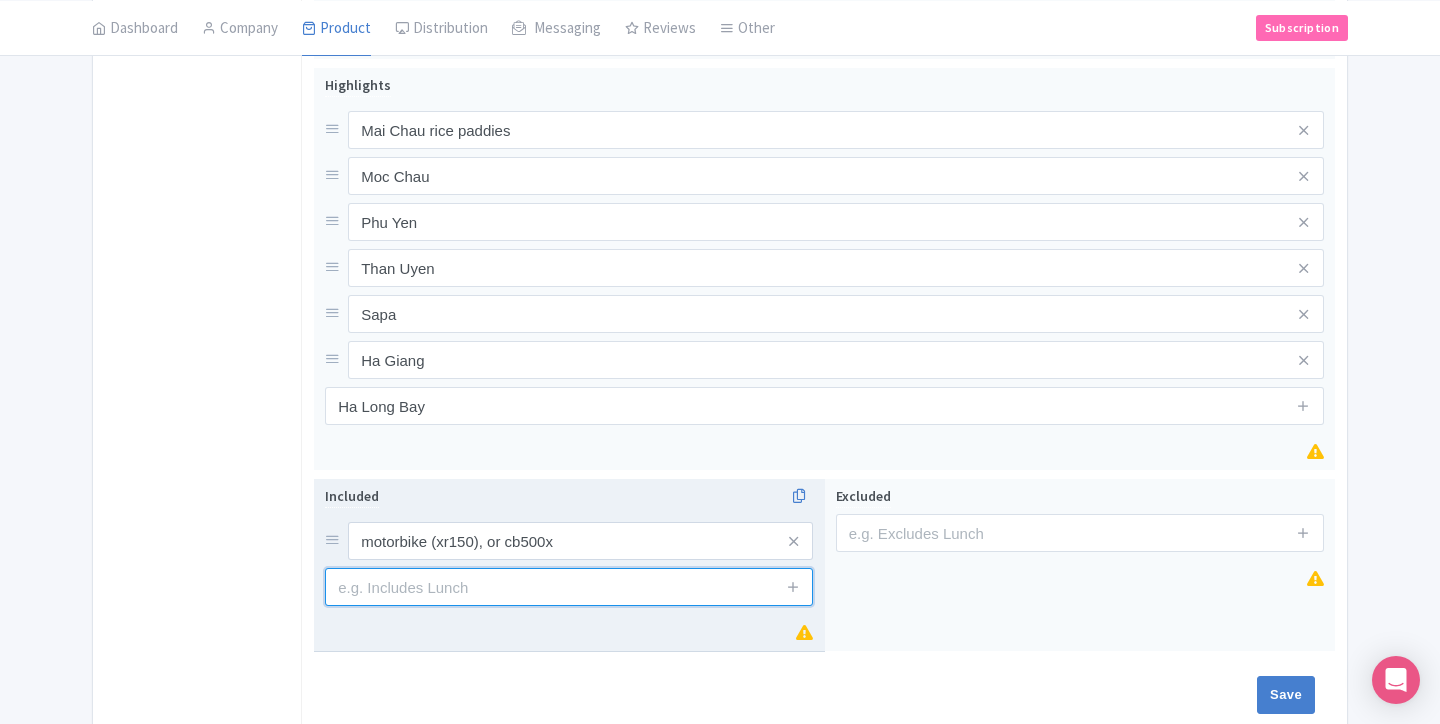 click at bounding box center [569, 587] 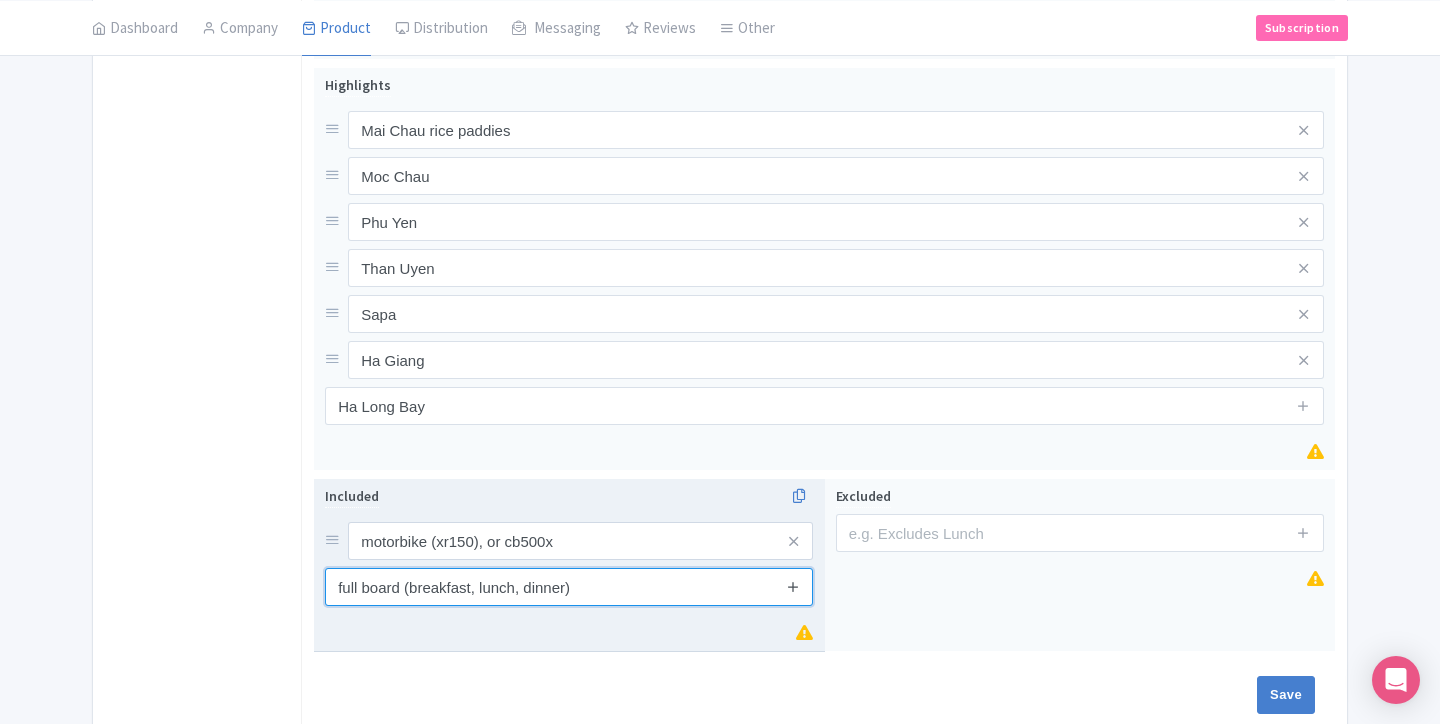 type on "full board (breakfast, lunch, dinner)" 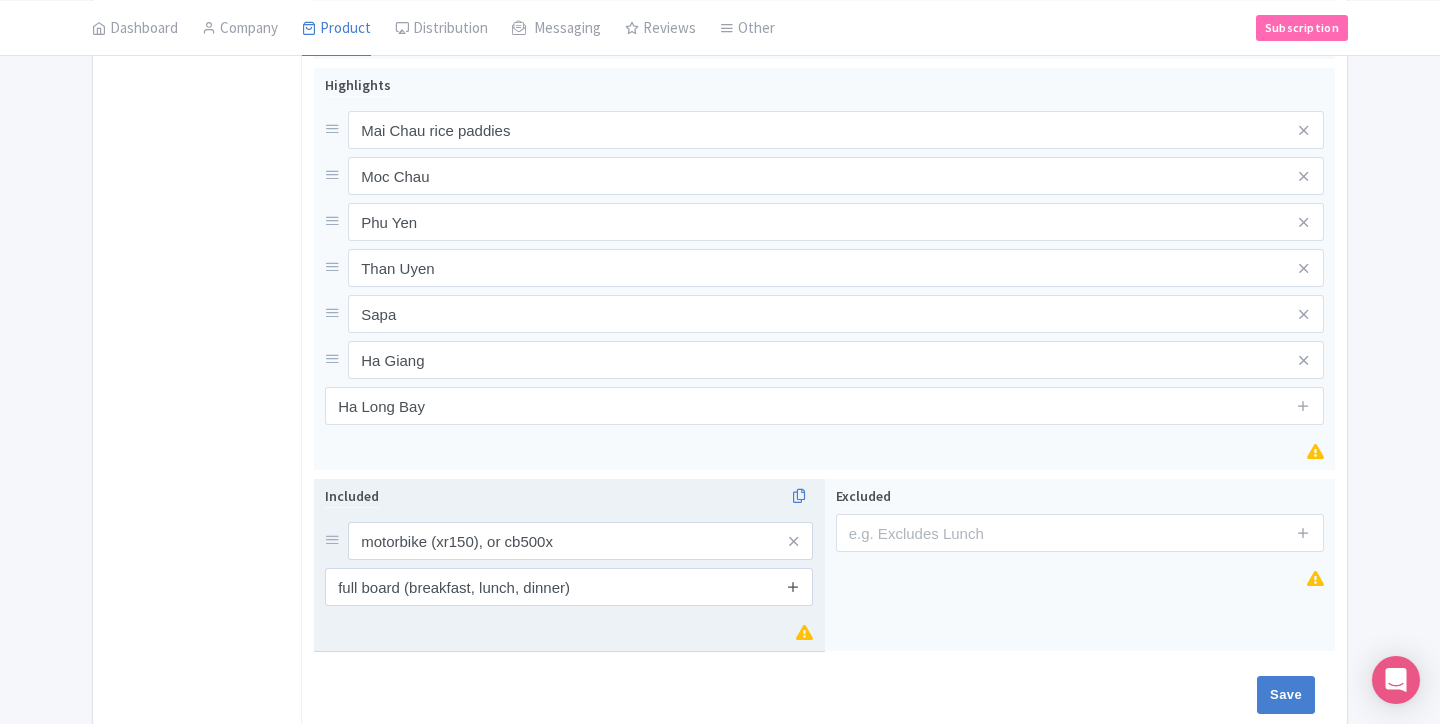 click at bounding box center [793, 586] 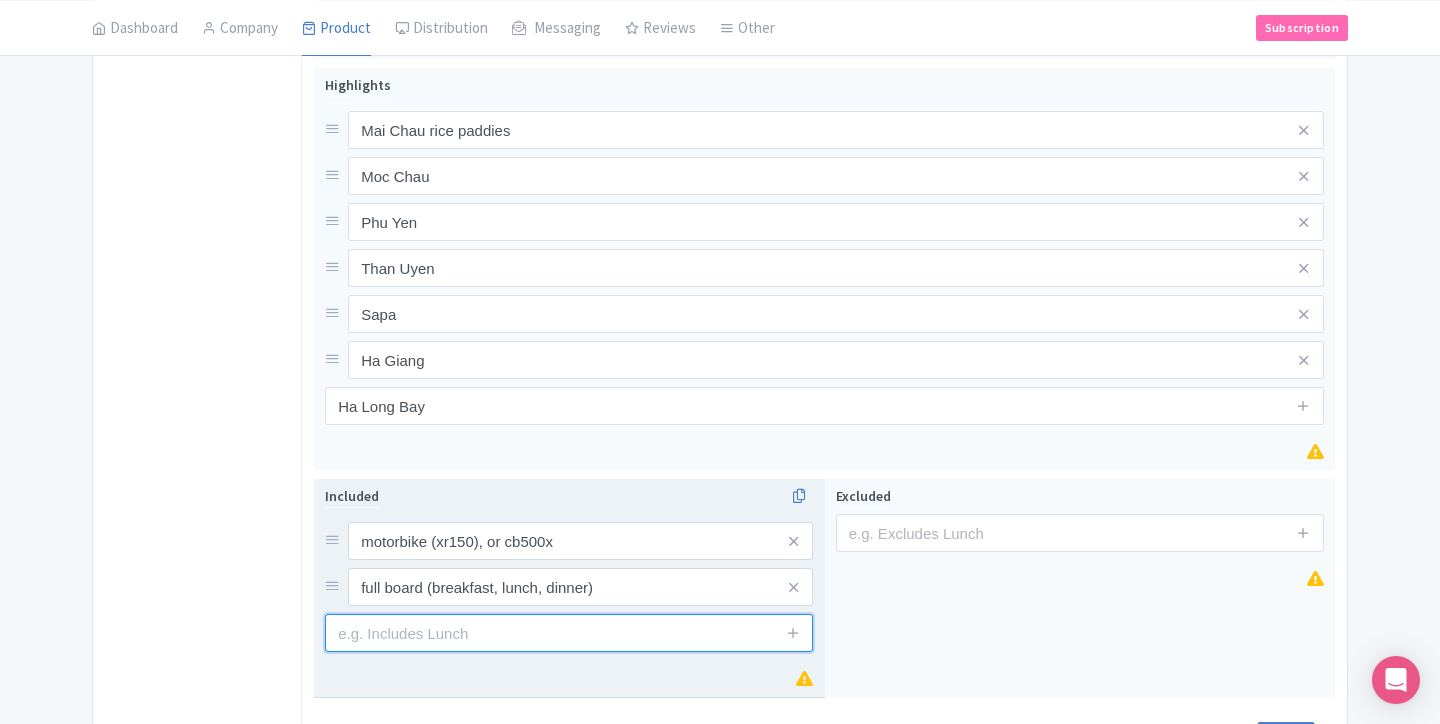 click at bounding box center [569, 633] 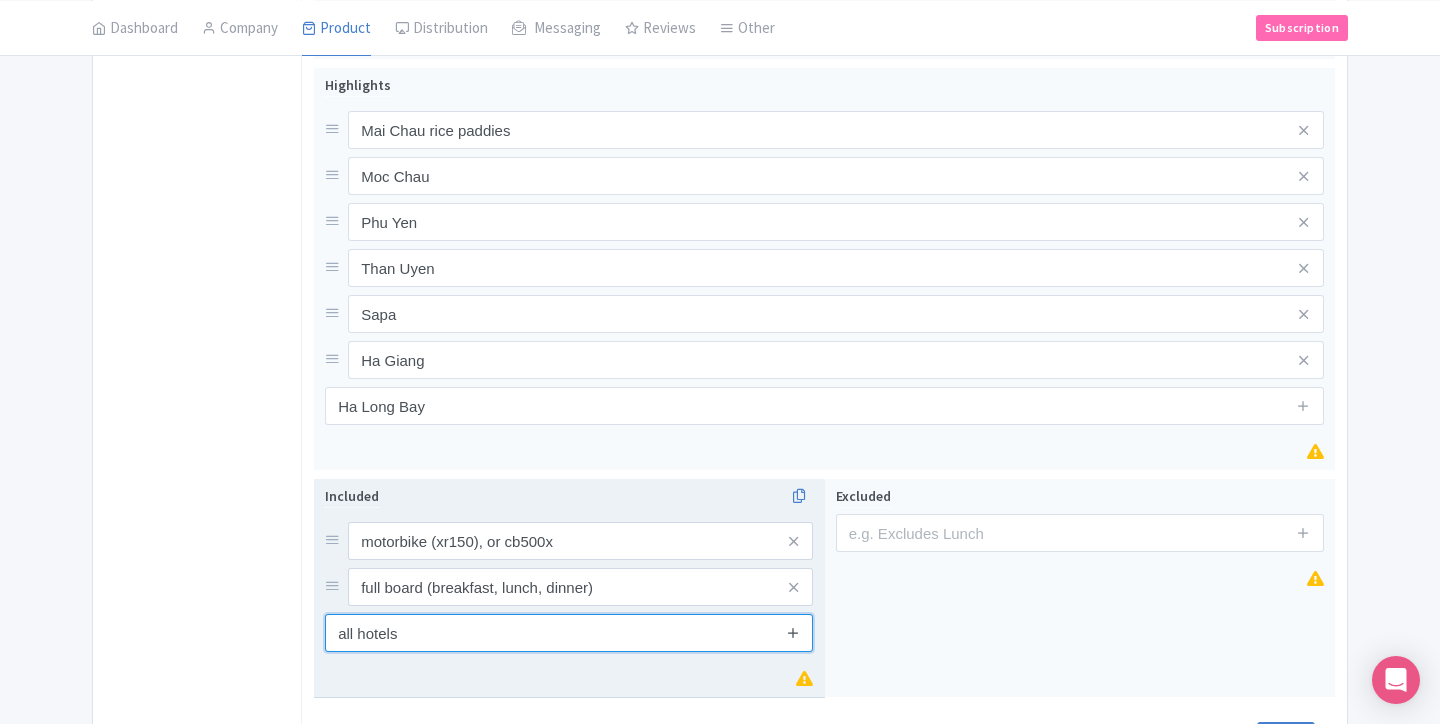 type on "all hotels" 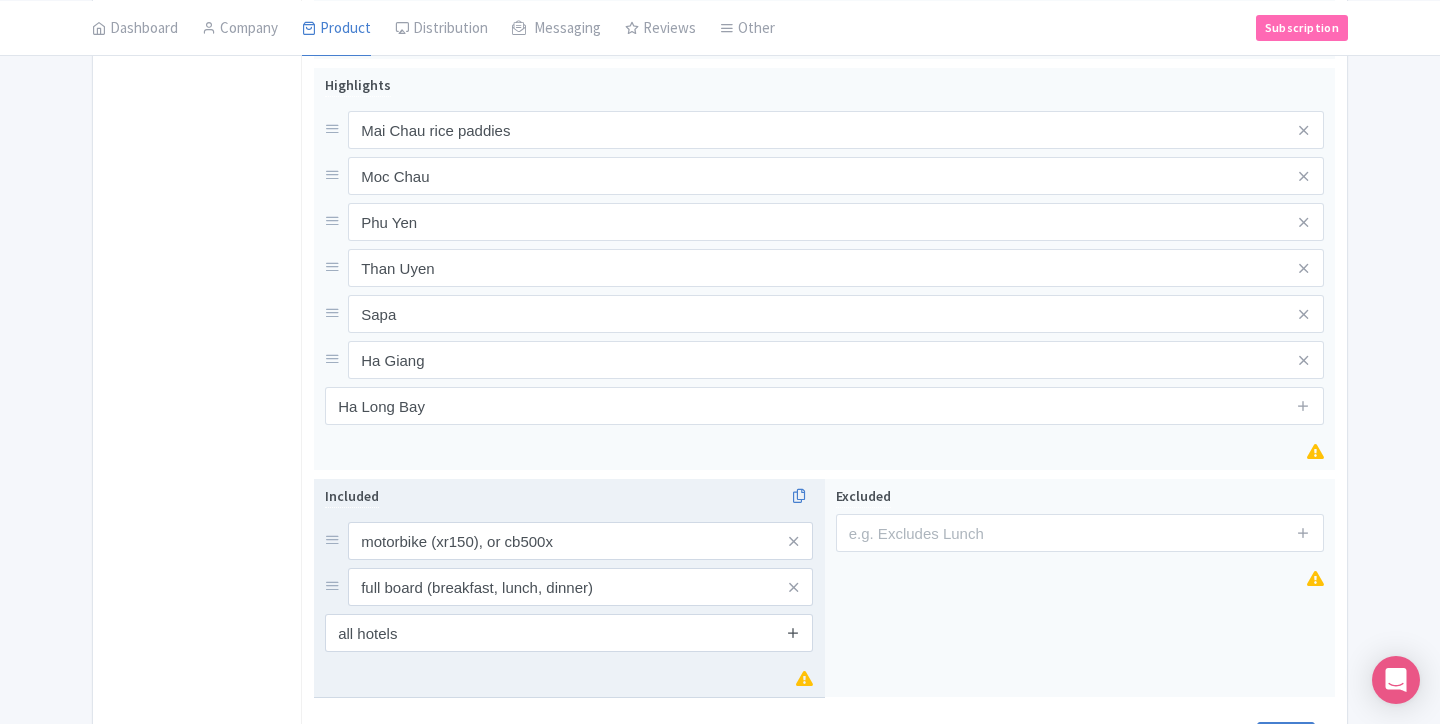 click at bounding box center [793, 632] 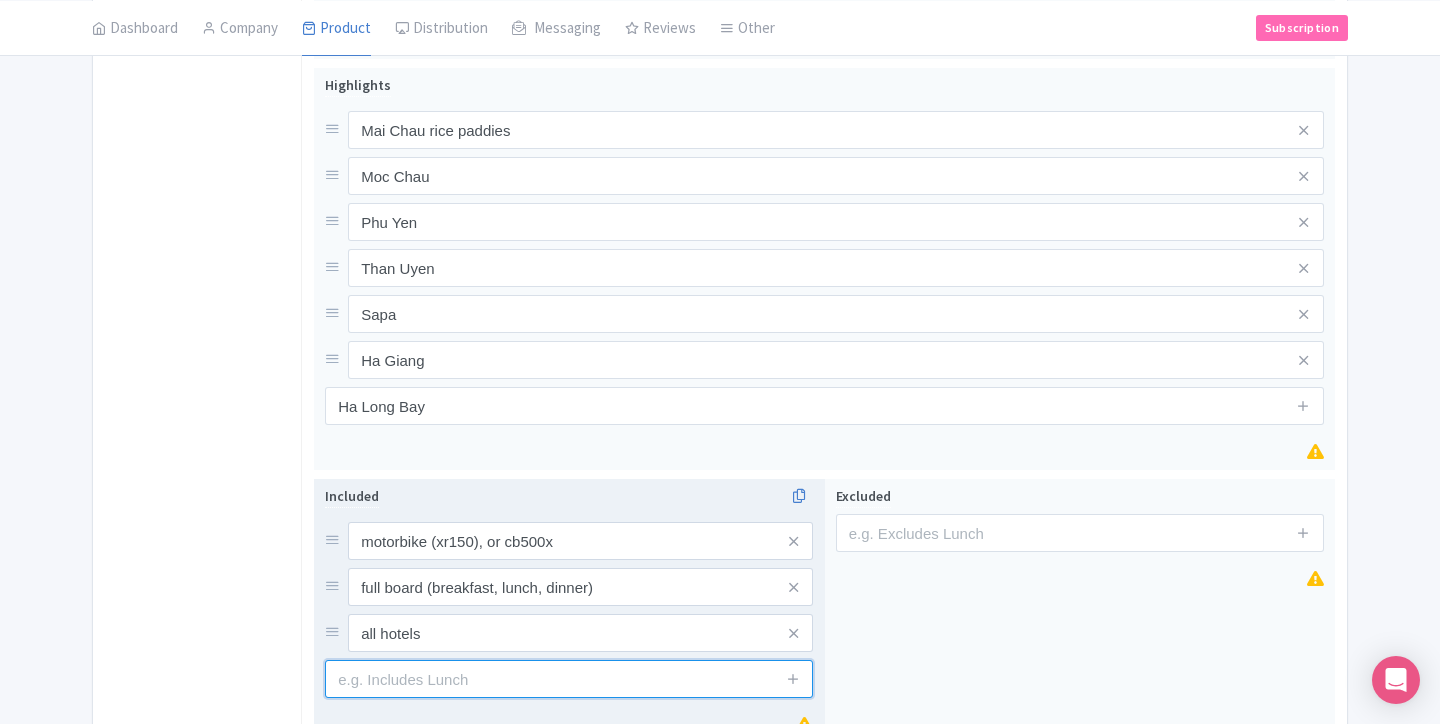 click at bounding box center [569, 679] 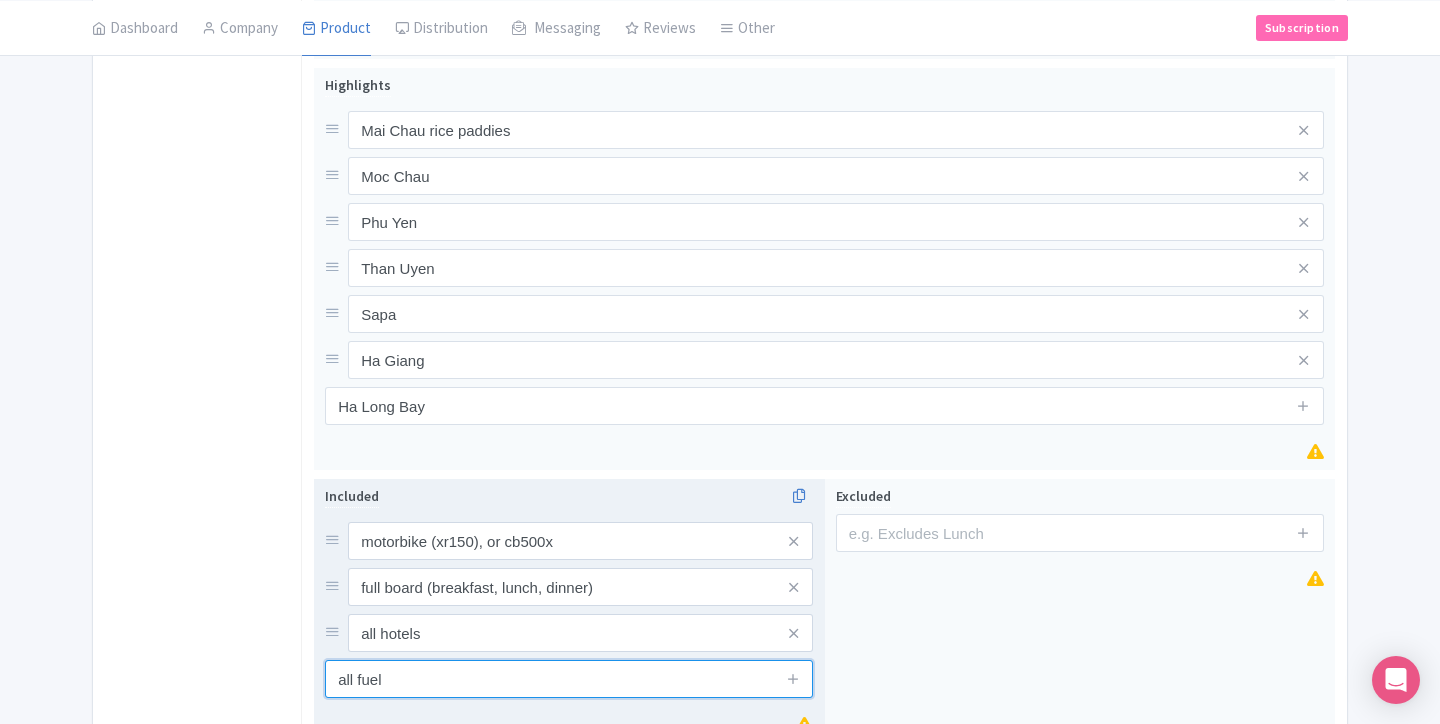 type on "all fuel" 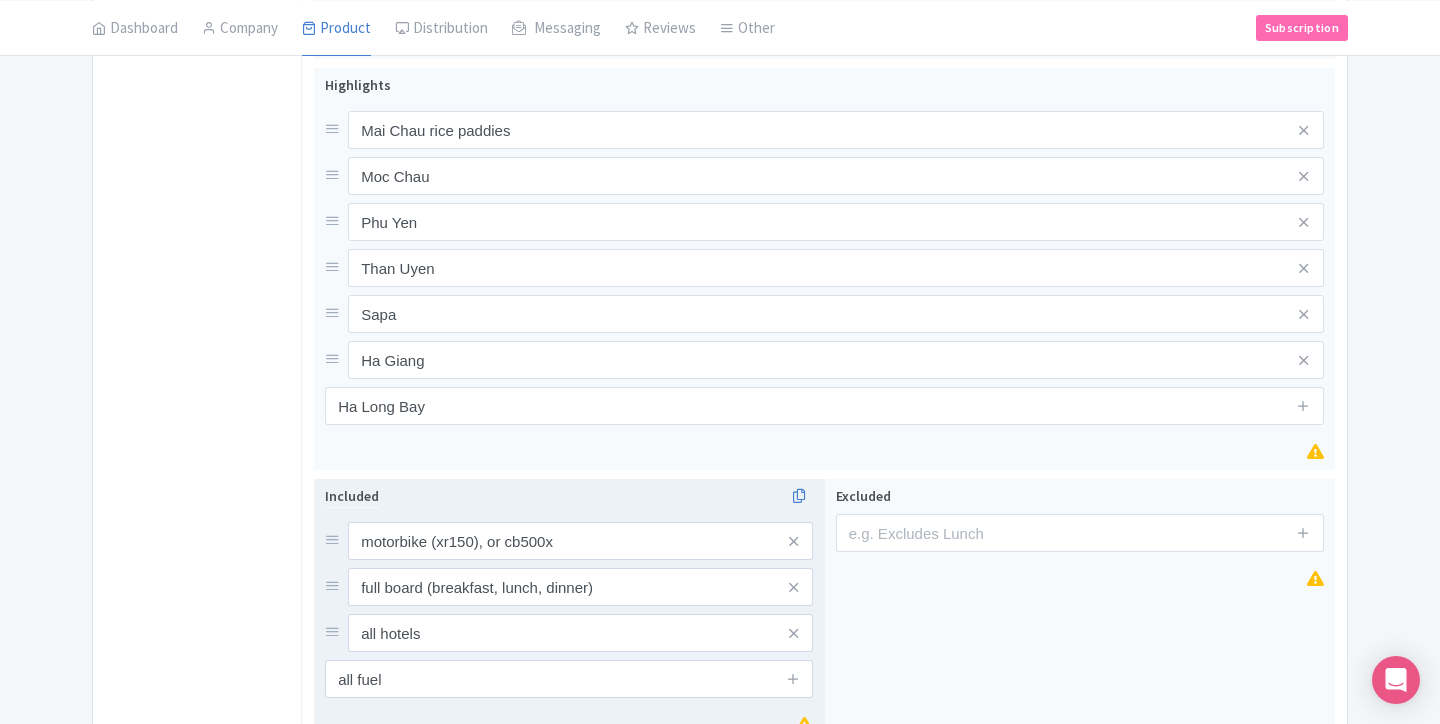 click at bounding box center [793, 679] 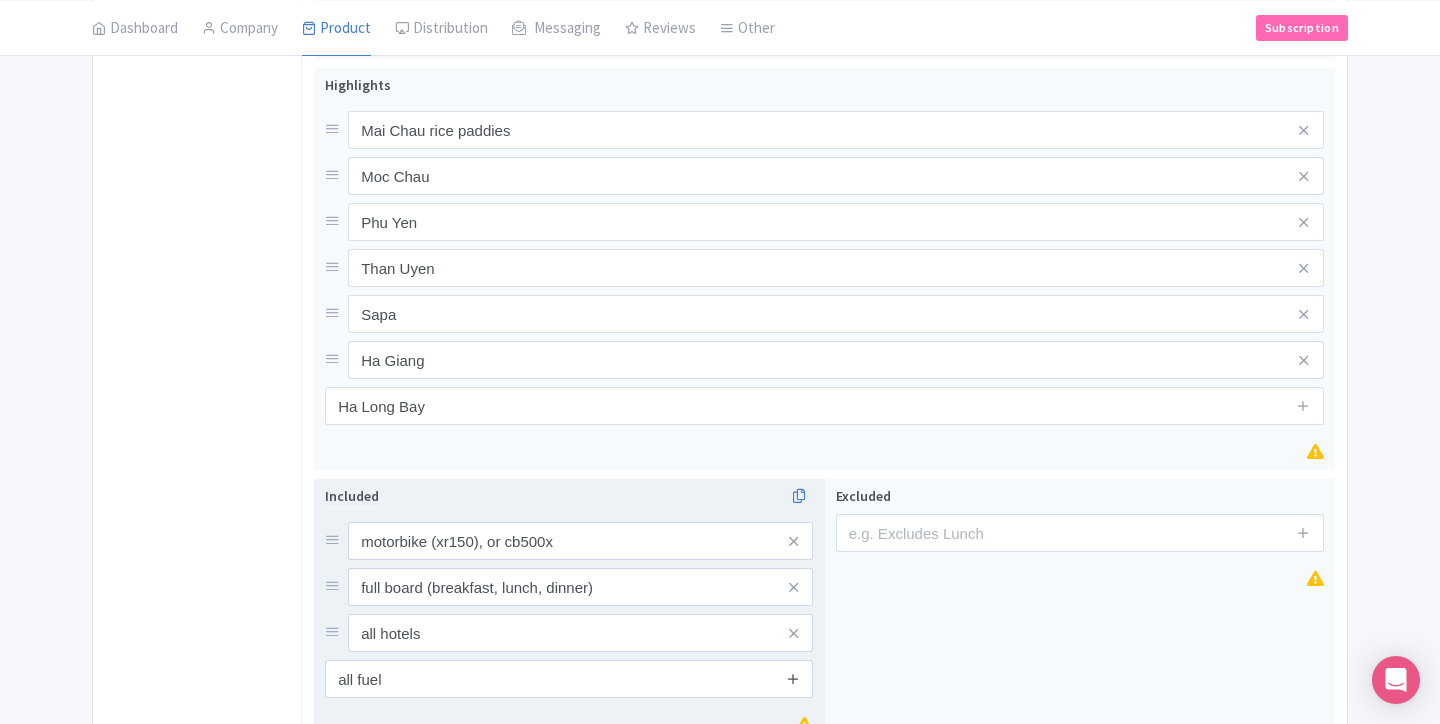 click at bounding box center (793, 678) 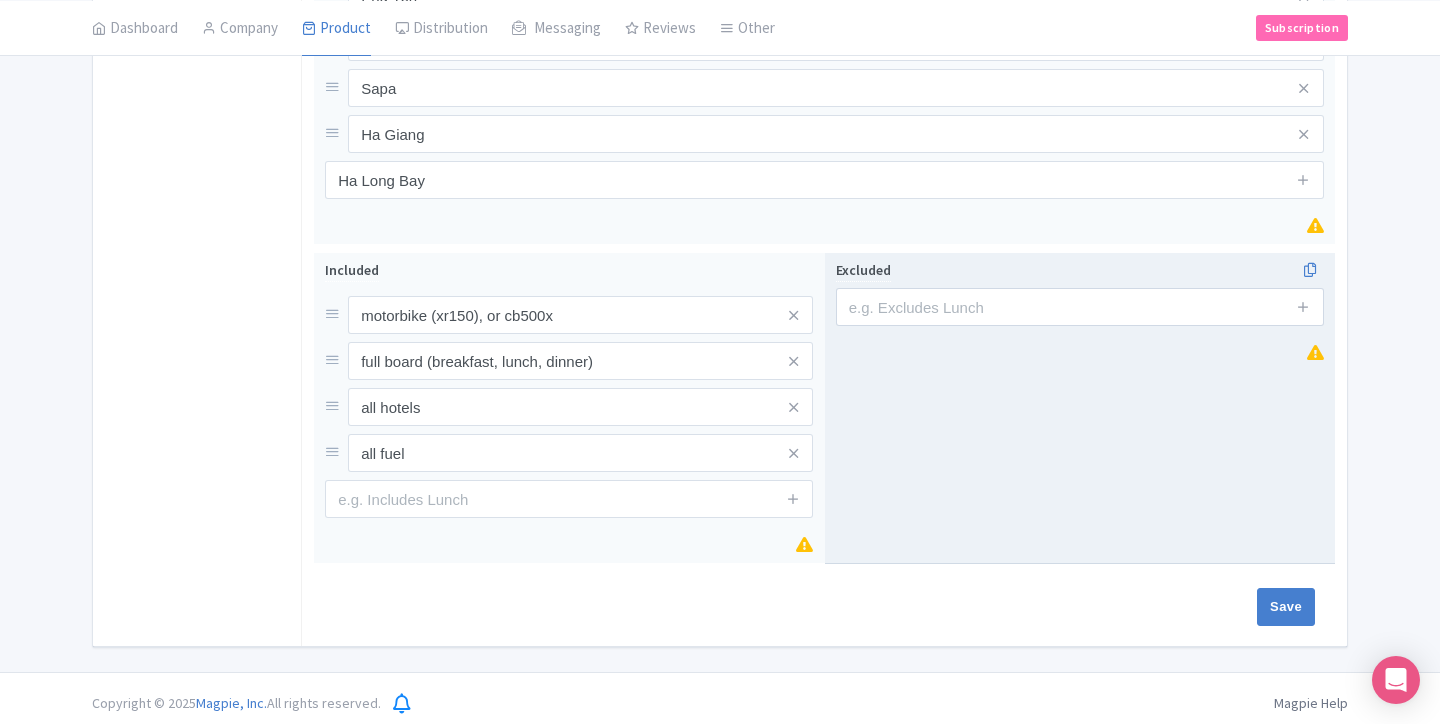 scroll, scrollTop: 1116, scrollLeft: 0, axis: vertical 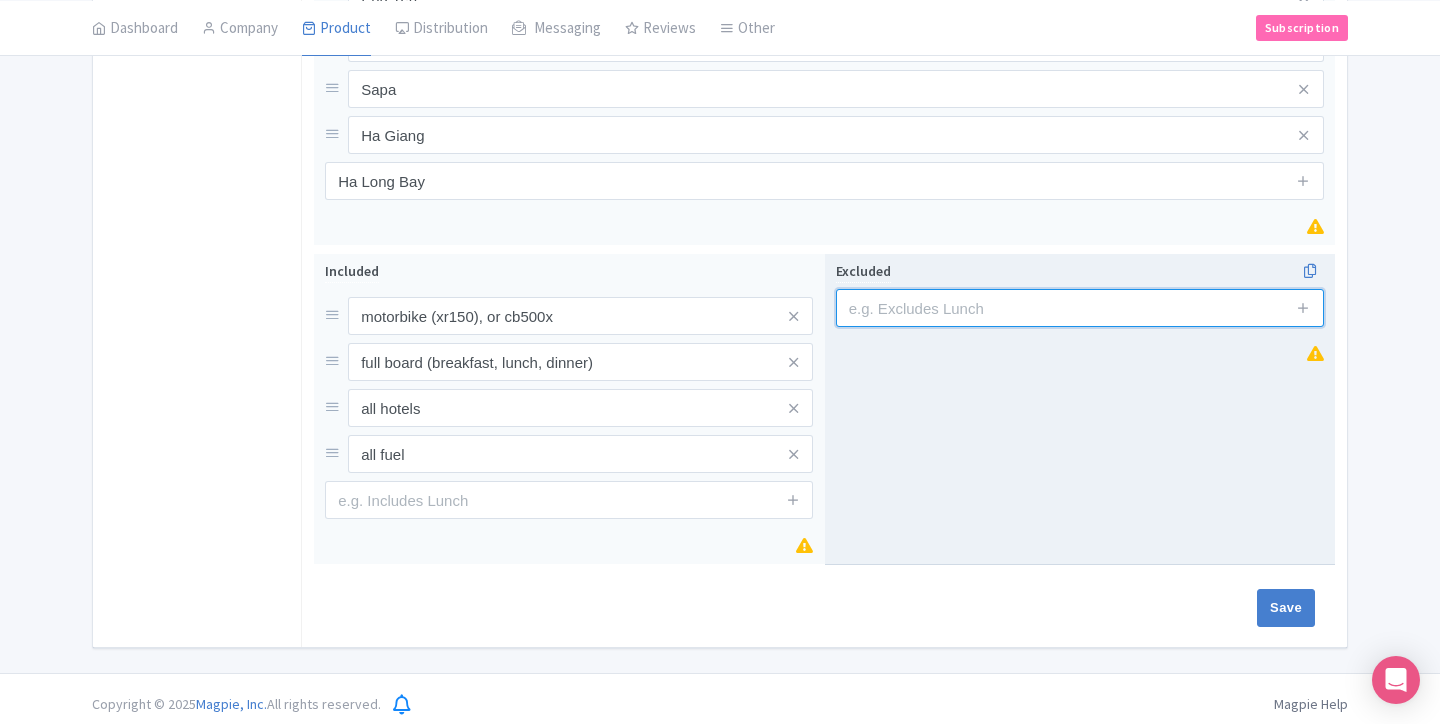 click at bounding box center [1080, 308] 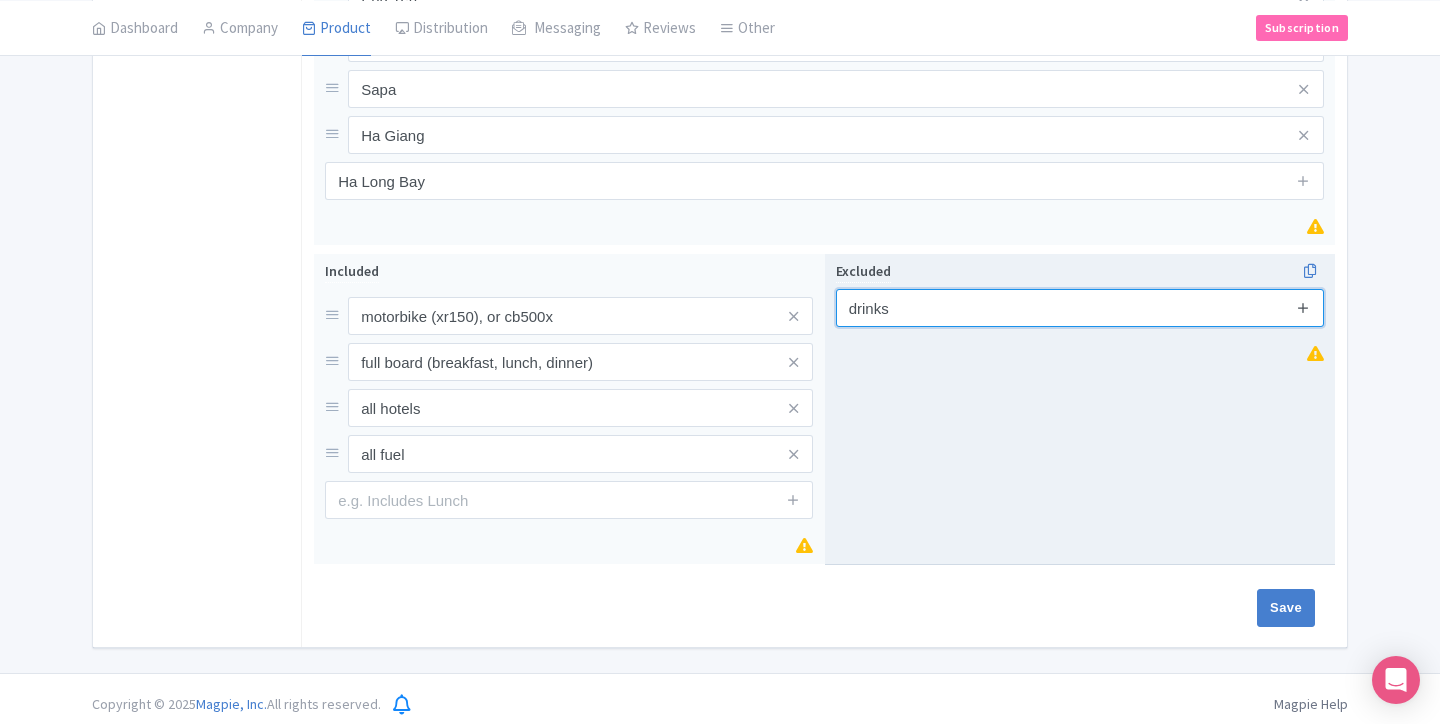 type on "drinks" 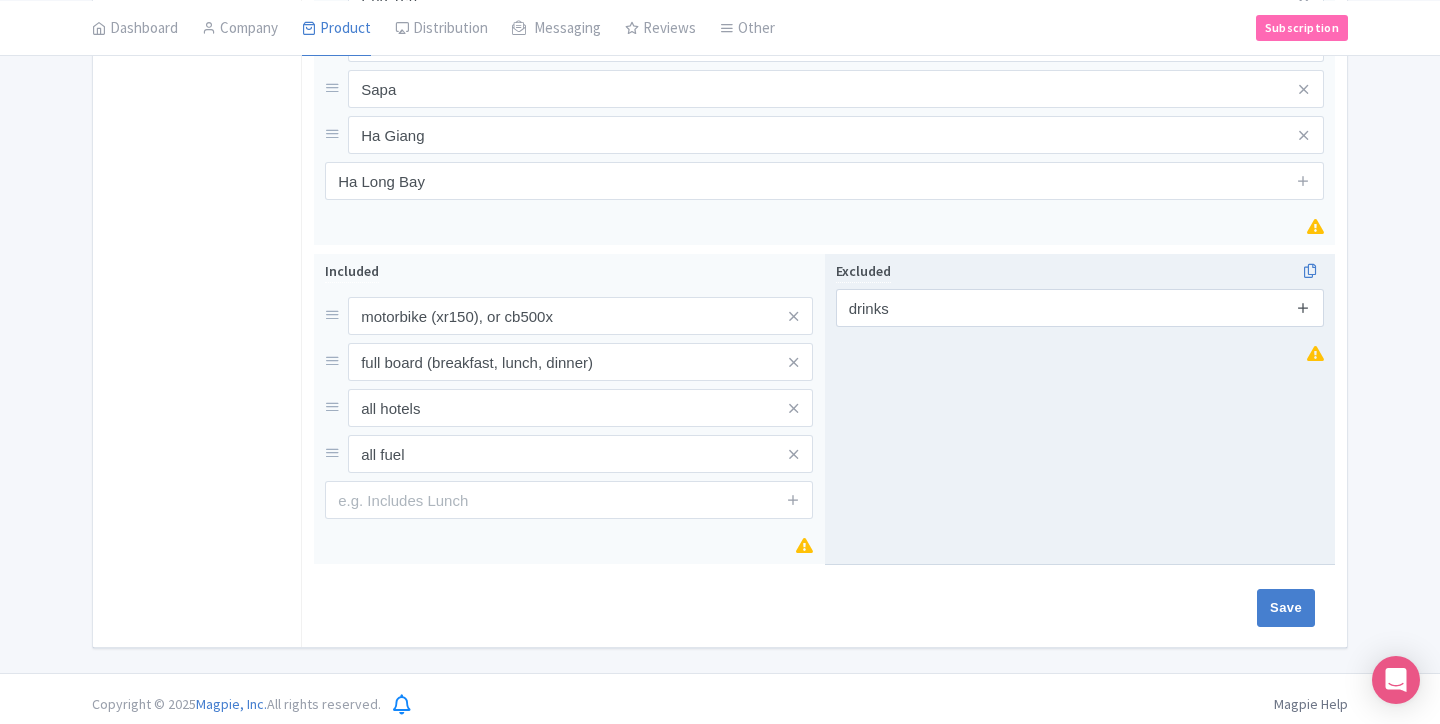 click at bounding box center [1303, 307] 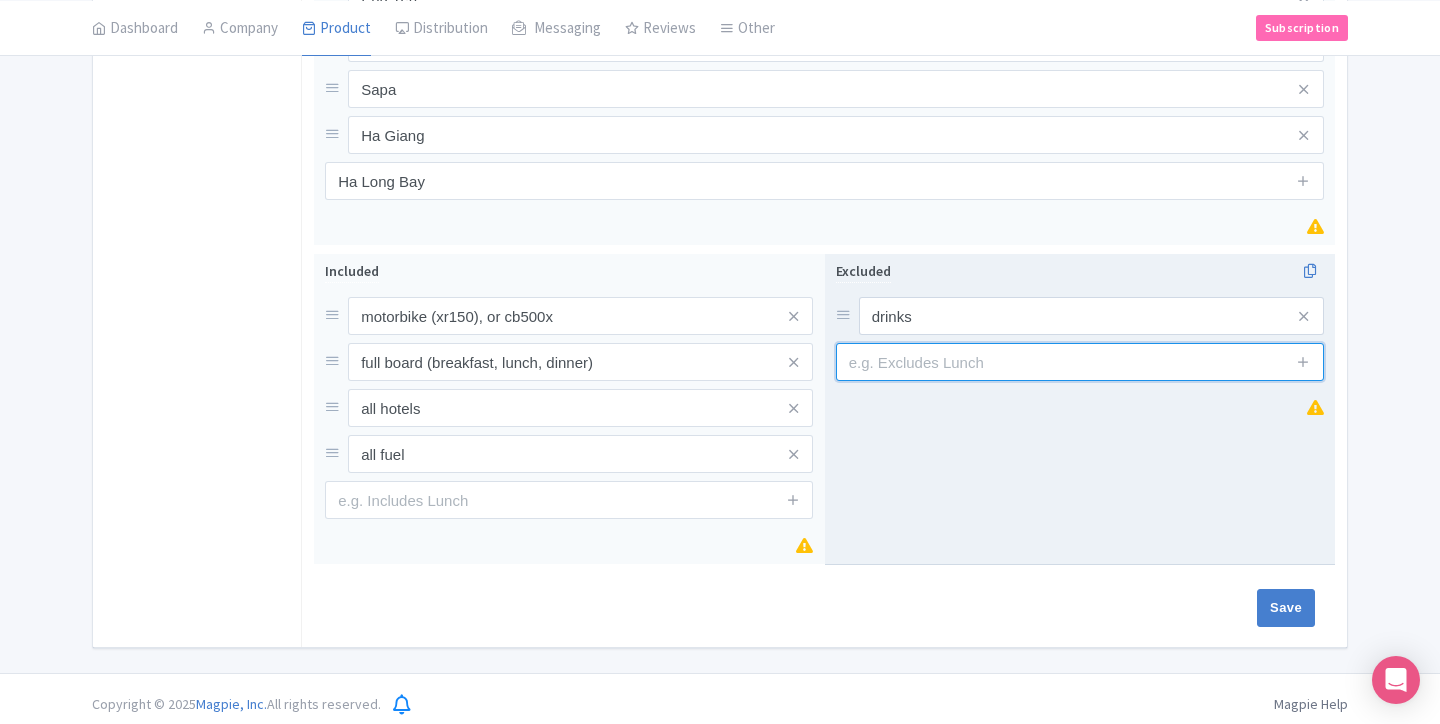 click at bounding box center [1080, 362] 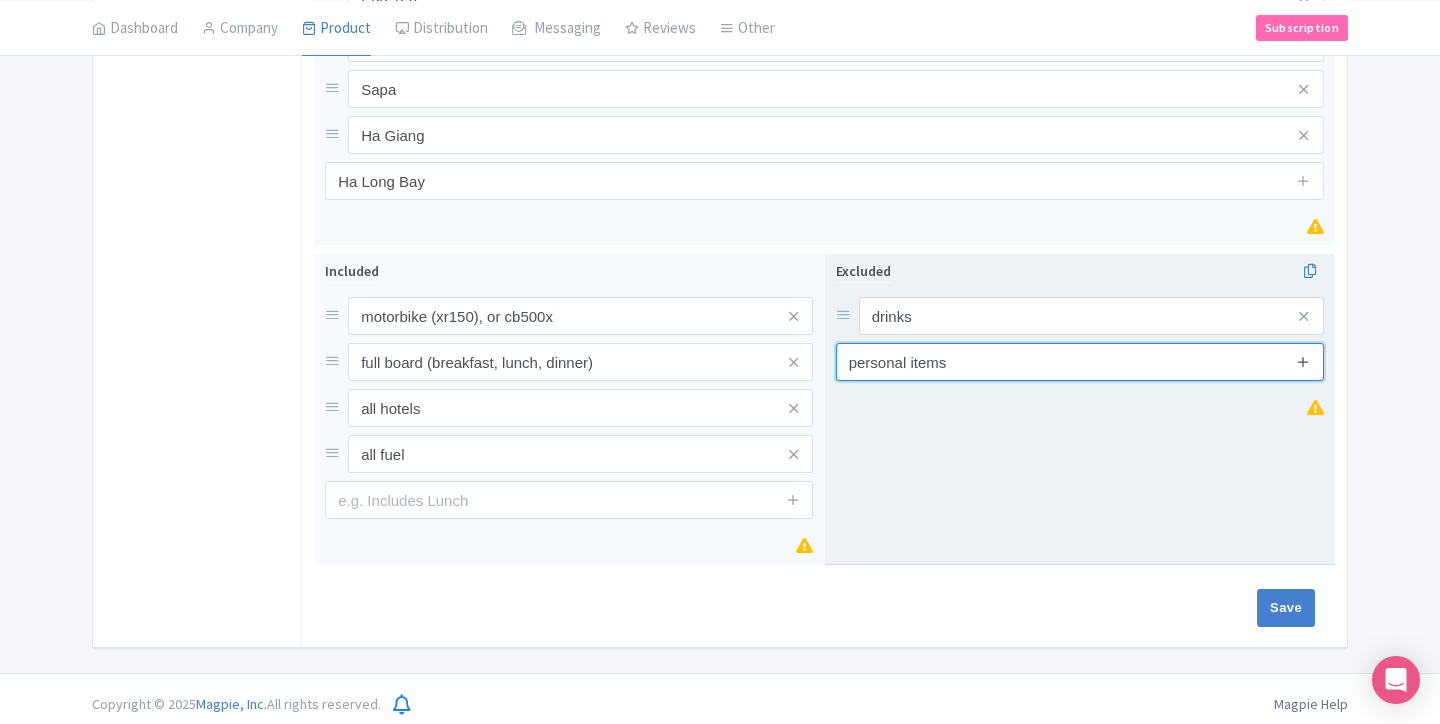 type on "personal items" 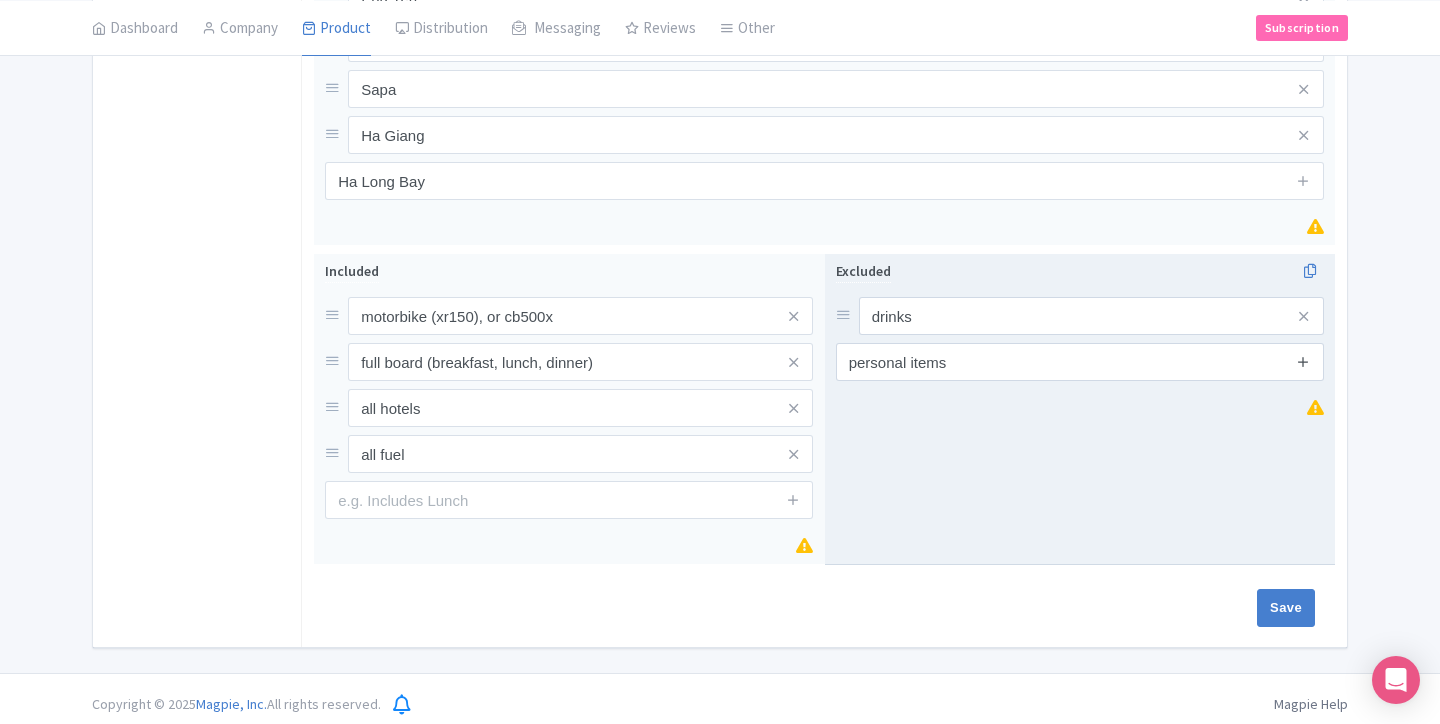 click at bounding box center (1303, 361) 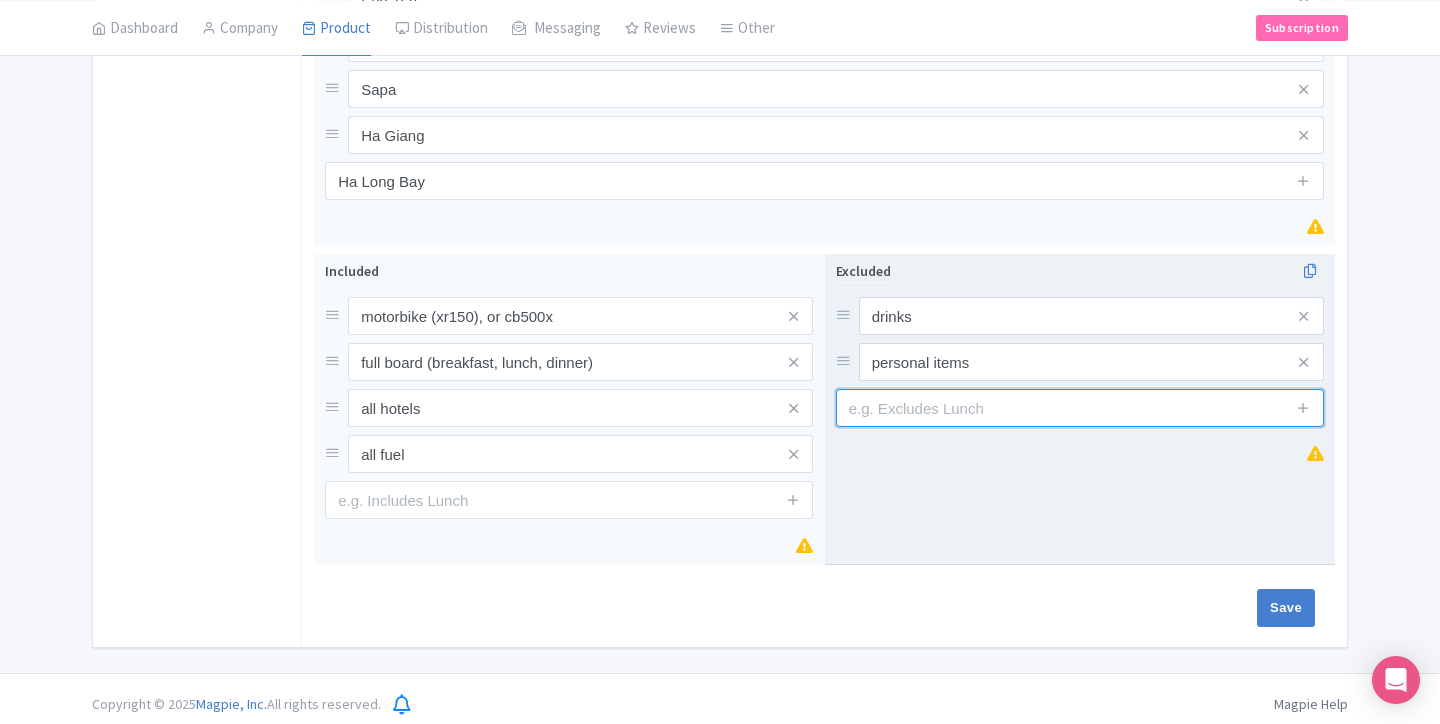 click at bounding box center (1080, 408) 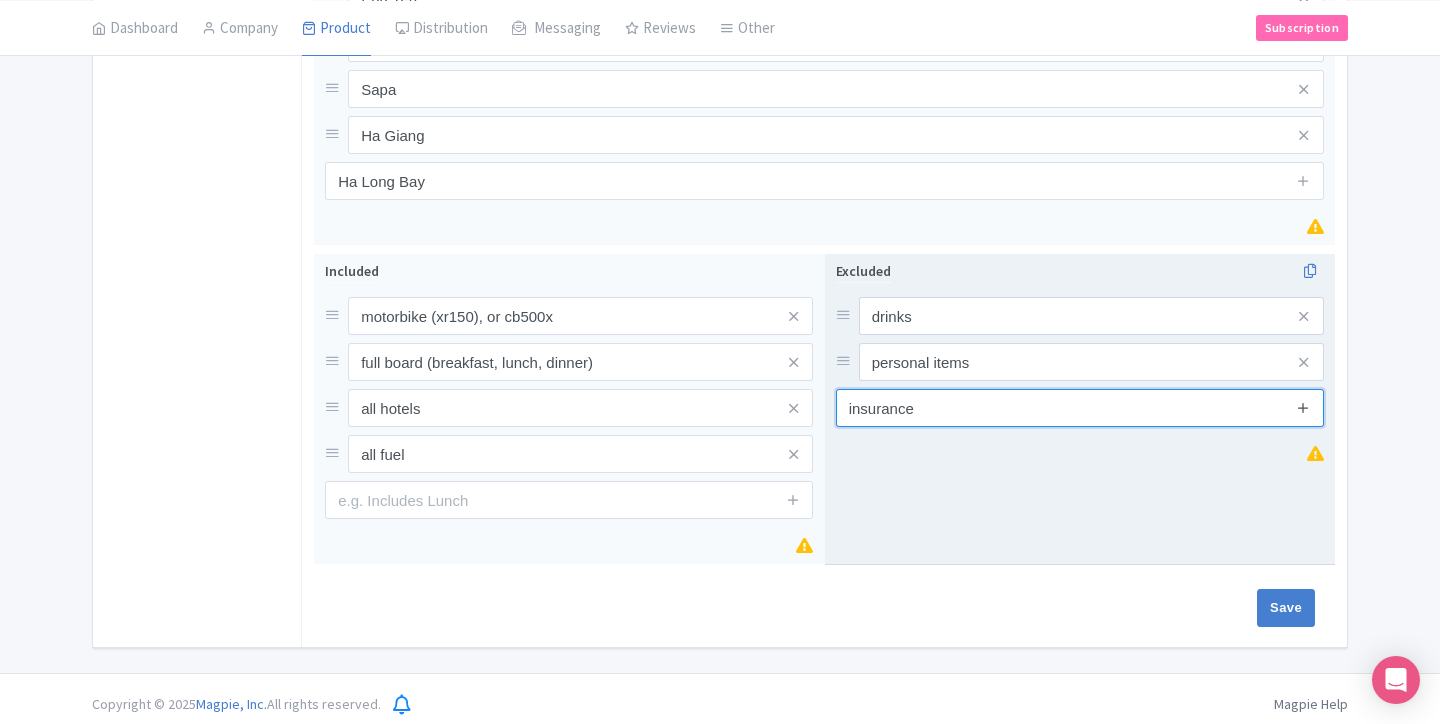 type on "insurance" 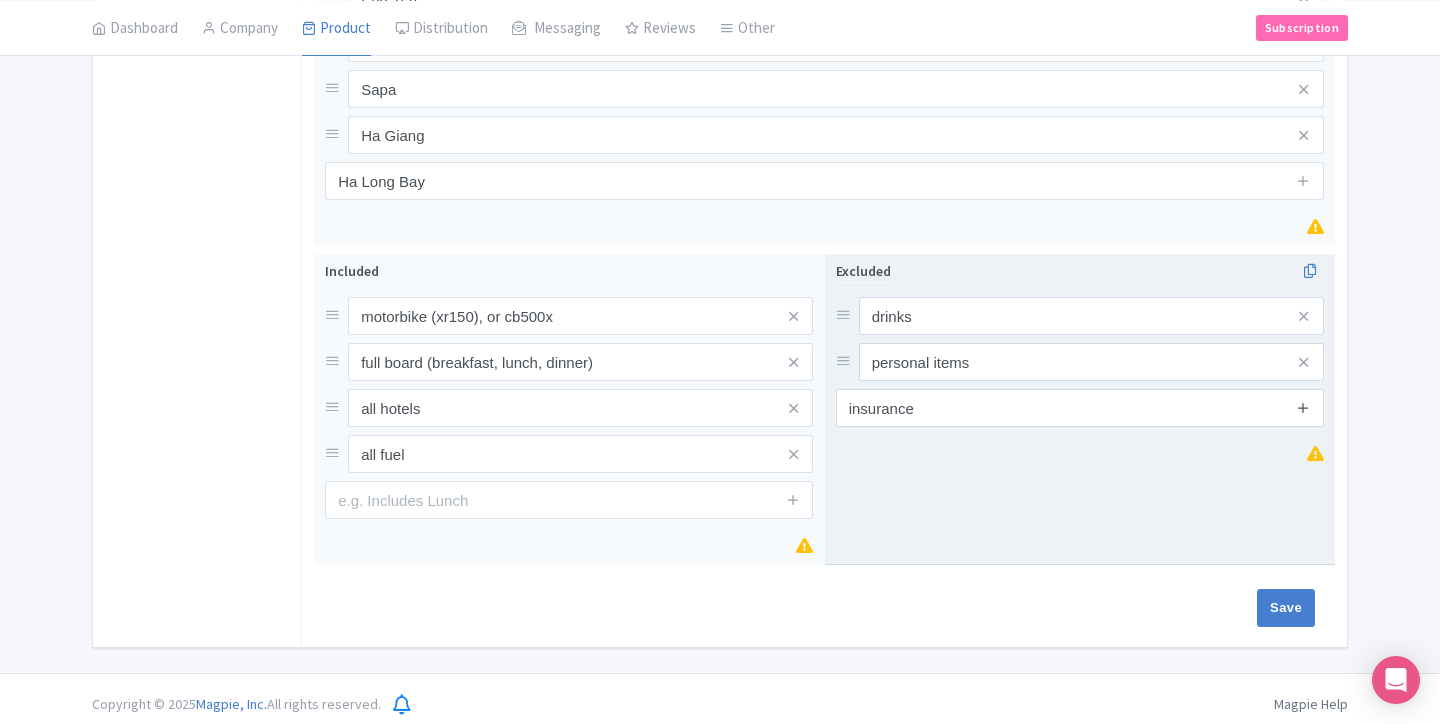 click at bounding box center [1303, 407] 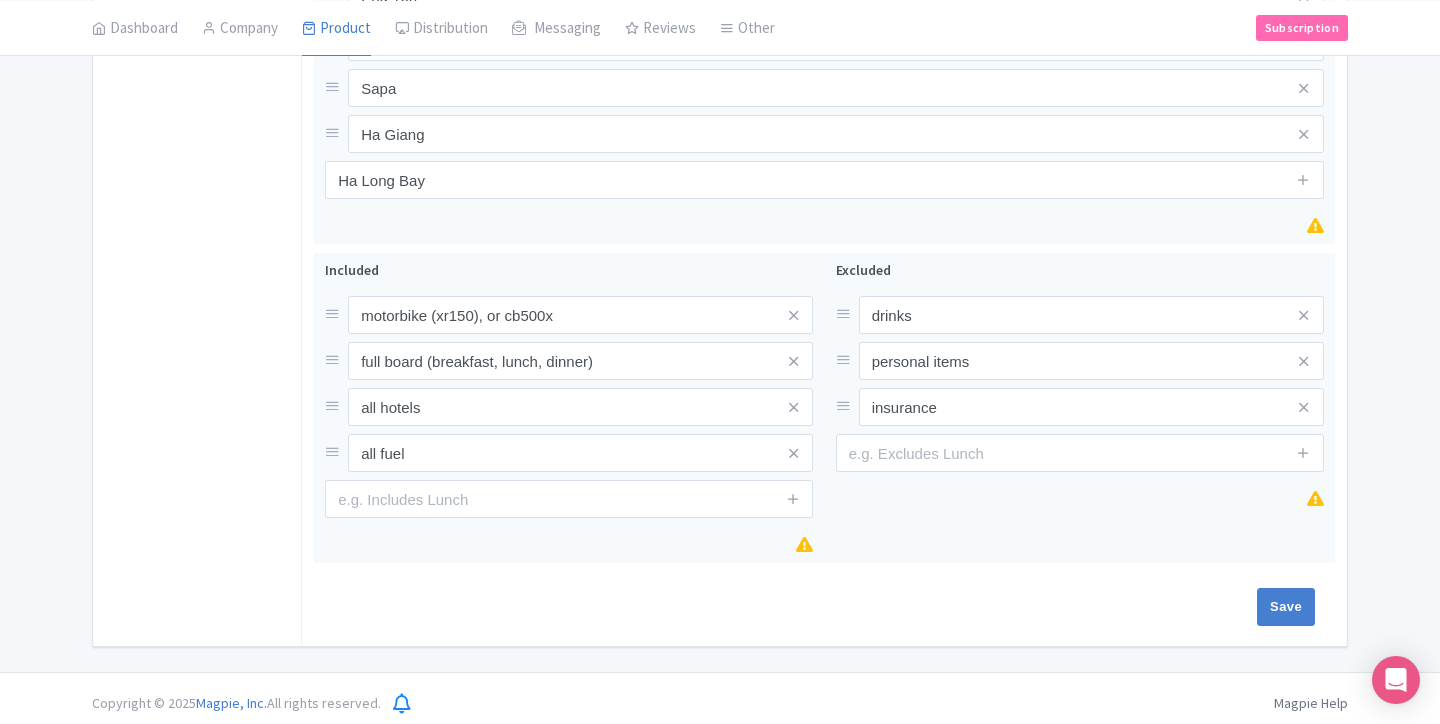 scroll, scrollTop: 1116, scrollLeft: 0, axis: vertical 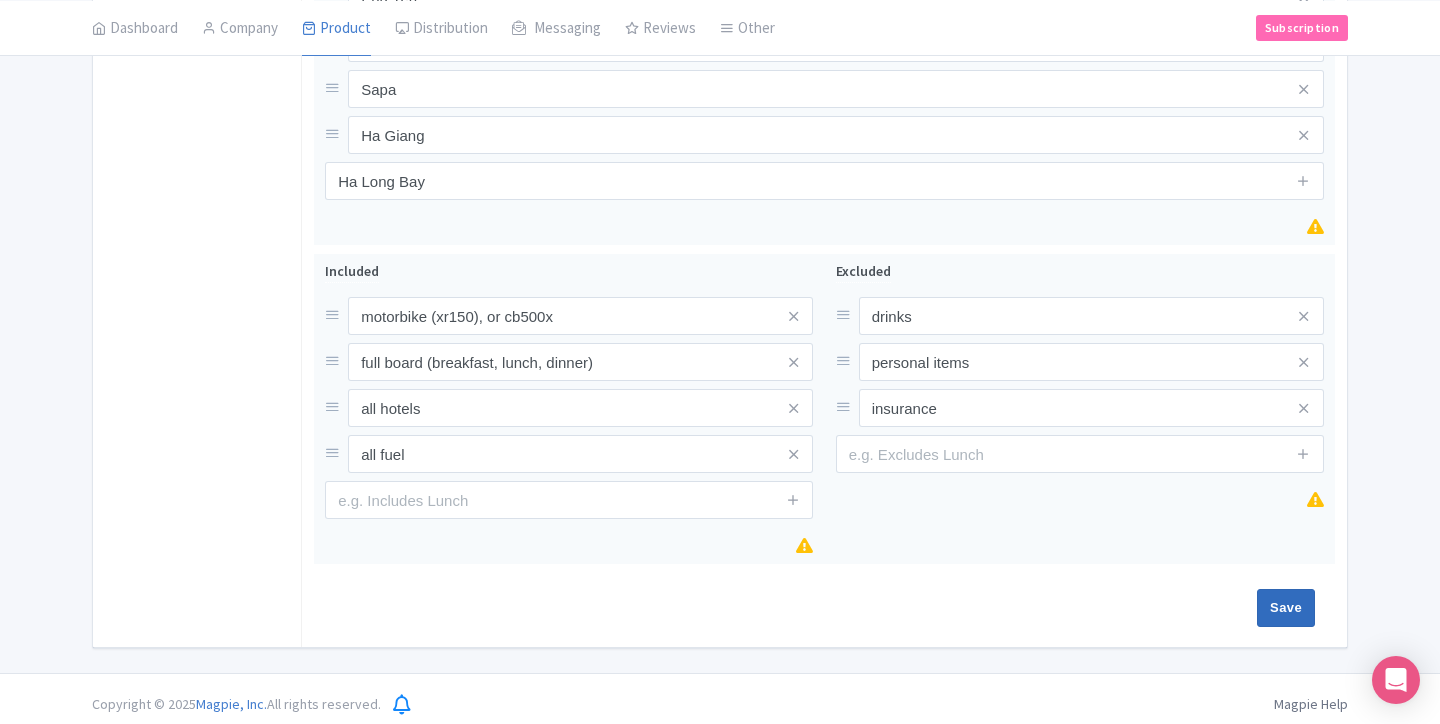 click on "Save" at bounding box center (1286, 608) 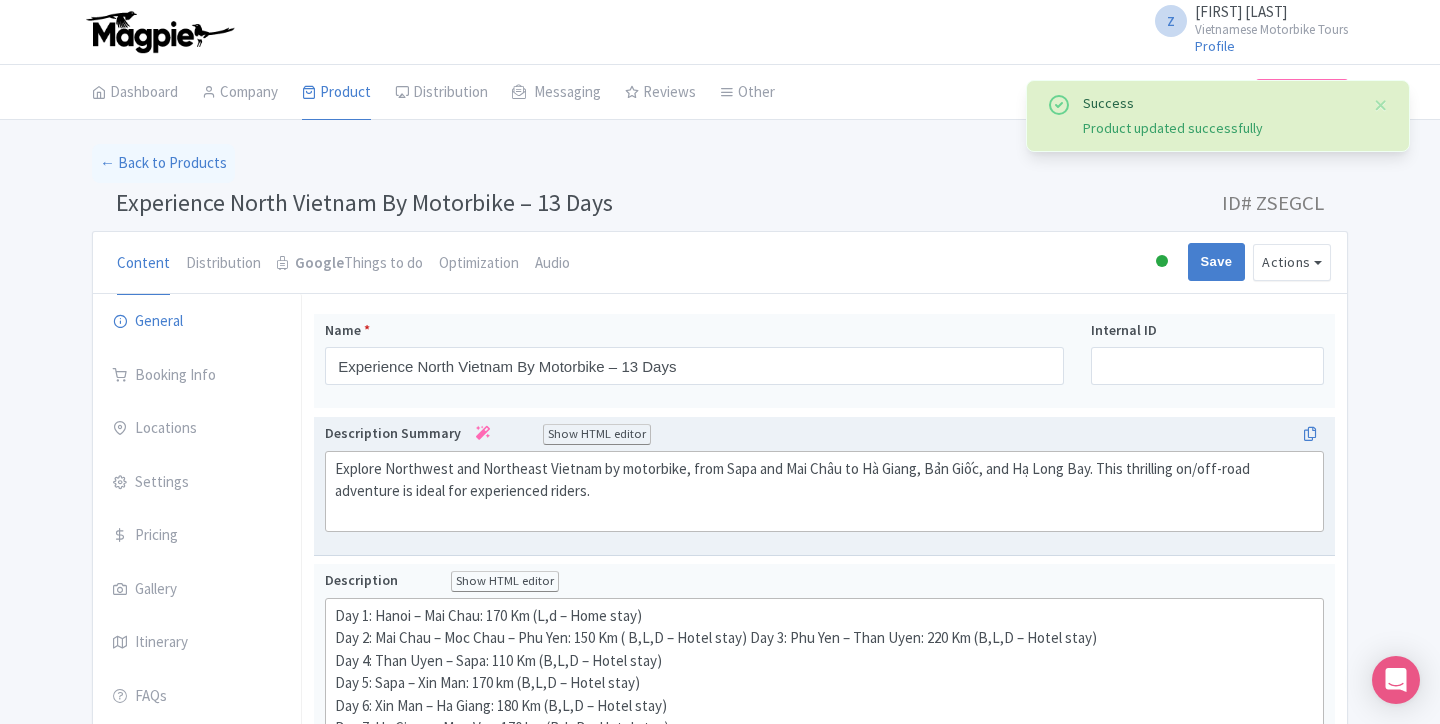scroll, scrollTop: 0, scrollLeft: 0, axis: both 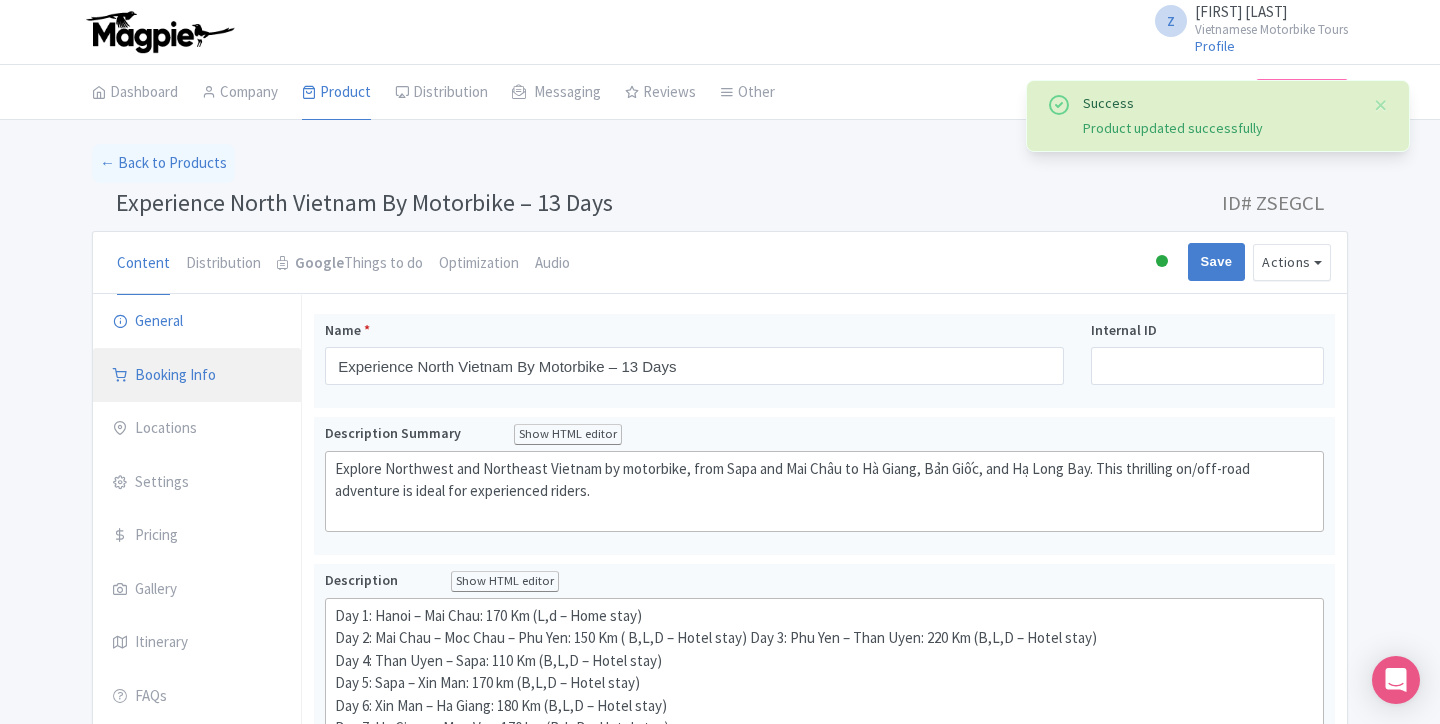 click on "Booking Info" at bounding box center [197, 376] 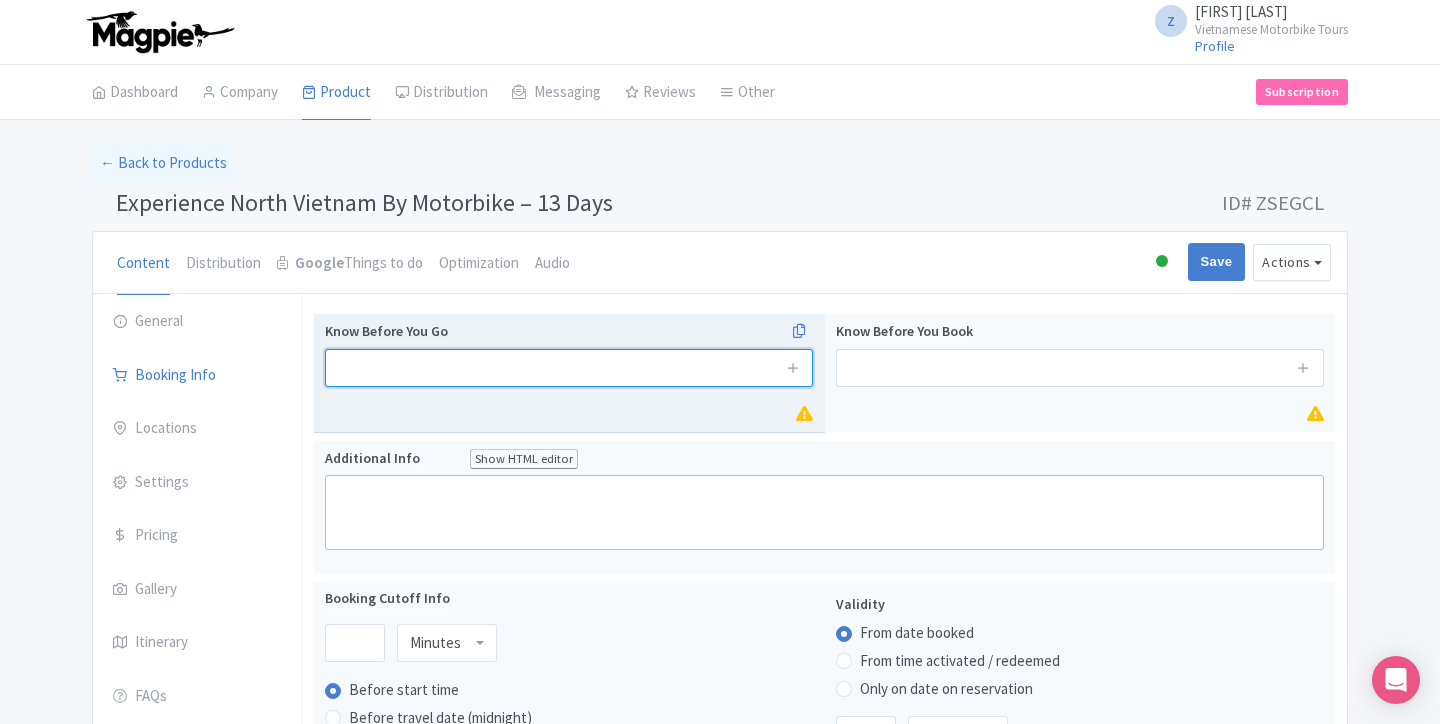 click at bounding box center (569, 368) 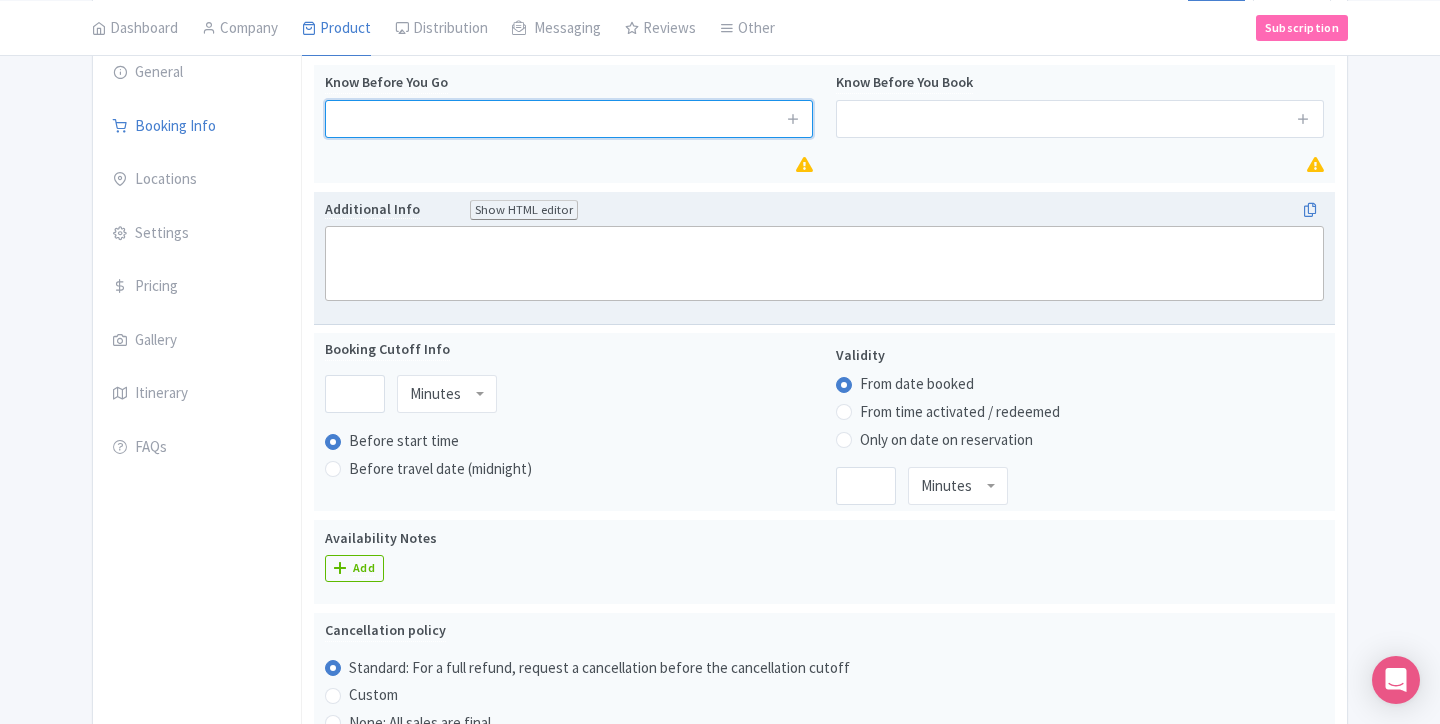 scroll, scrollTop: 252, scrollLeft: 0, axis: vertical 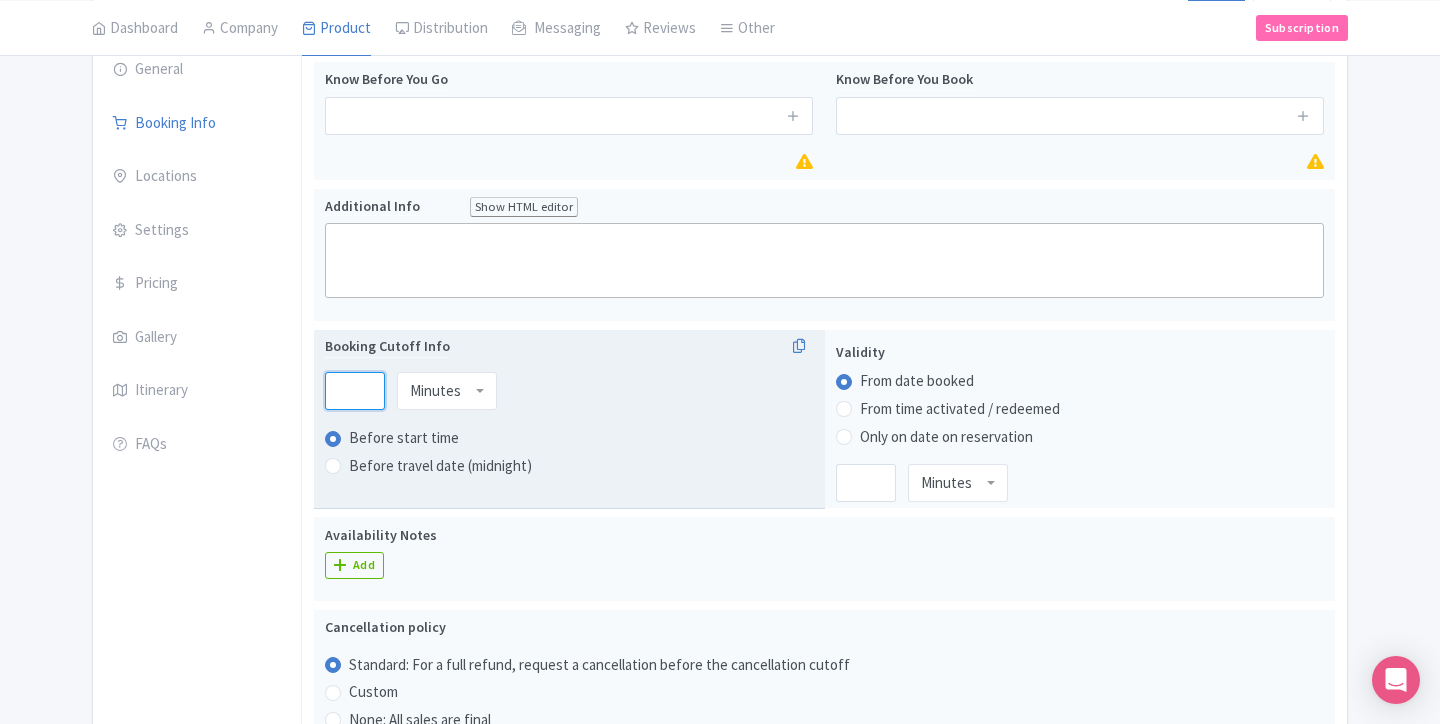 click at bounding box center [355, 391] 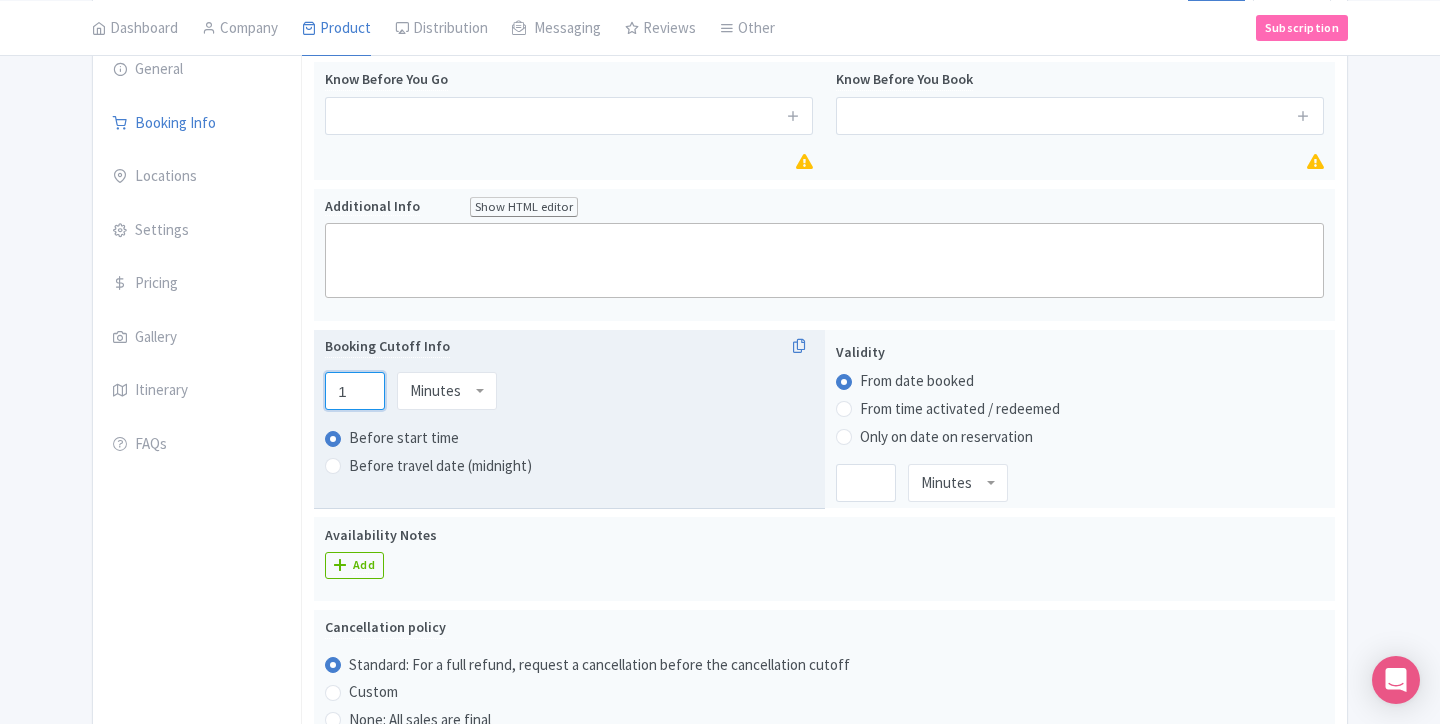type on "1" 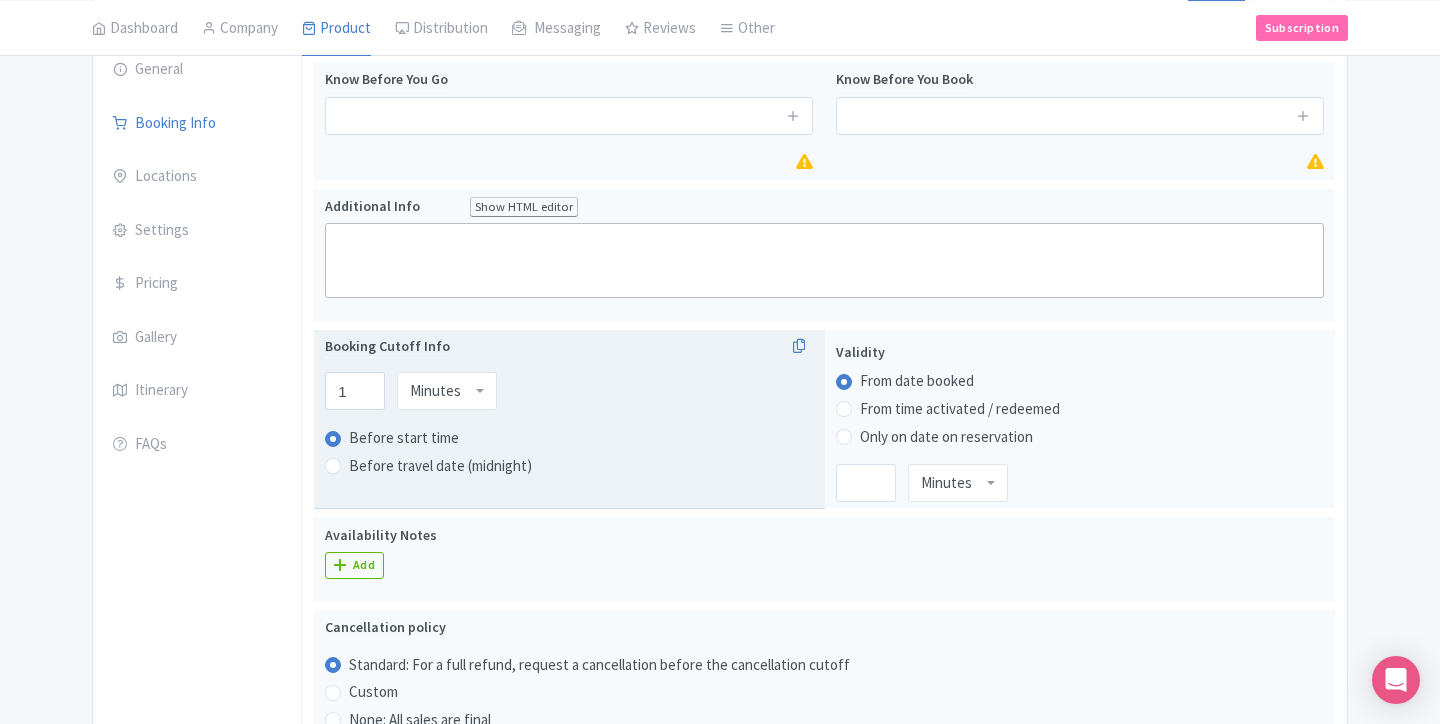 click on "Minutes" at bounding box center (435, 391) 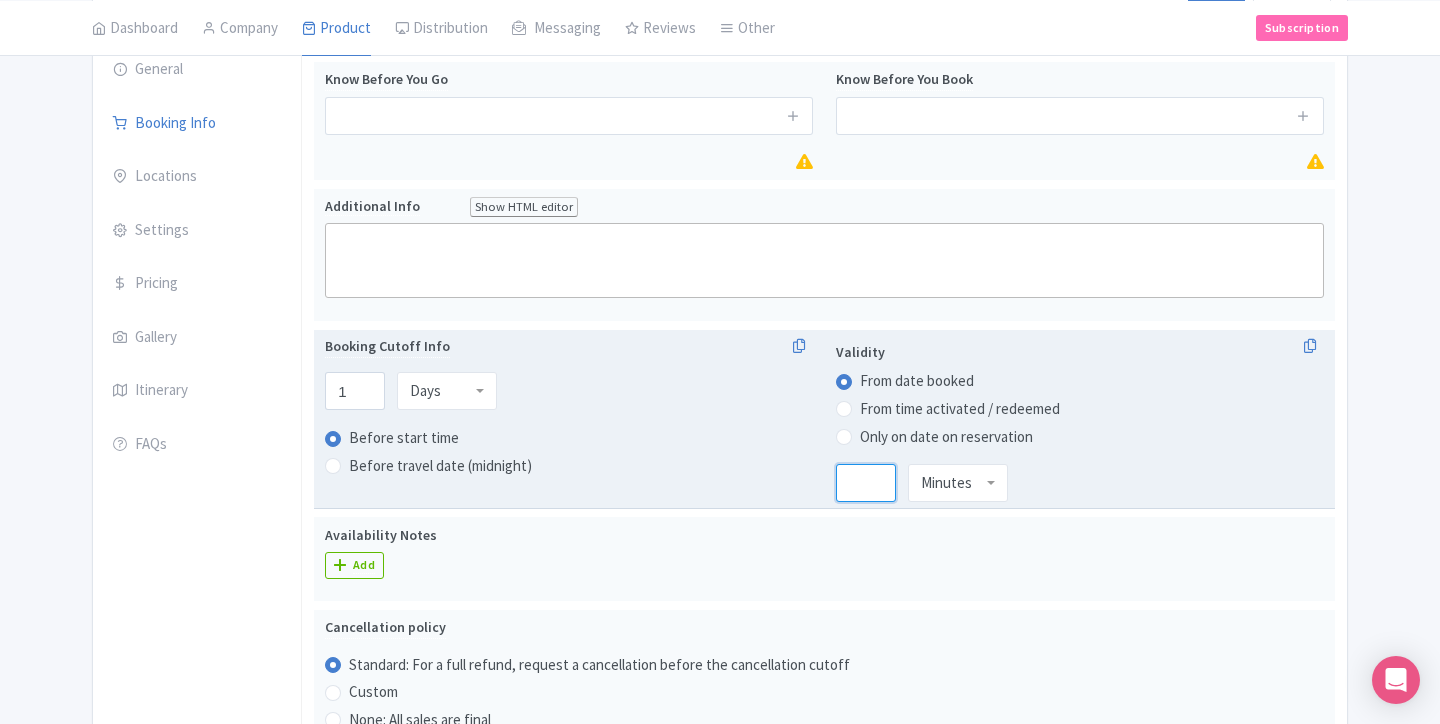 click at bounding box center (866, 483) 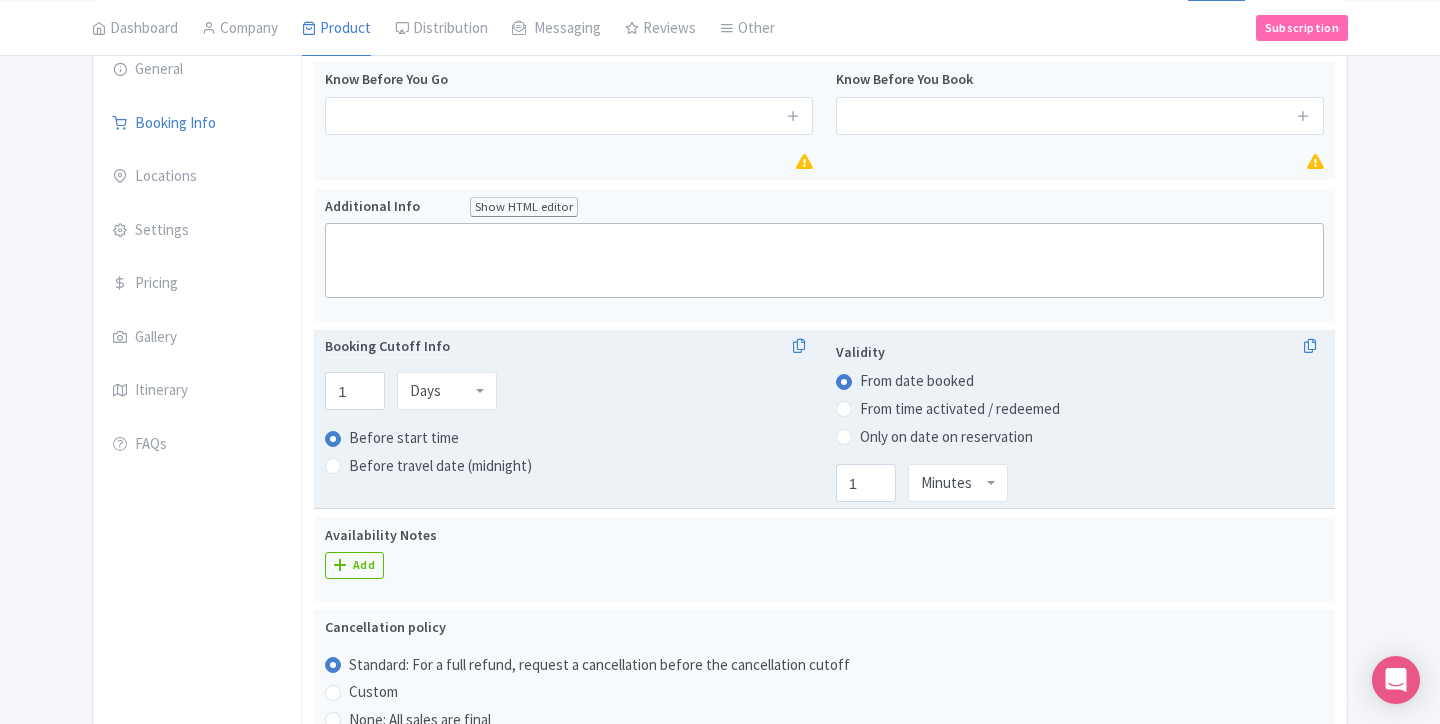 click on "Minutes" at bounding box center (946, 483) 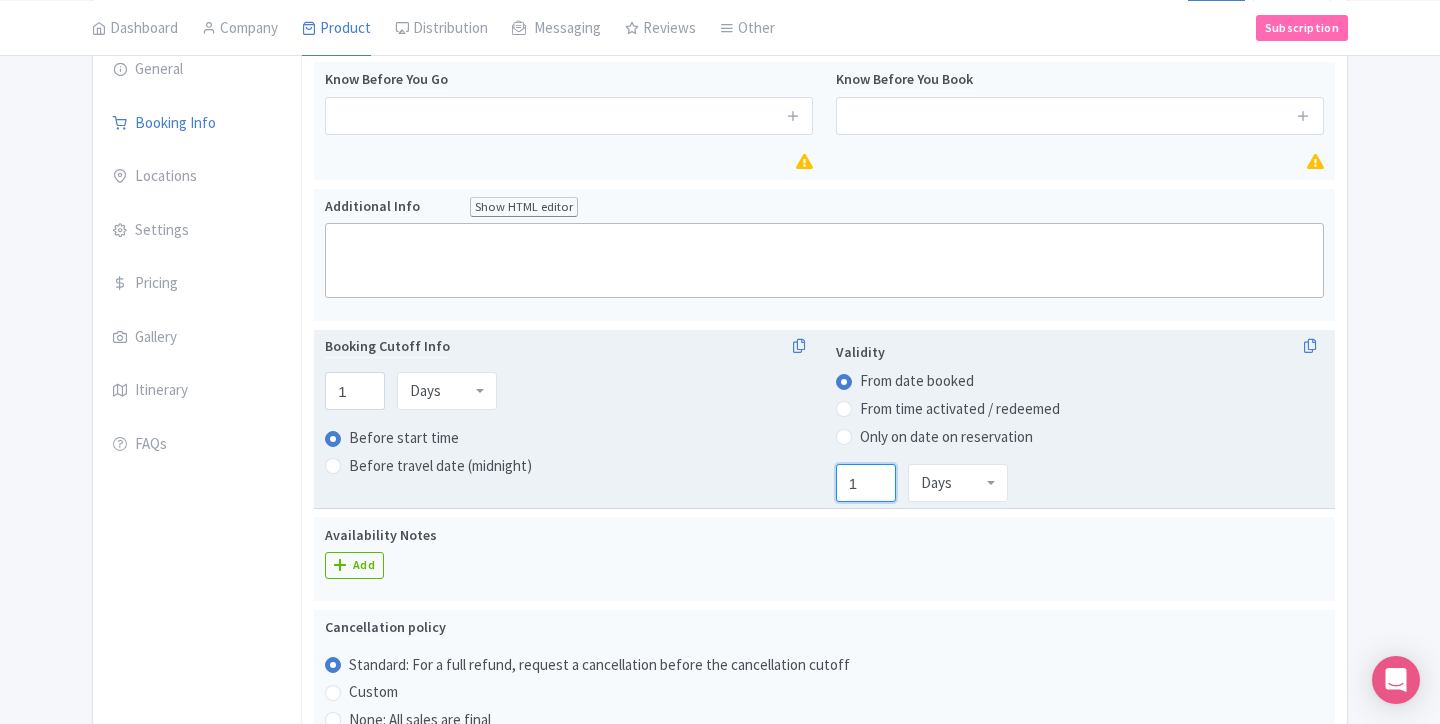 click on "1" at bounding box center [866, 483] 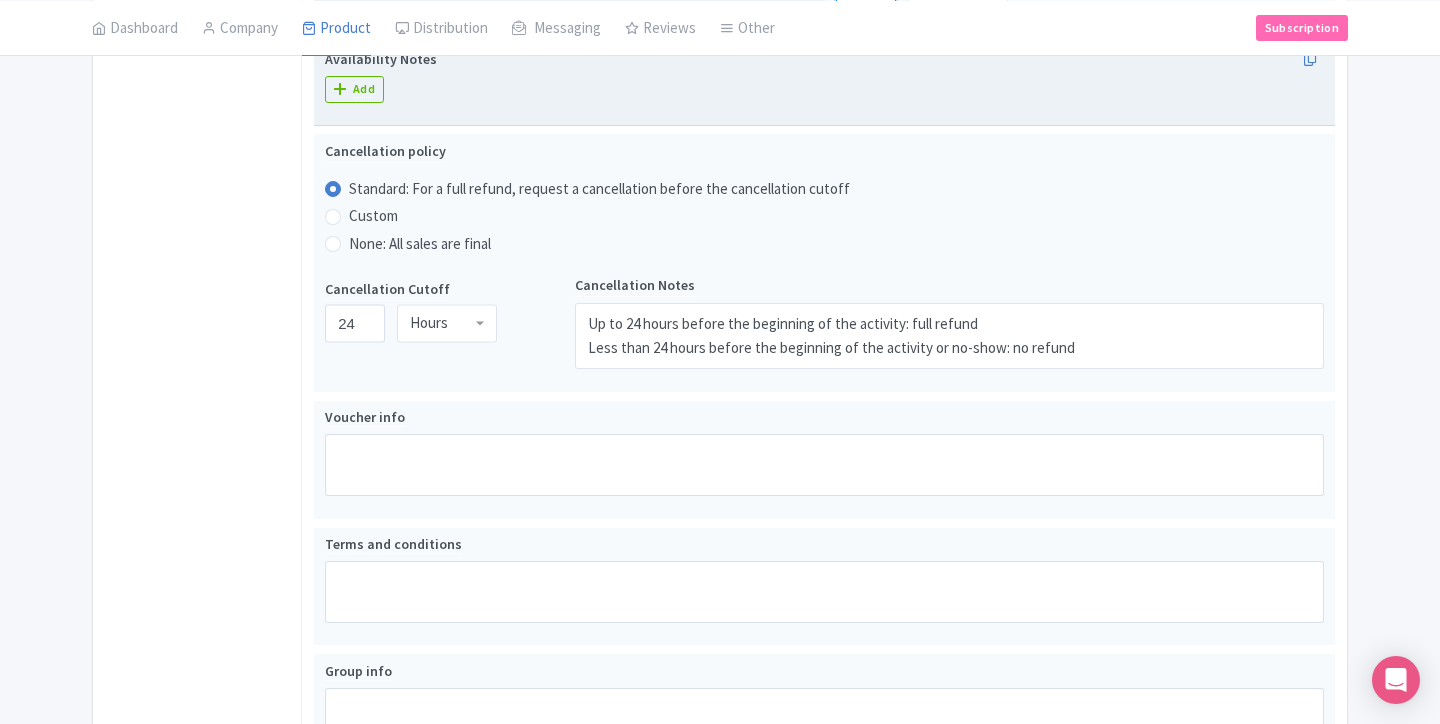 scroll, scrollTop: 728, scrollLeft: 0, axis: vertical 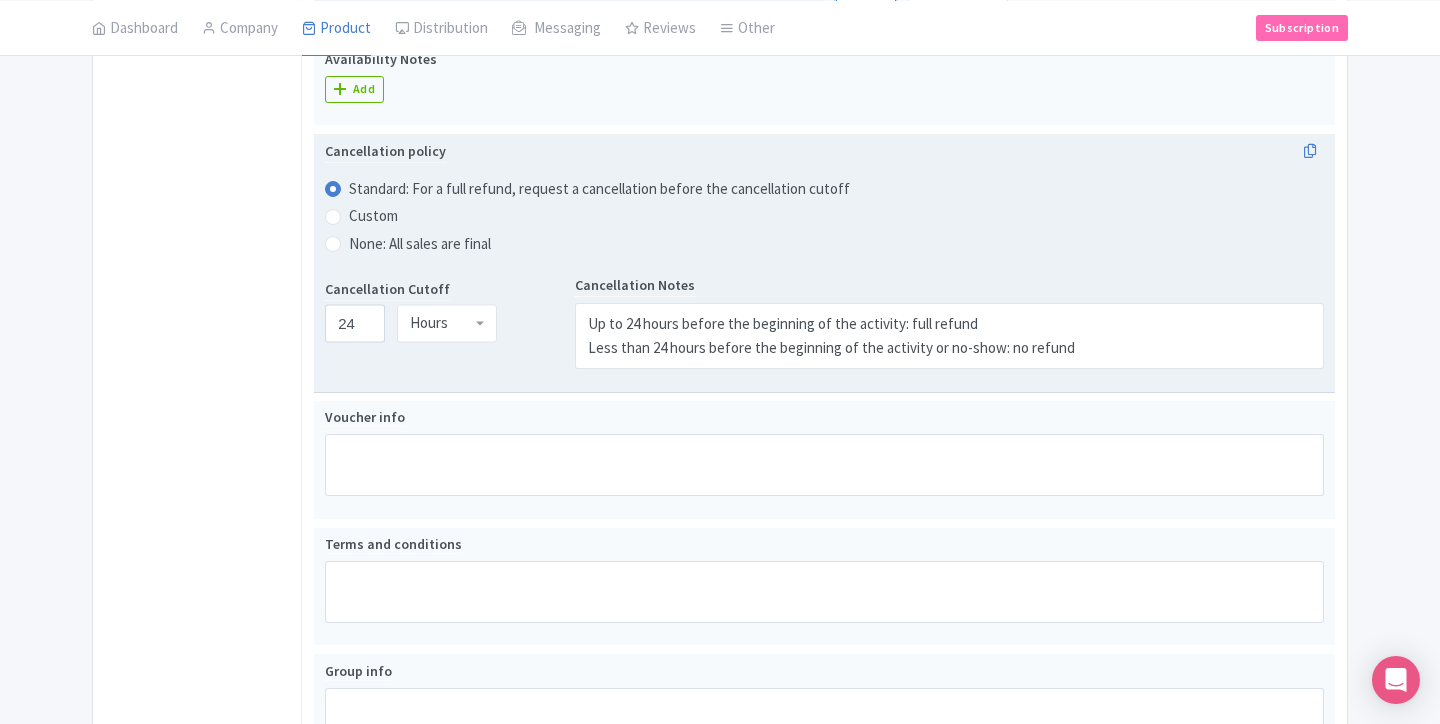 type on "10" 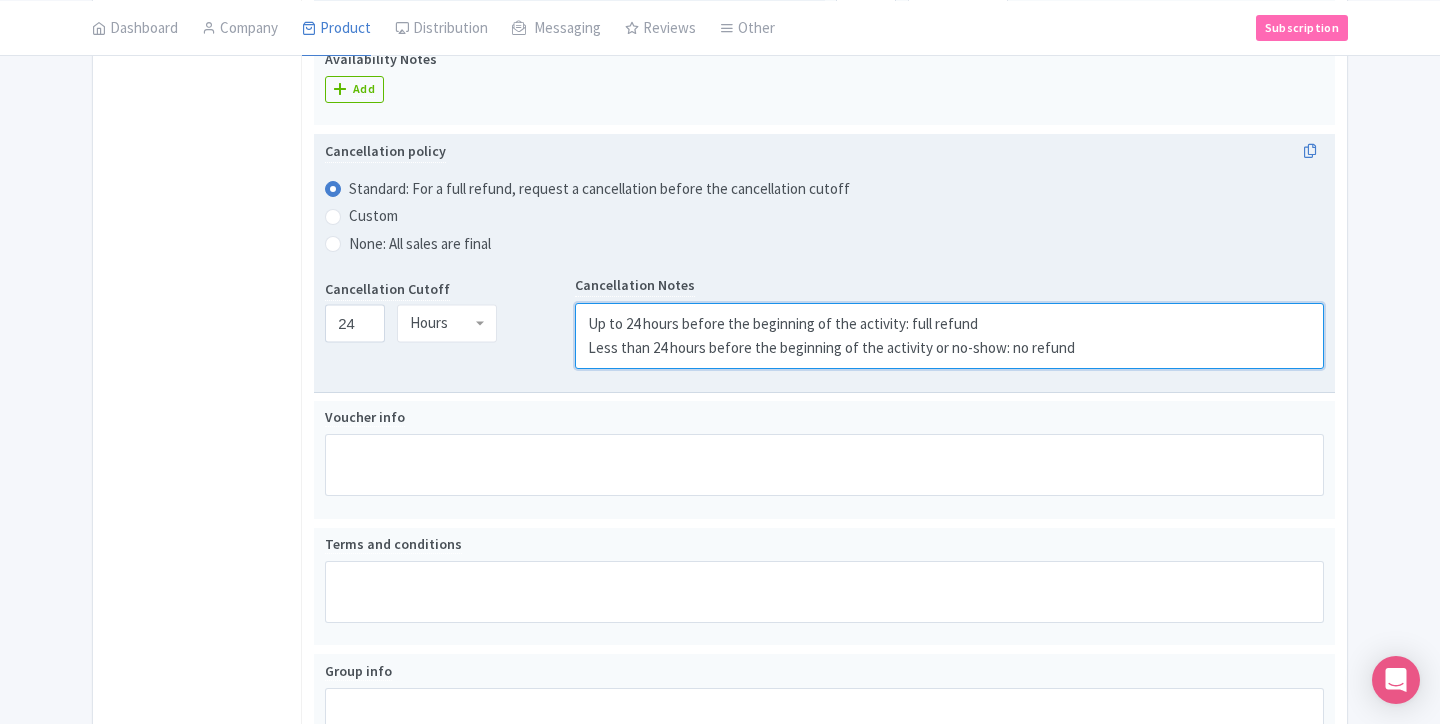 click on "Up to 24 hours before the beginning of the activity: full refund
Less than 24 hours before the beginning of the activity or no-show: no refund" at bounding box center (949, 336) 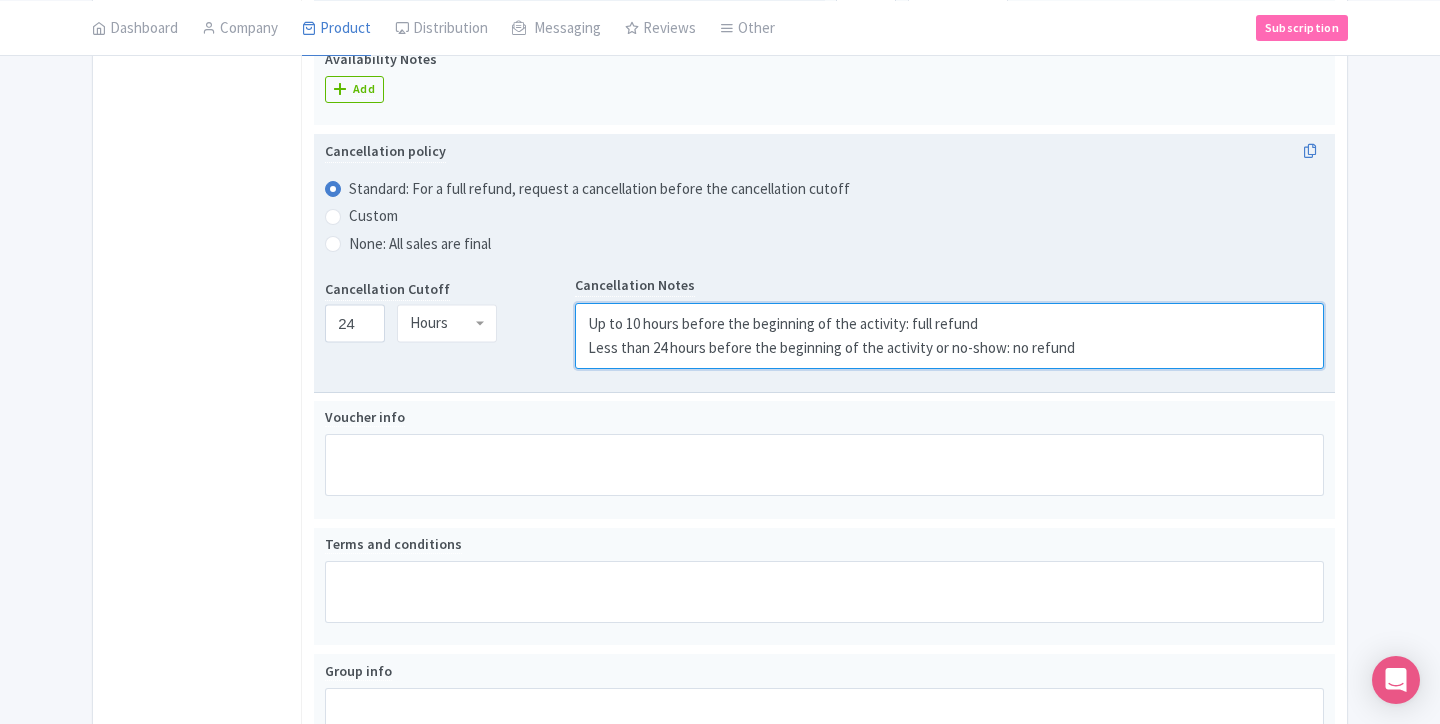 click on "Up to 24 hours before the beginning of the activity: full refund
Less than 24 hours before the beginning of the activity or no-show: no refund" at bounding box center (949, 336) 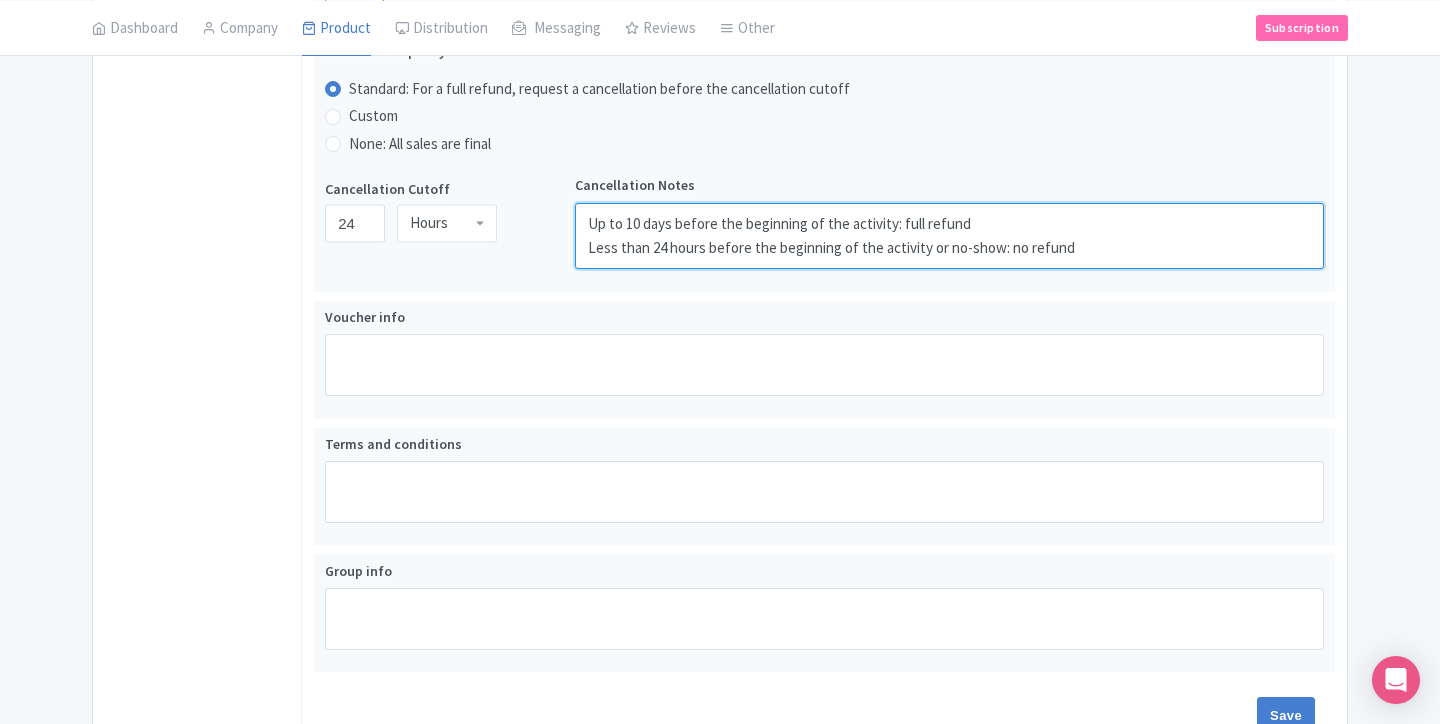 scroll, scrollTop: 858, scrollLeft: 0, axis: vertical 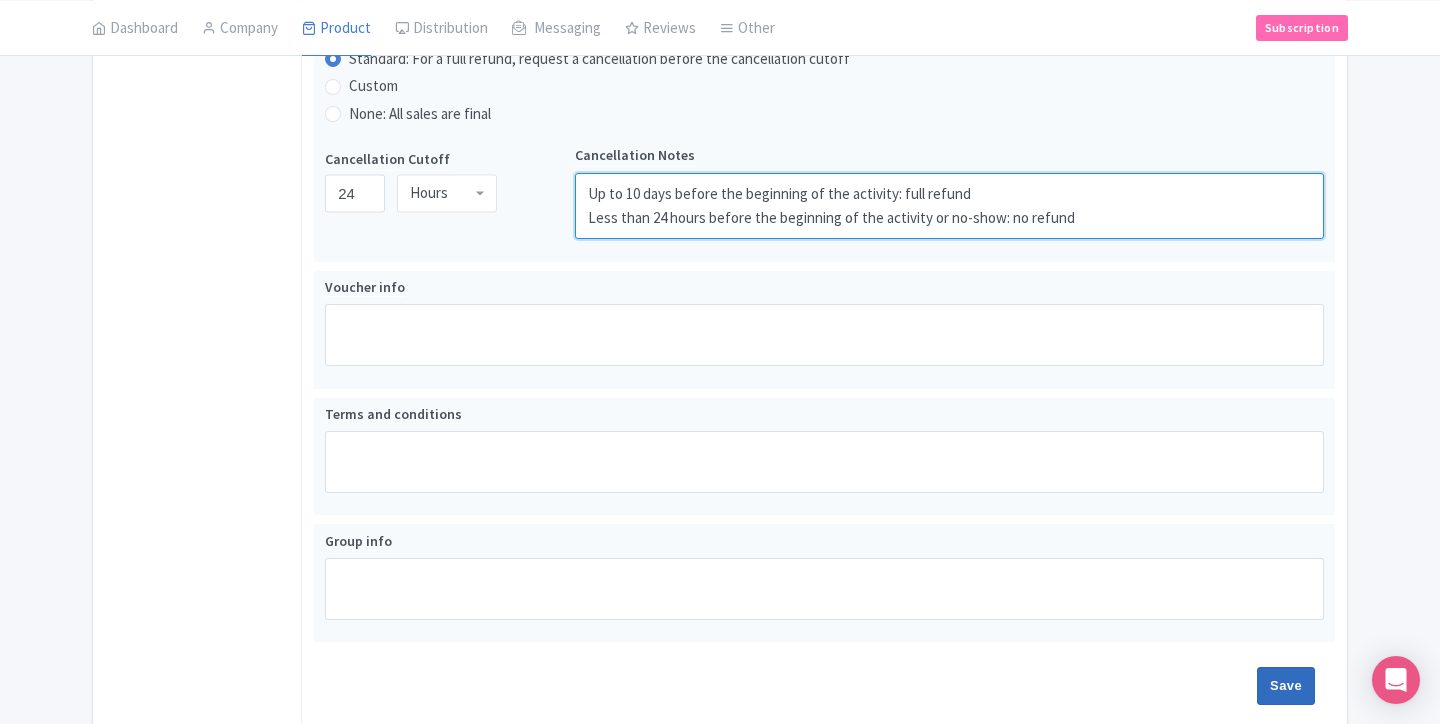 type on "Up to 10 days before the beginning of the activity: full refund
Less than 24 hours before the beginning of the activity or no-show: no refund" 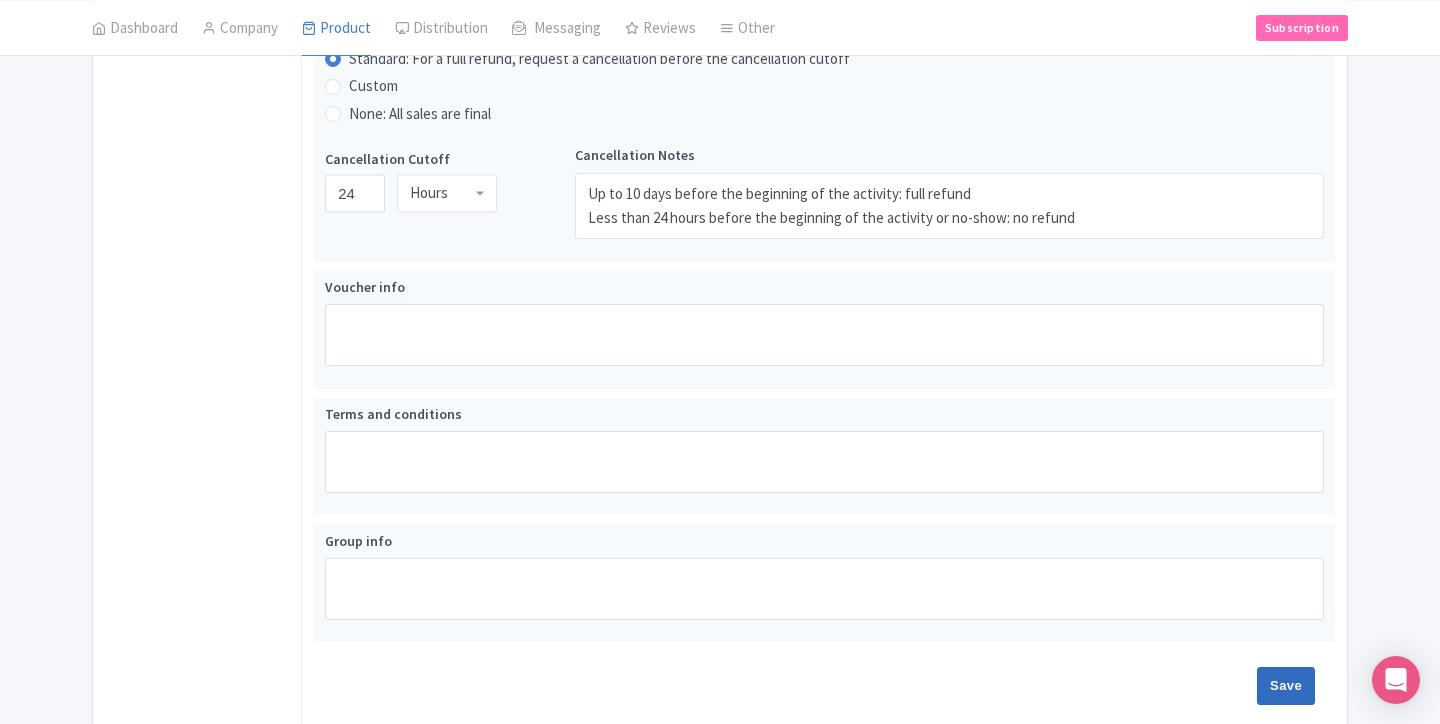 click on "Save" at bounding box center (1286, 686) 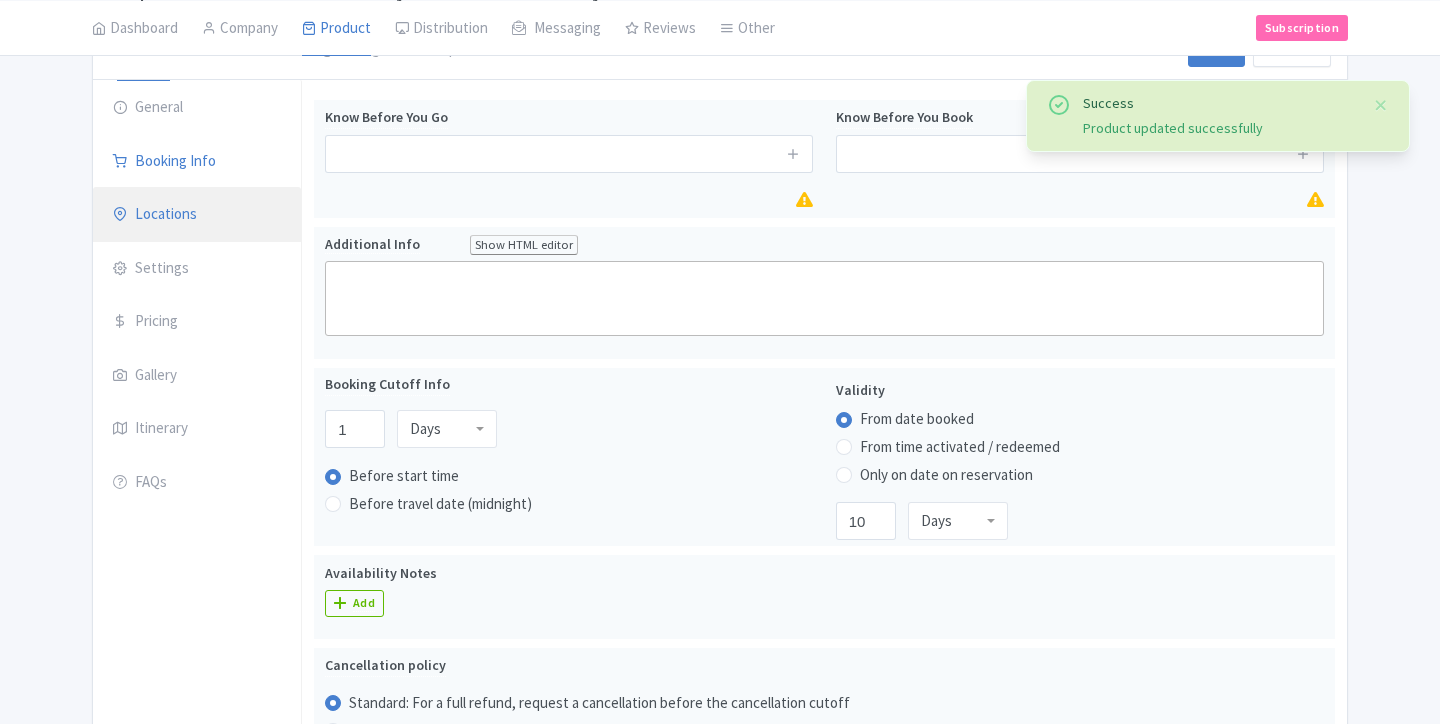 scroll, scrollTop: 214, scrollLeft: 0, axis: vertical 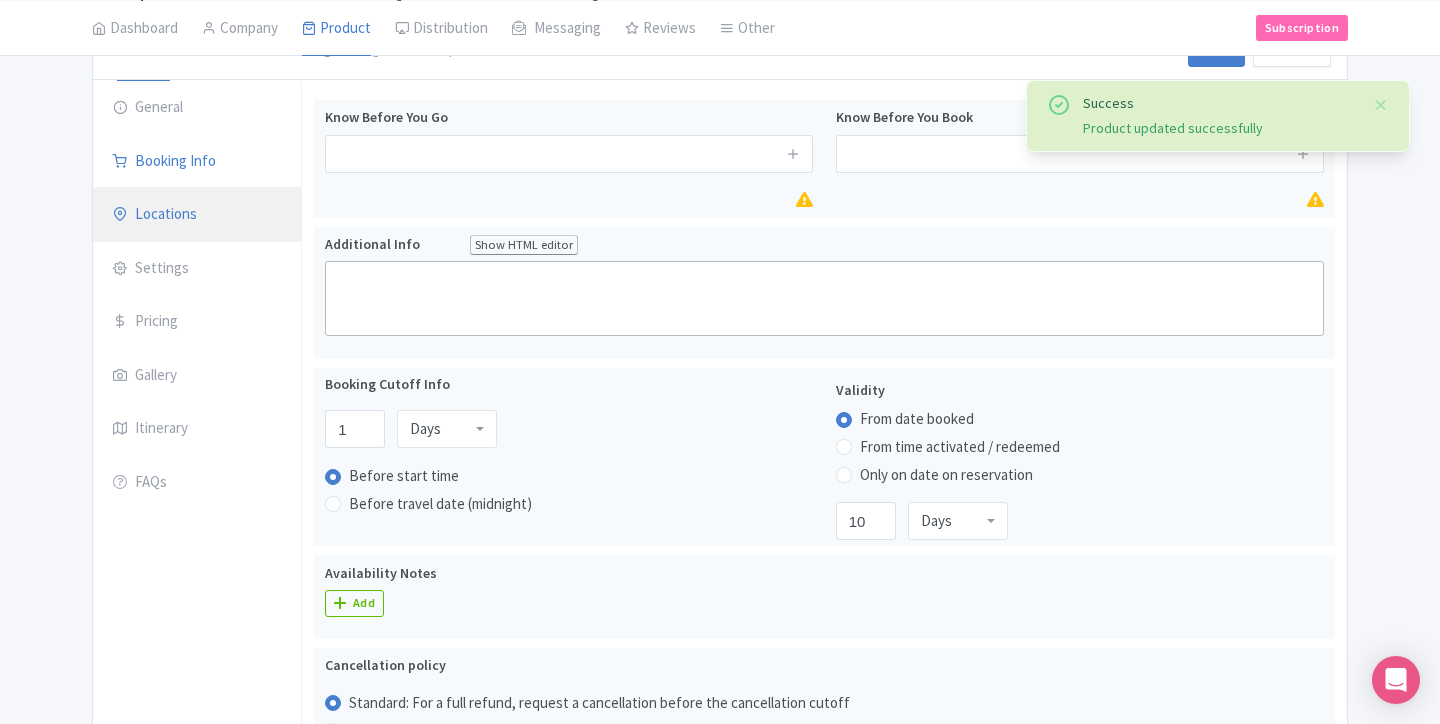 click on "Locations" at bounding box center (197, 215) 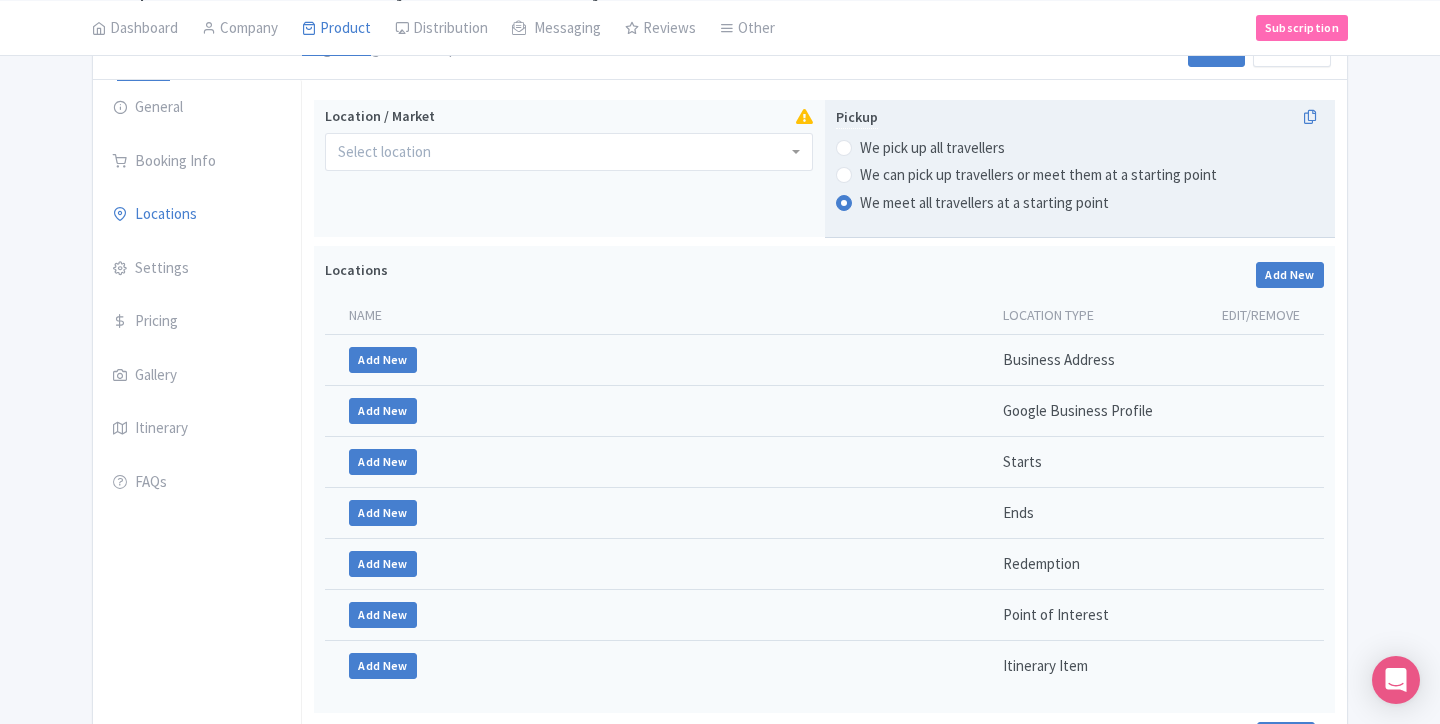 click on "We pick up all travellers" at bounding box center (932, 148) 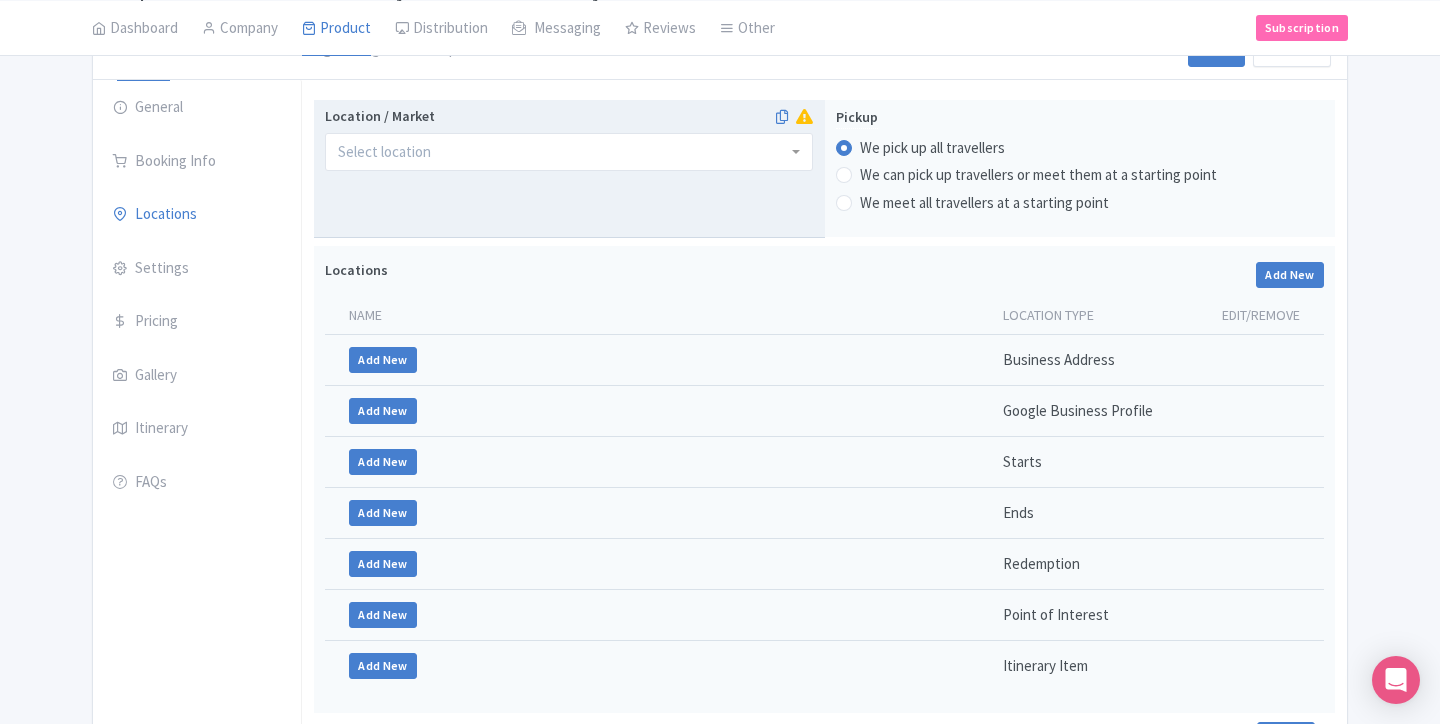 click at bounding box center [569, 152] 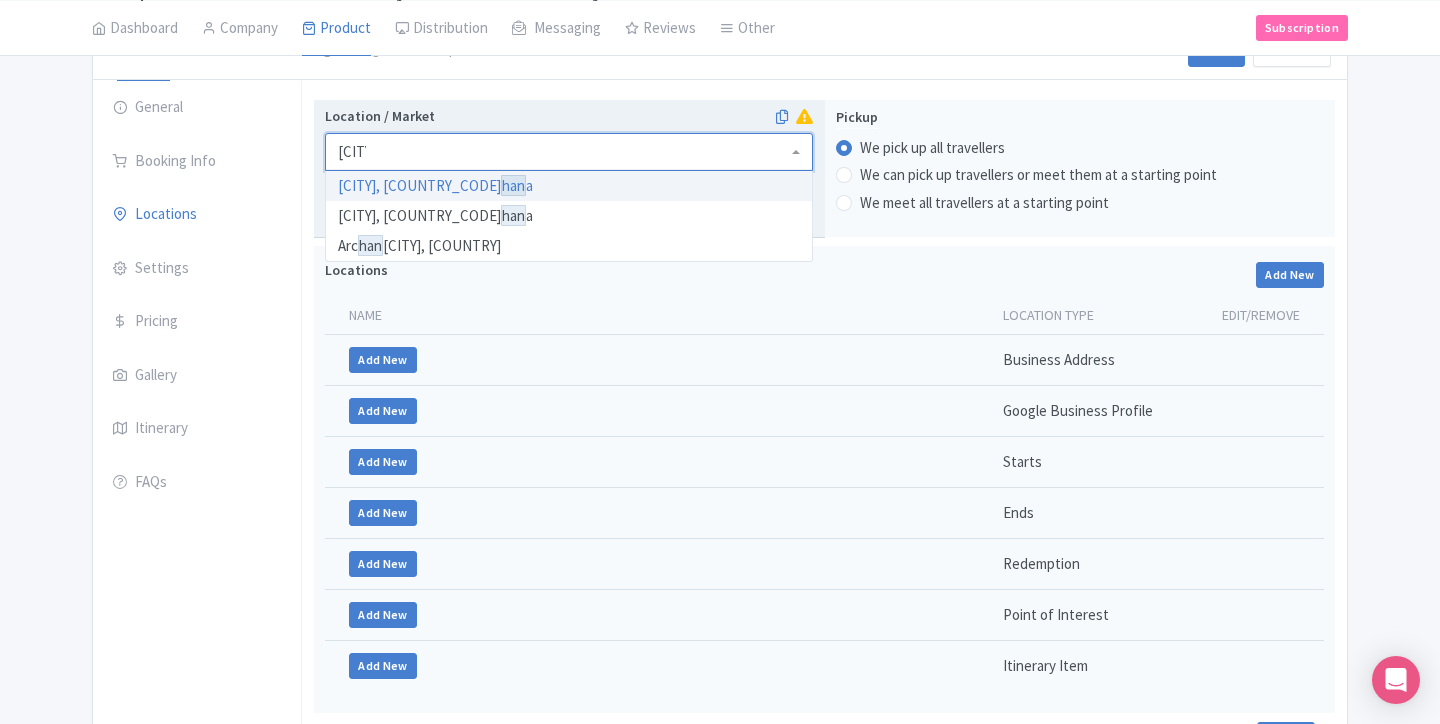 type on "hanoi" 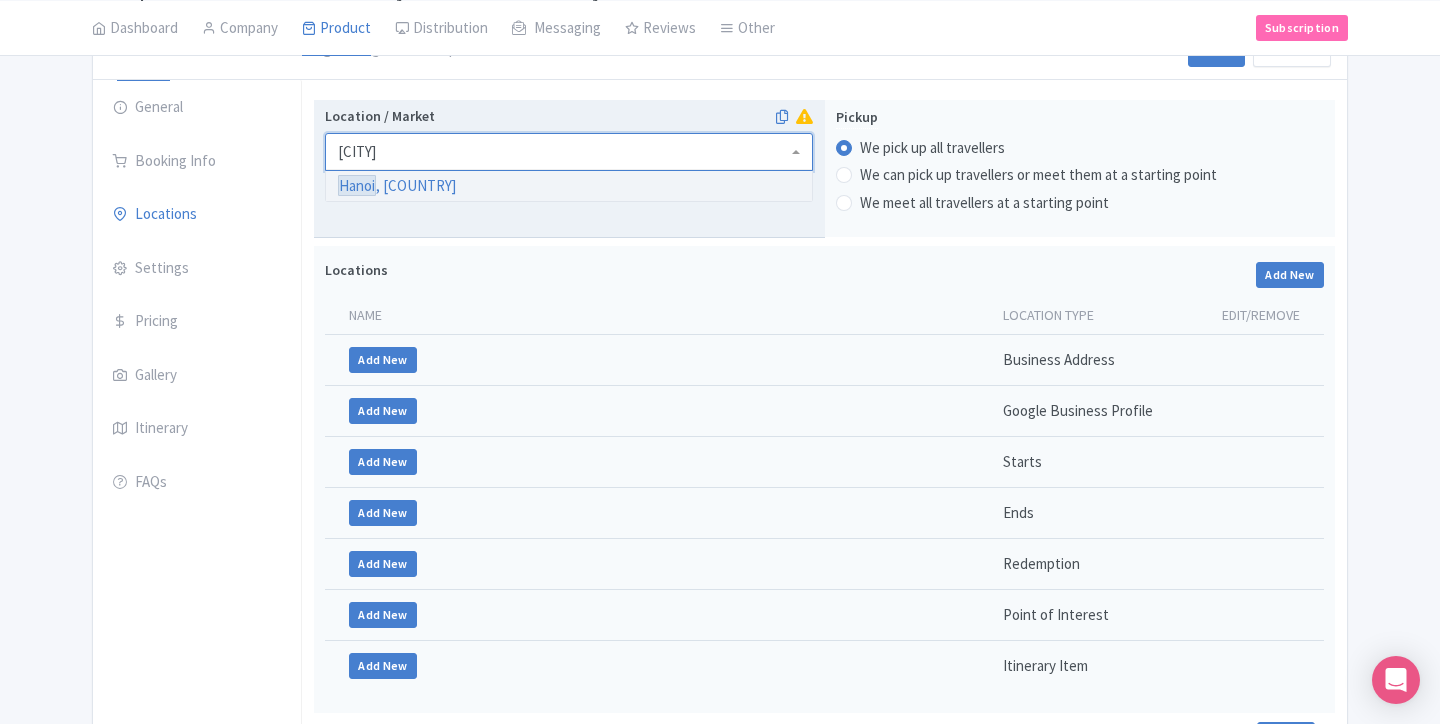 type 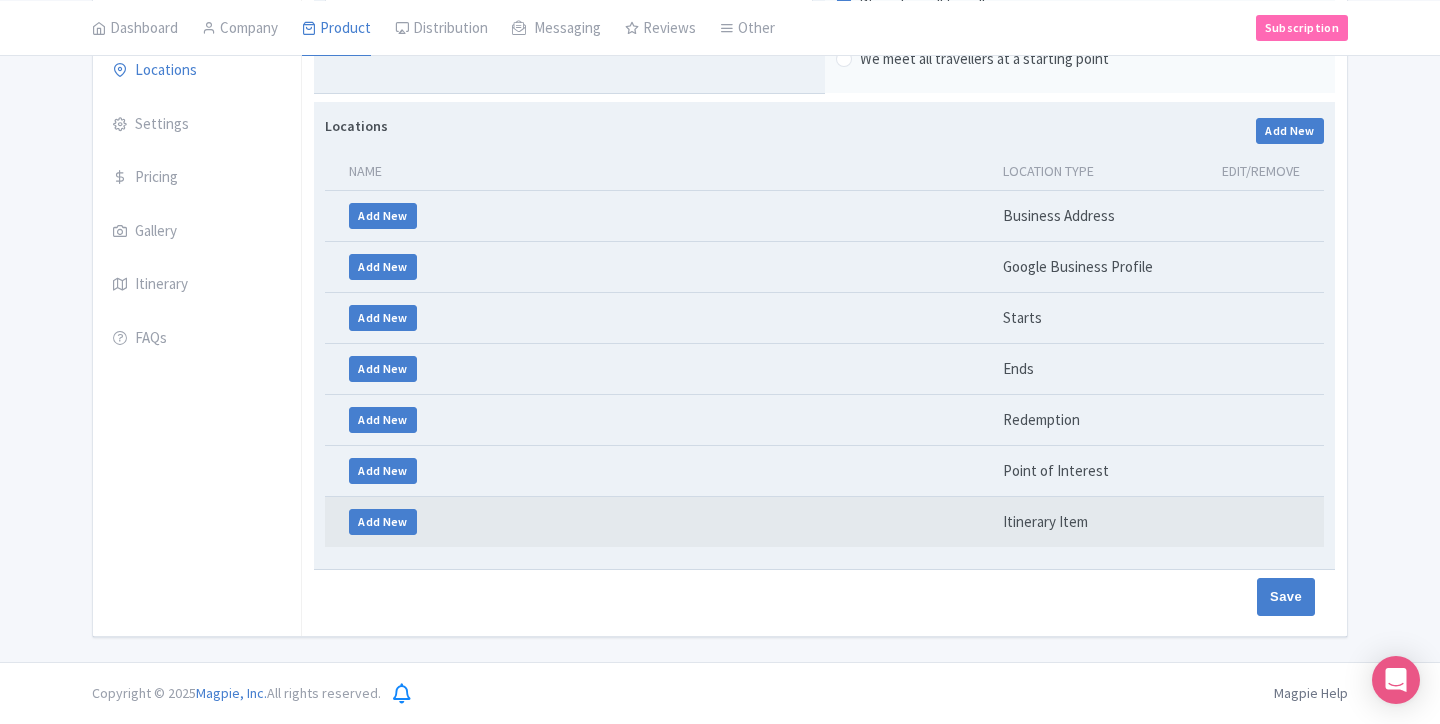 scroll, scrollTop: 471, scrollLeft: 0, axis: vertical 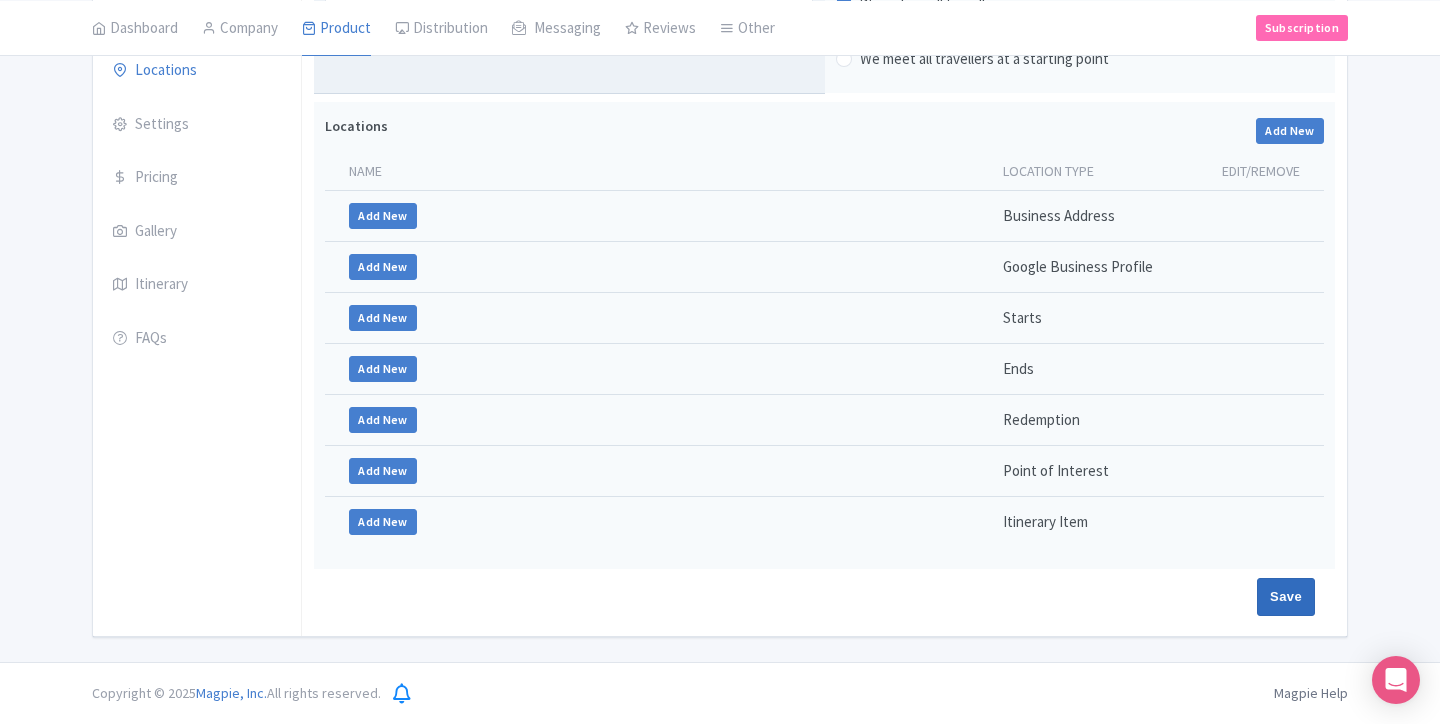 click on "Save" at bounding box center [1286, 597] 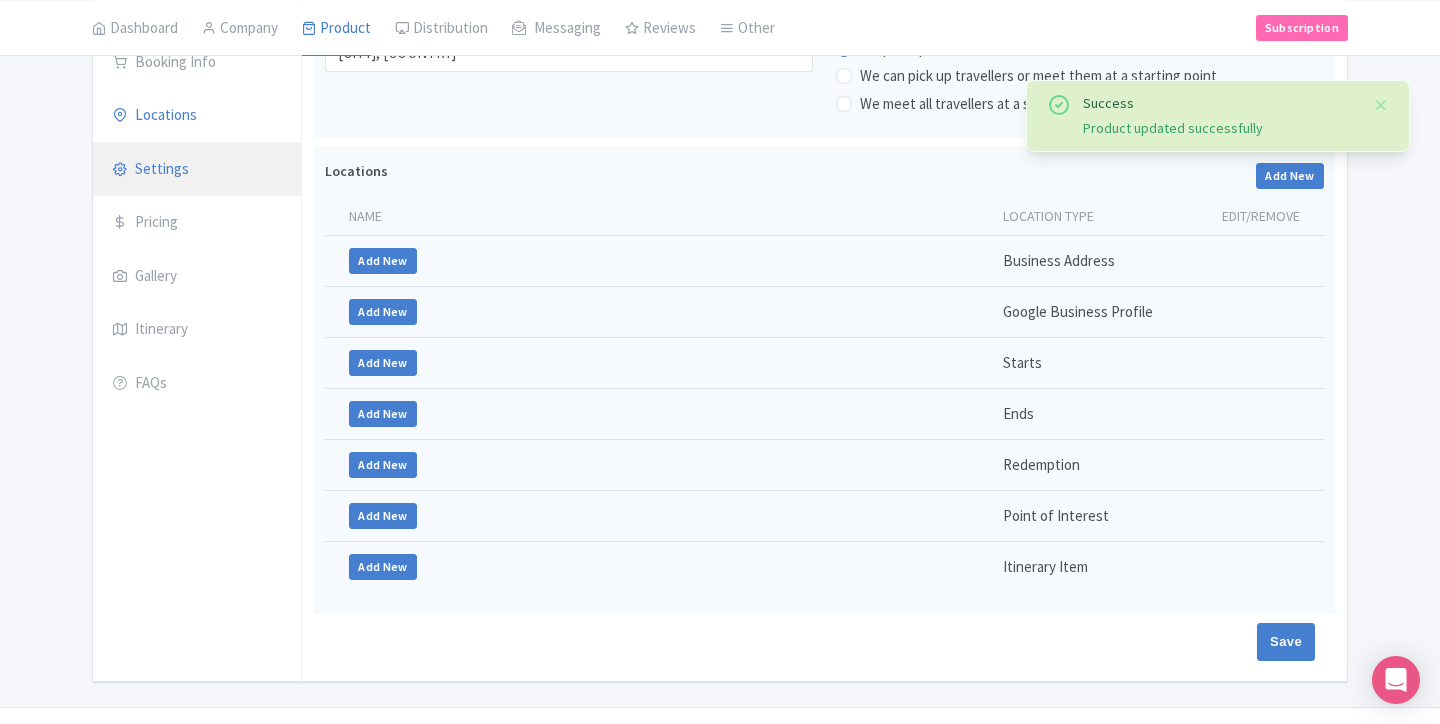 scroll, scrollTop: 313, scrollLeft: 0, axis: vertical 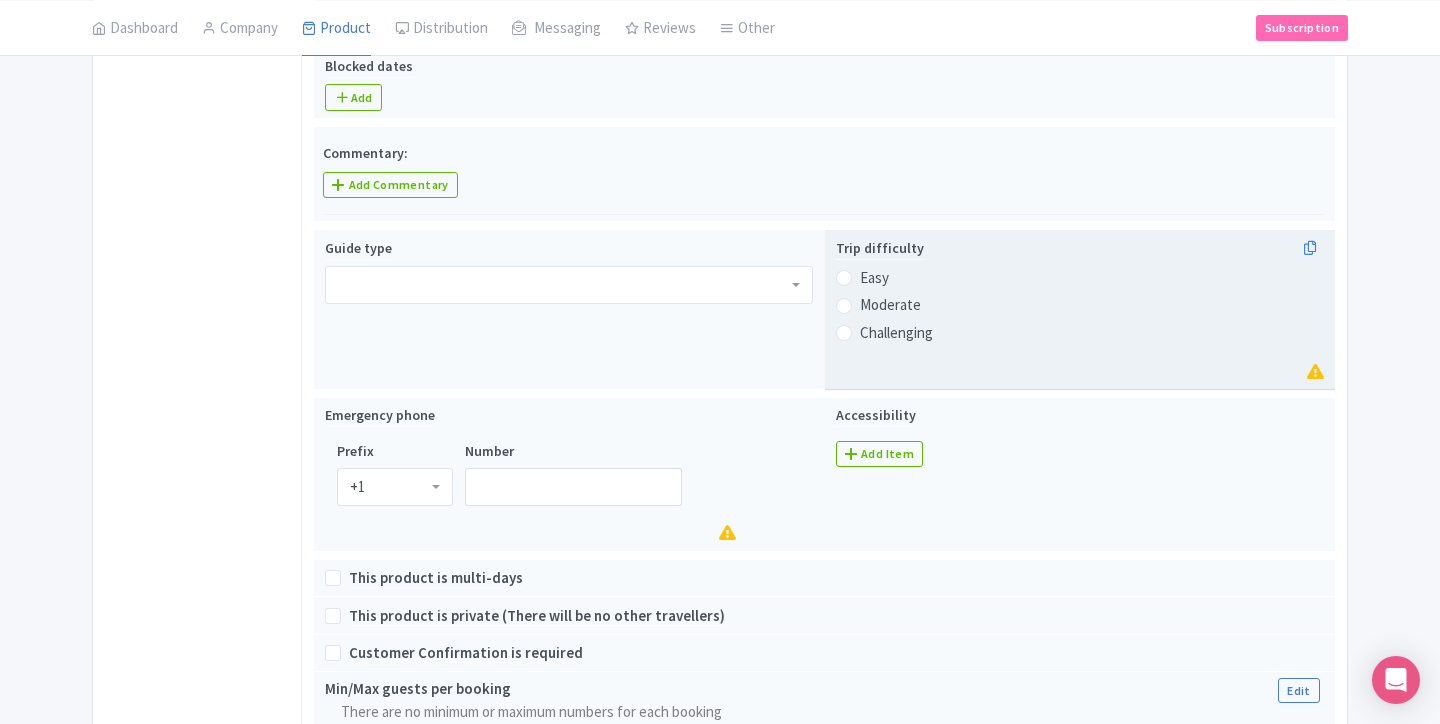 click on "Moderate" at bounding box center [890, 305] 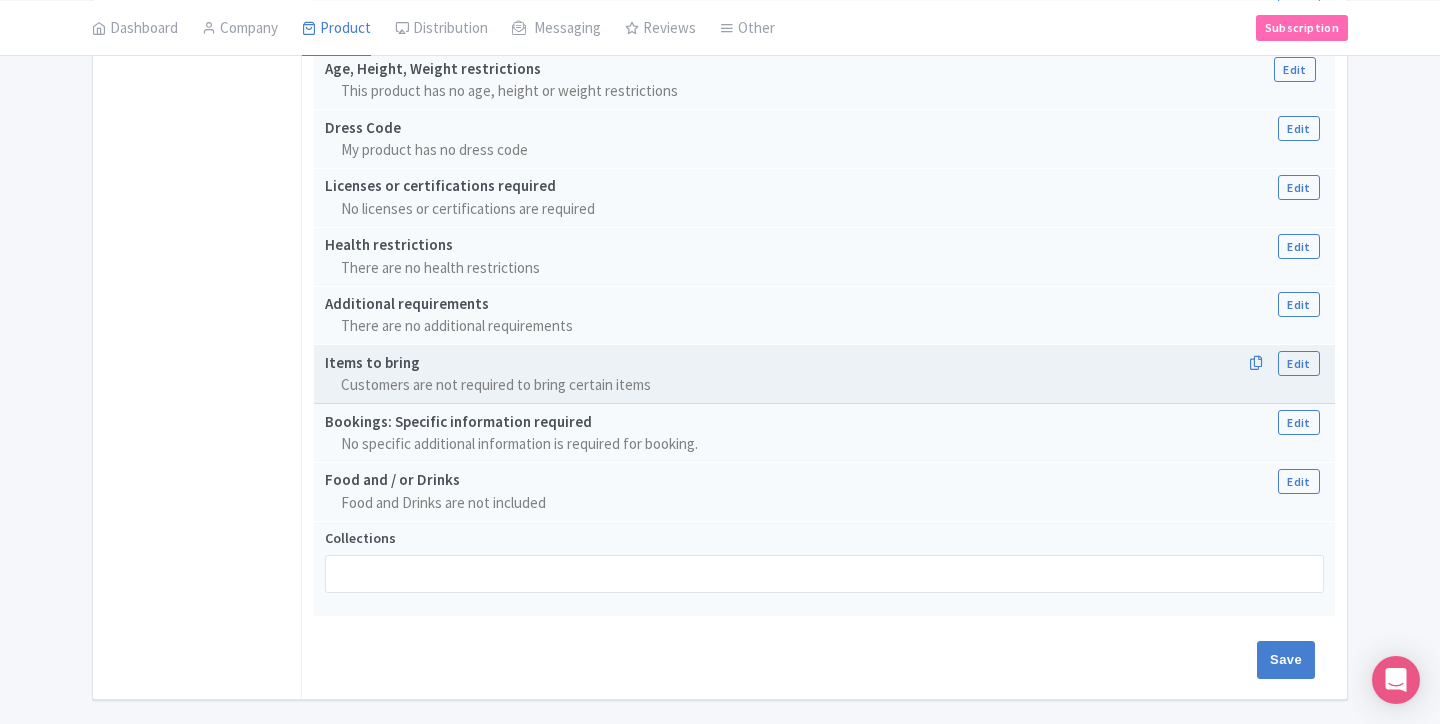 scroll, scrollTop: 1605, scrollLeft: 0, axis: vertical 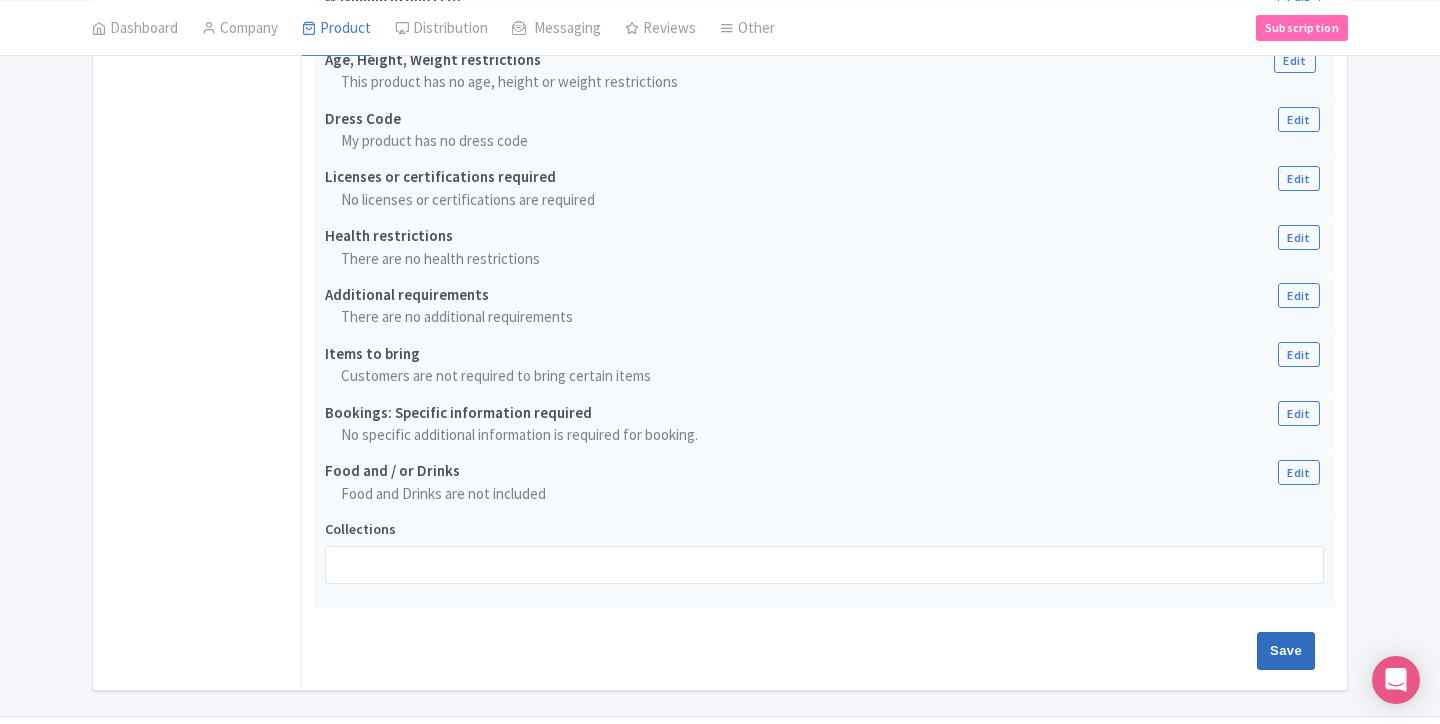 click on "Save" at bounding box center [1286, 651] 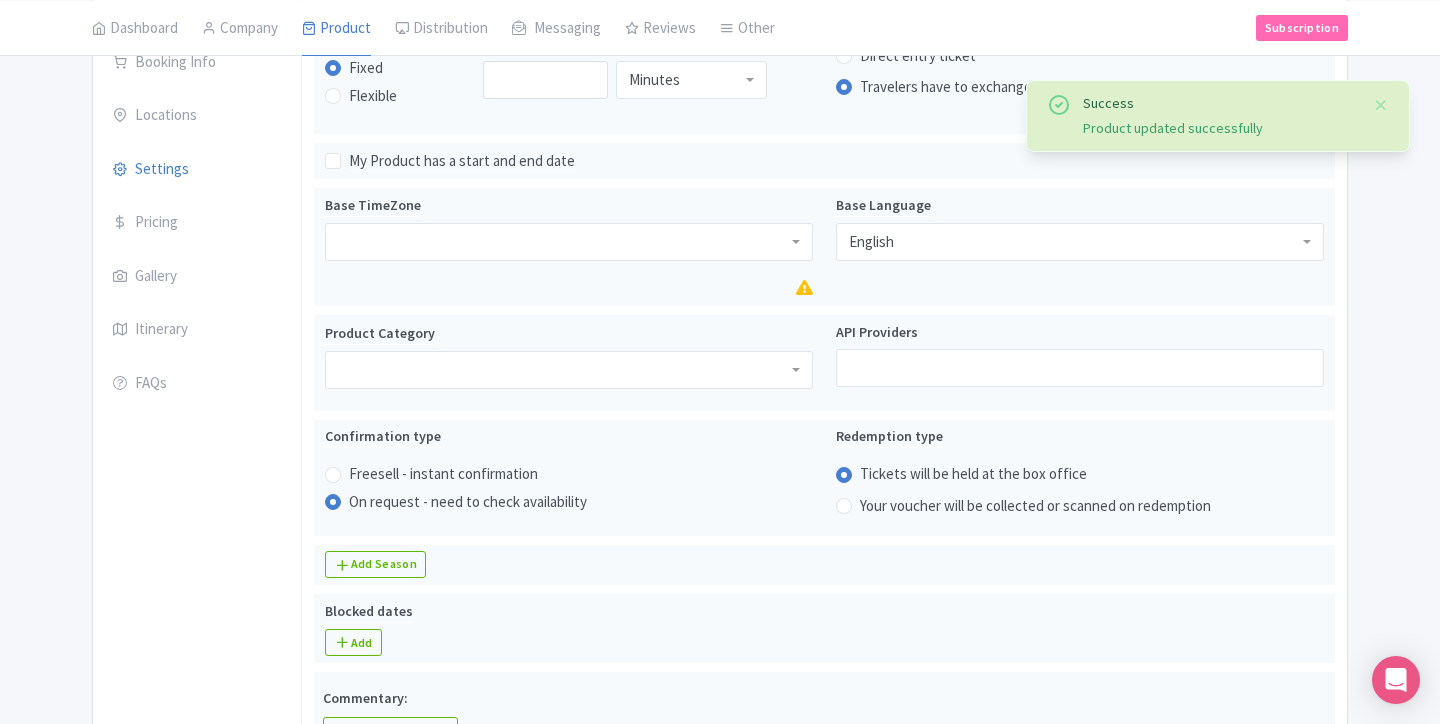 click on "Pricing" at bounding box center [197, 223] 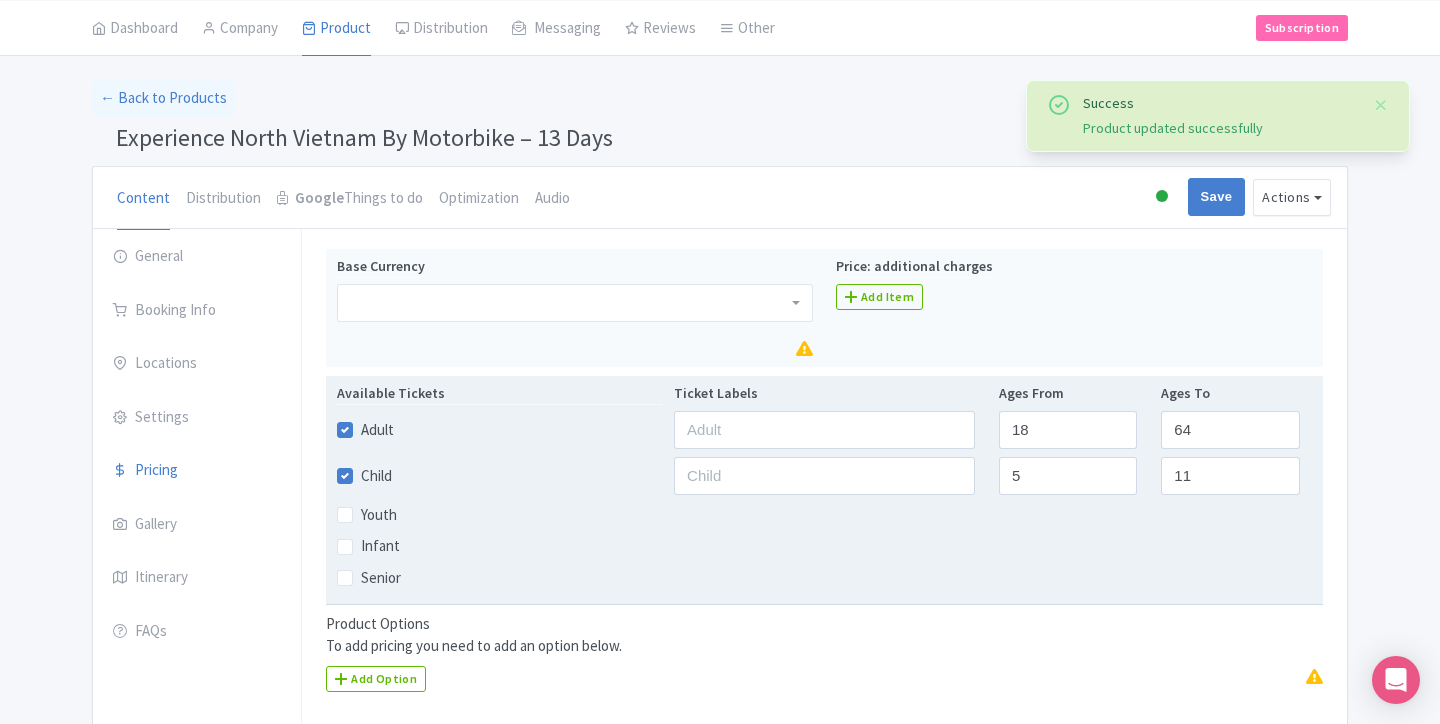 scroll, scrollTop: 35, scrollLeft: 0, axis: vertical 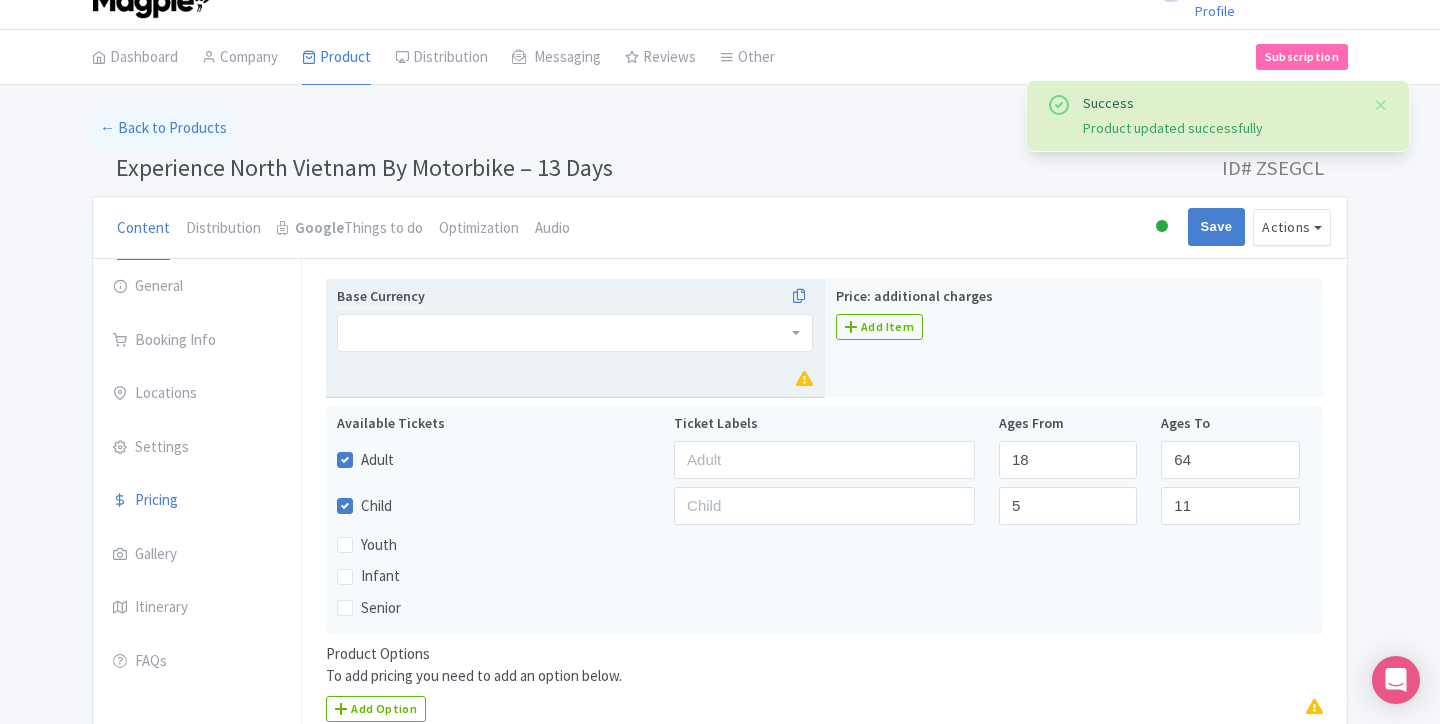 click at bounding box center (575, 333) 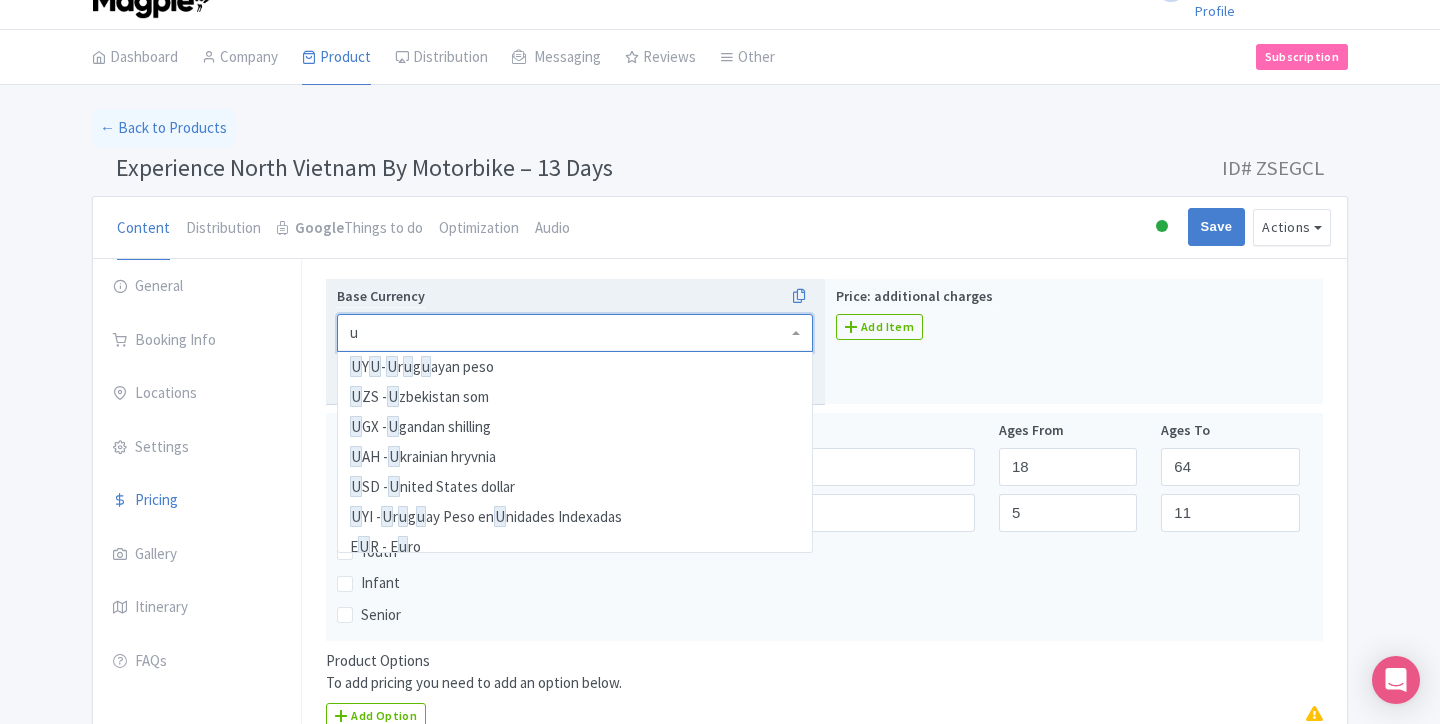 scroll, scrollTop: 1840, scrollLeft: 0, axis: vertical 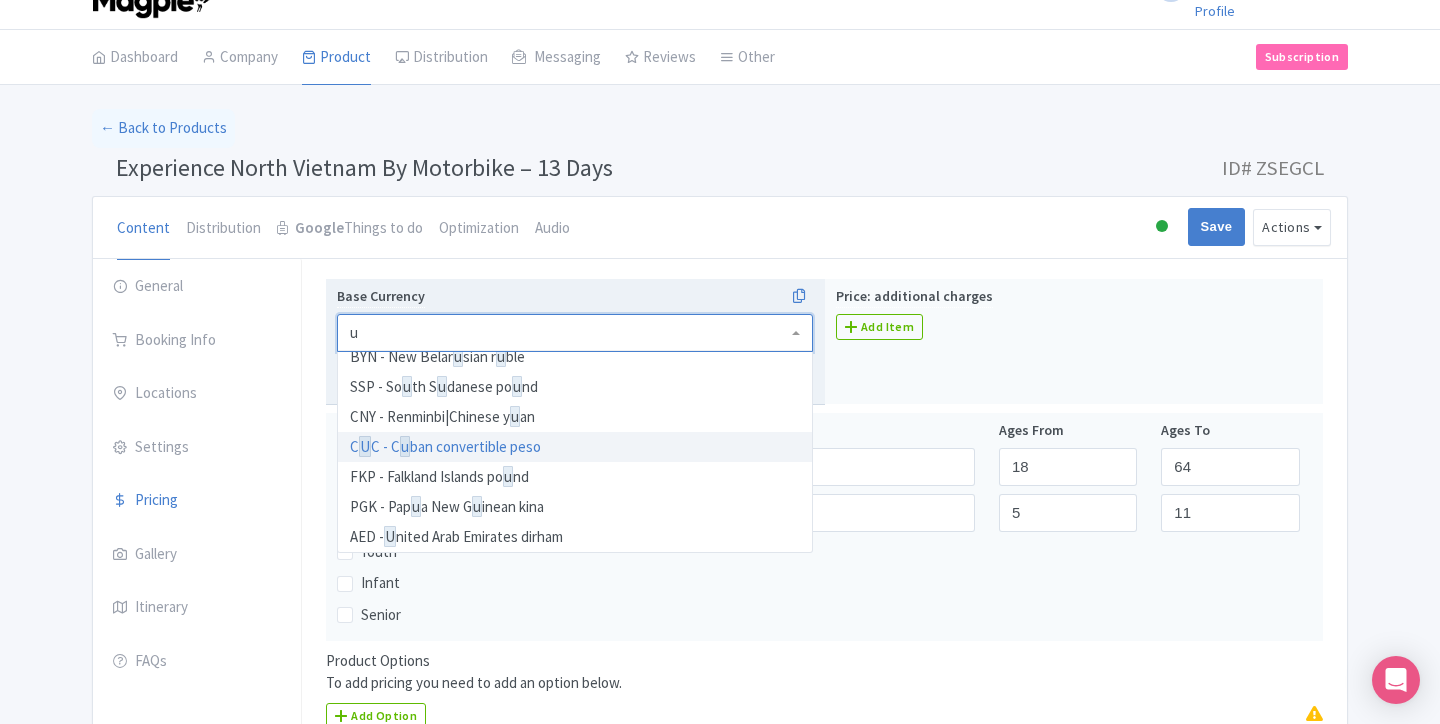 type on "us" 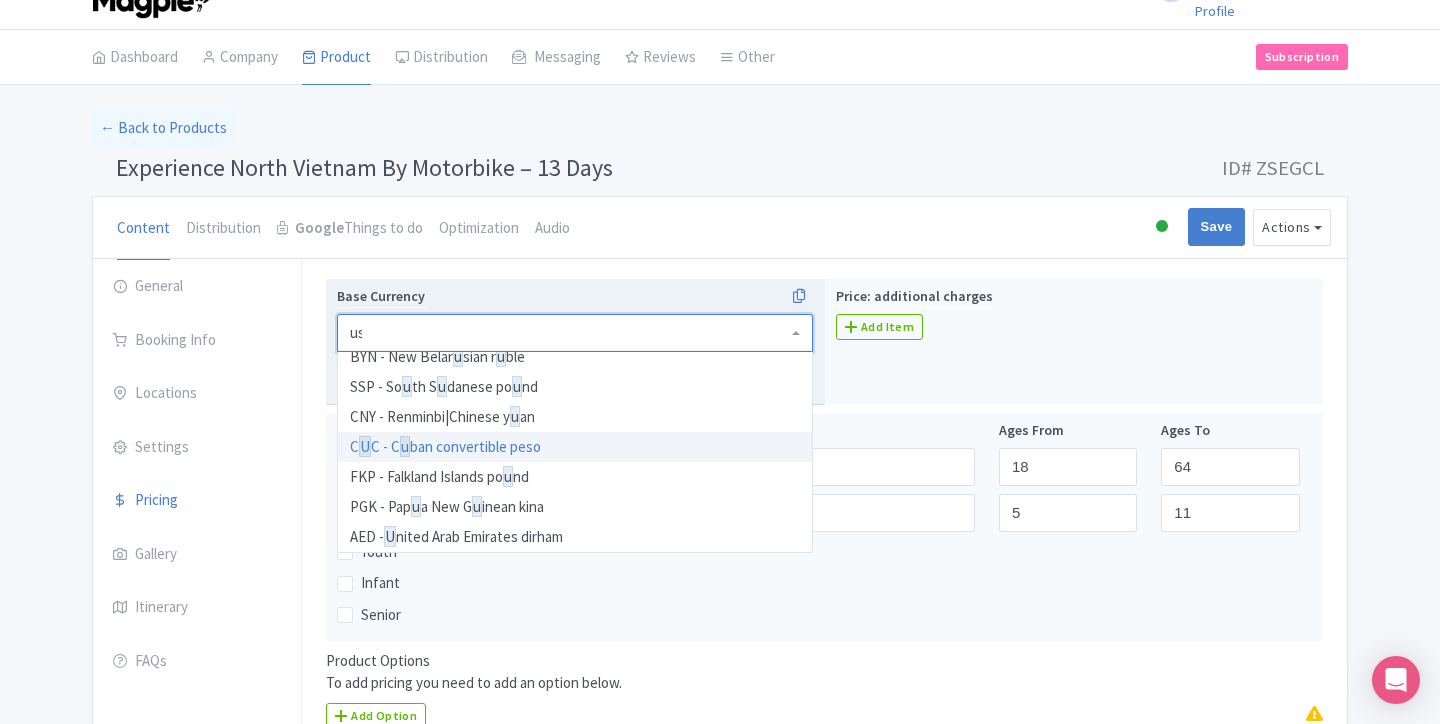 scroll, scrollTop: 0, scrollLeft: 0, axis: both 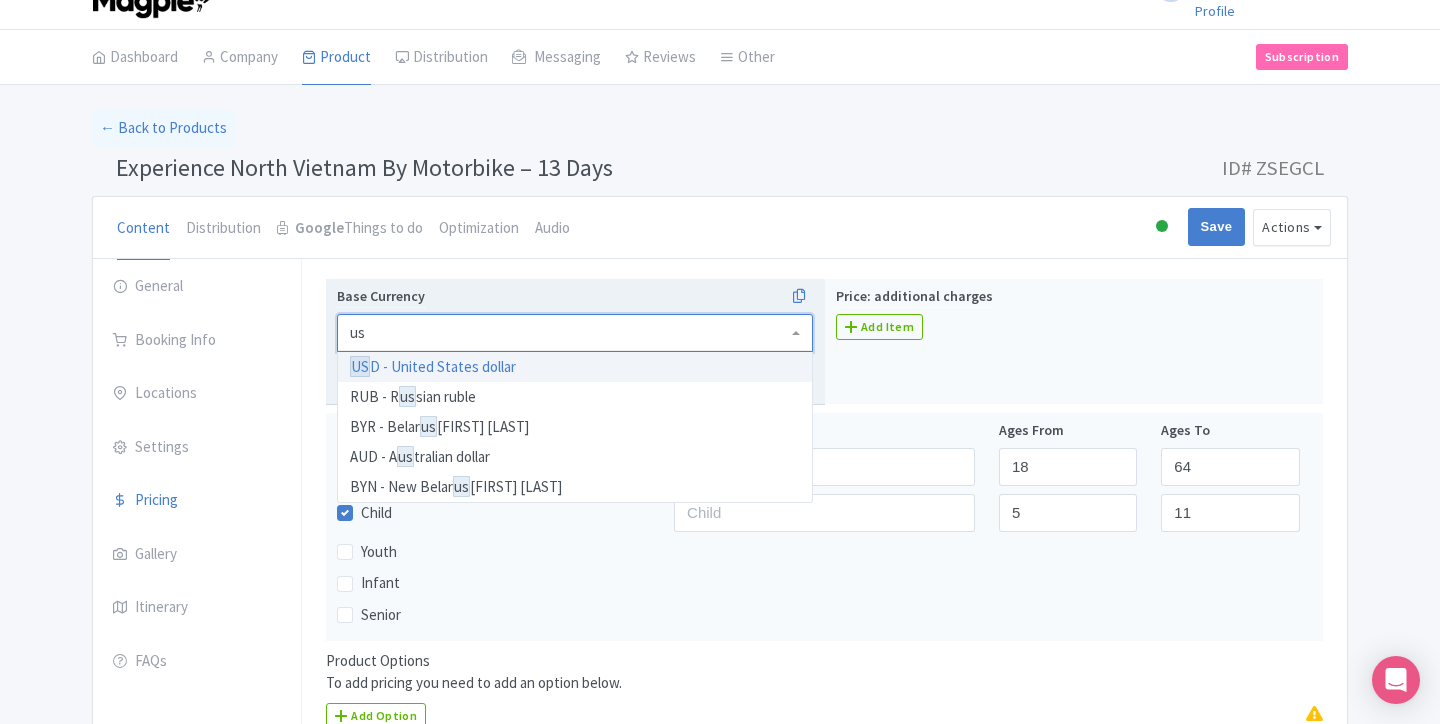 type 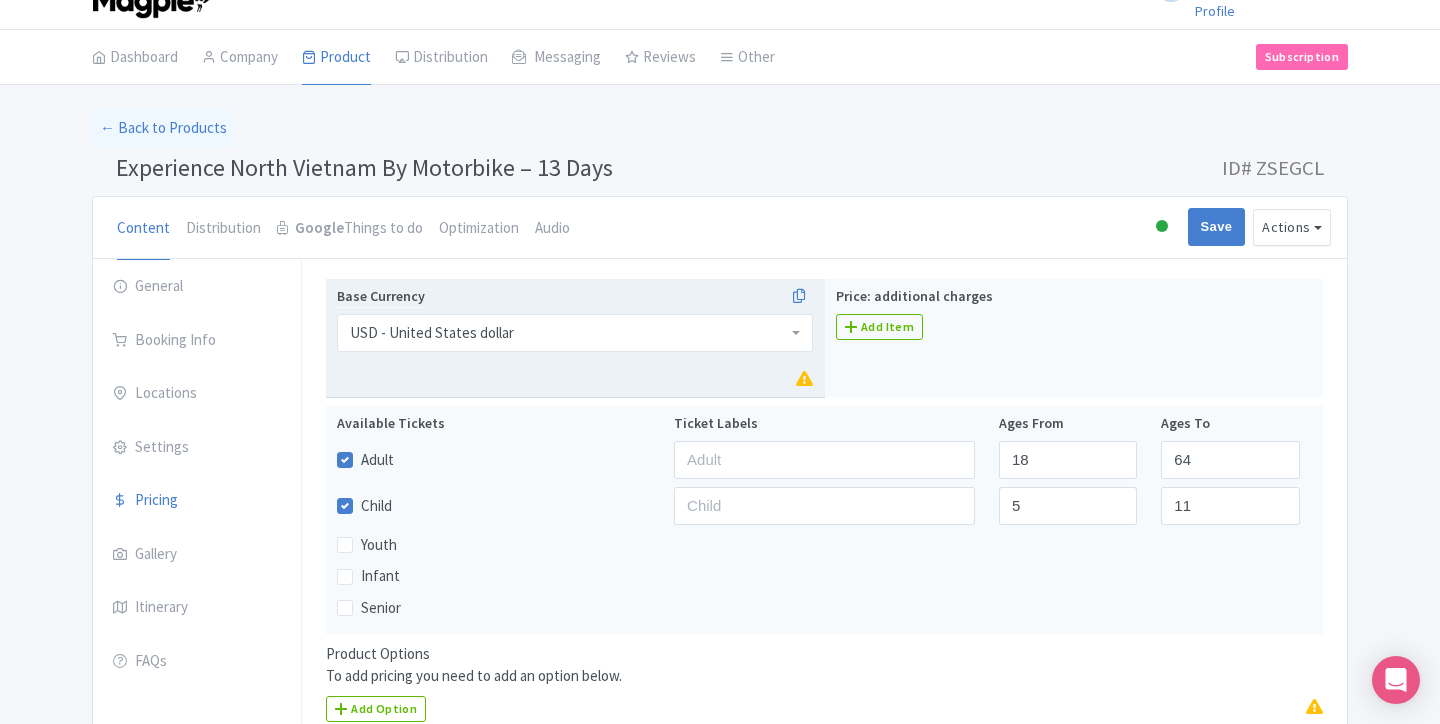scroll, scrollTop: 0, scrollLeft: 0, axis: both 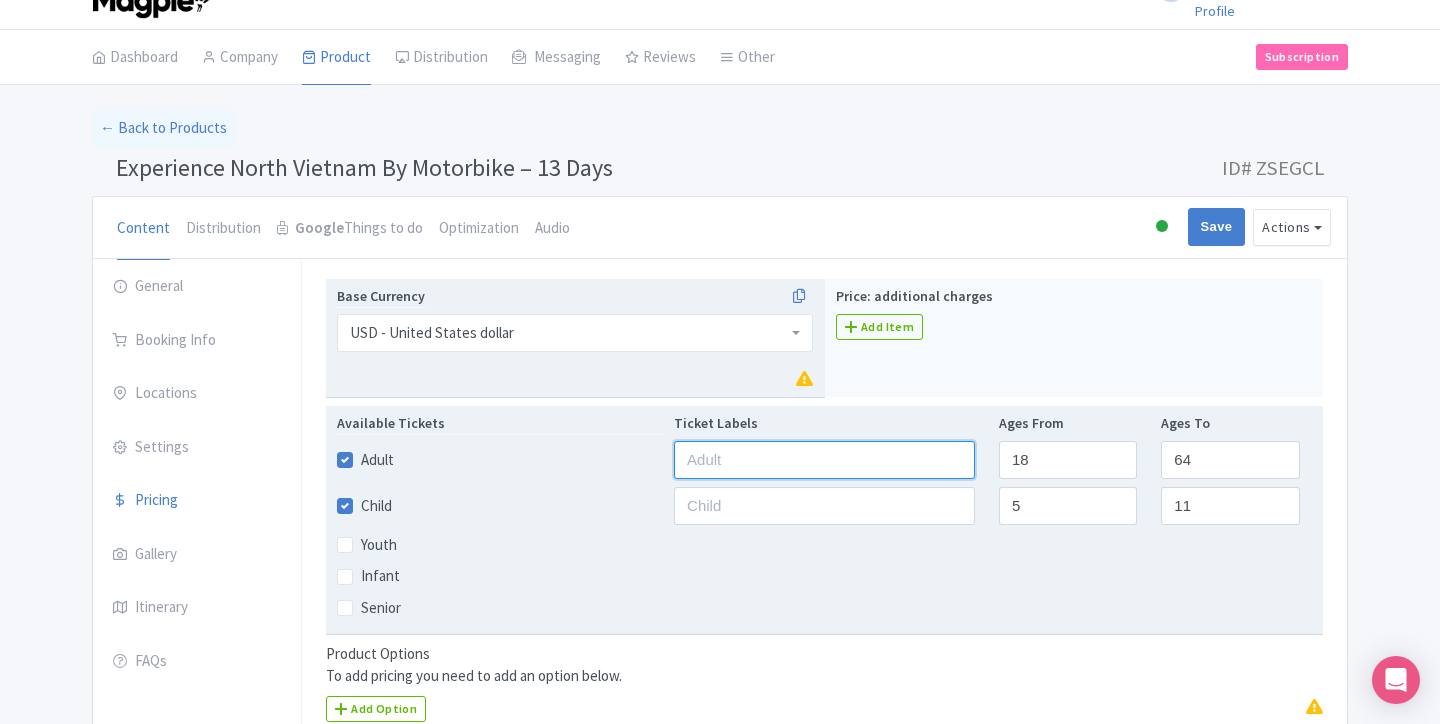 click at bounding box center (824, 460) 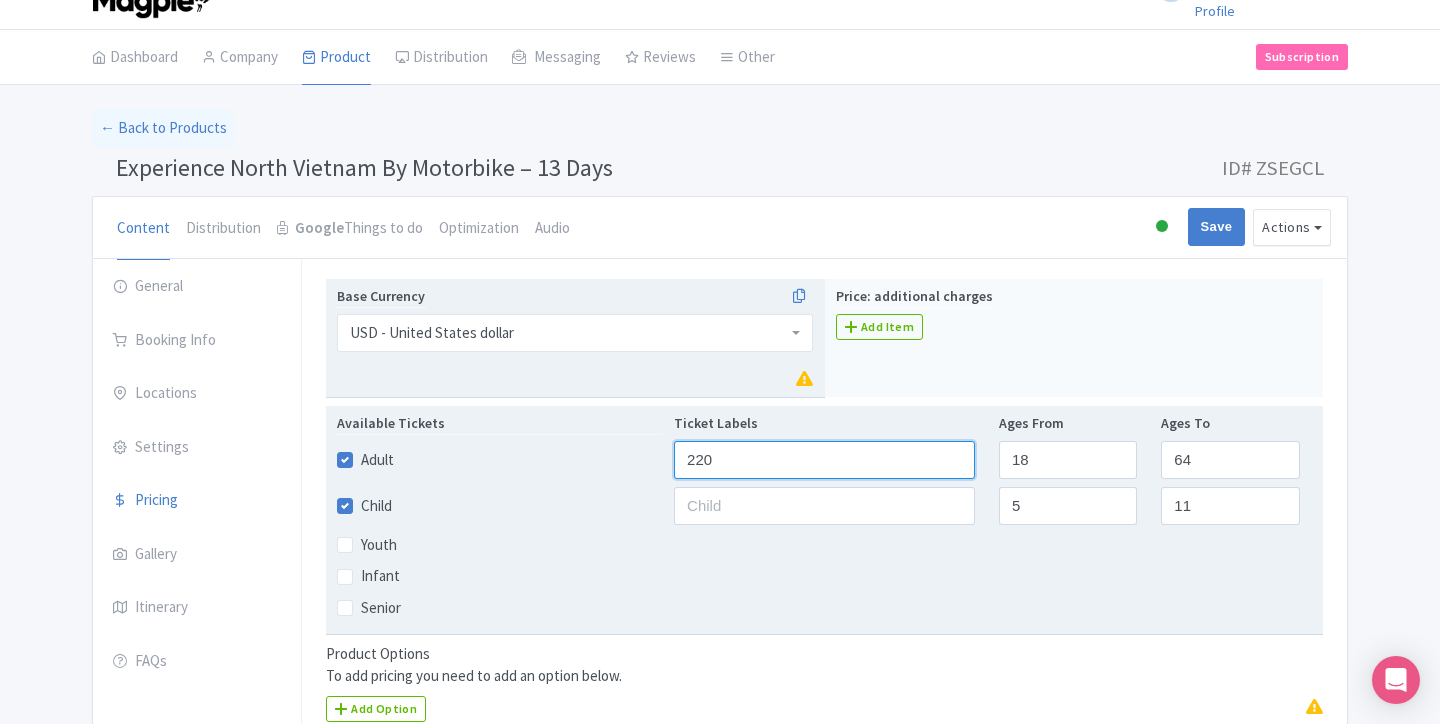 type on "220" 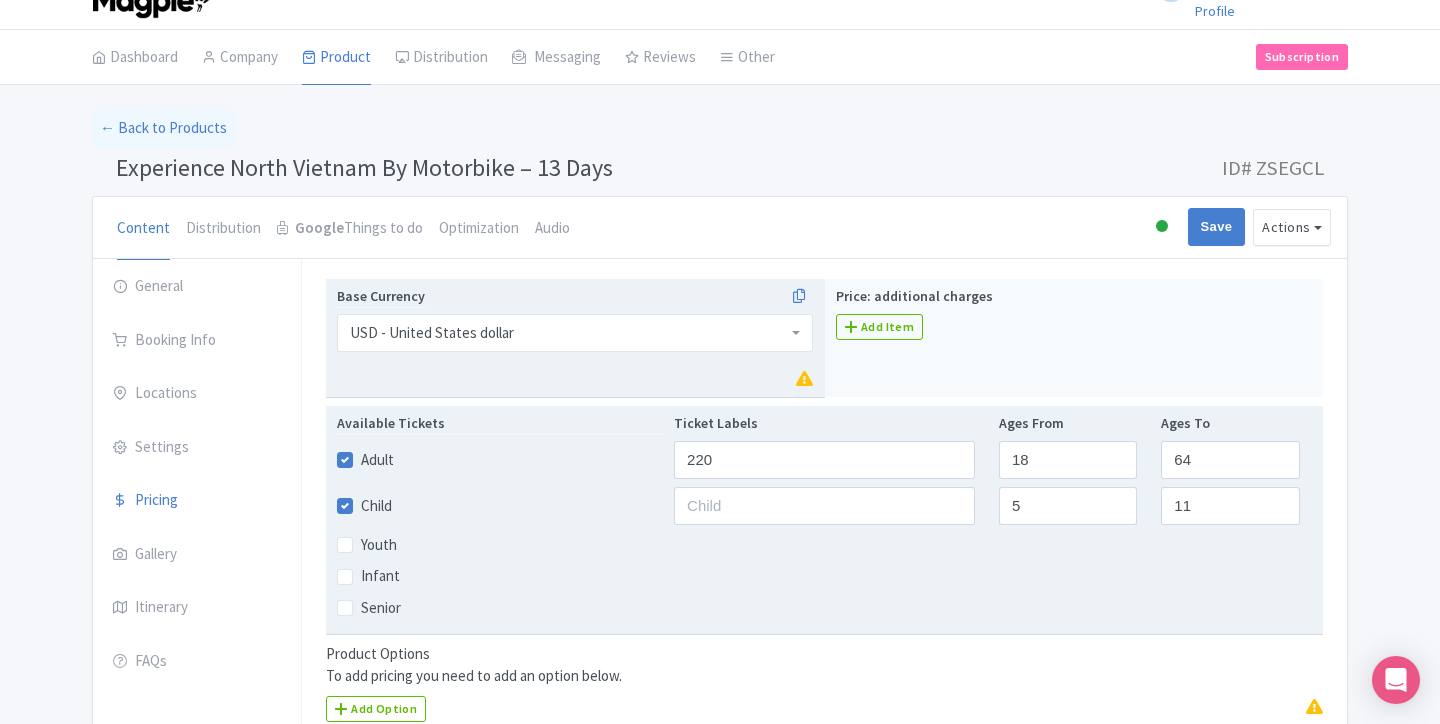 click on "Child" at bounding box center [376, 506] 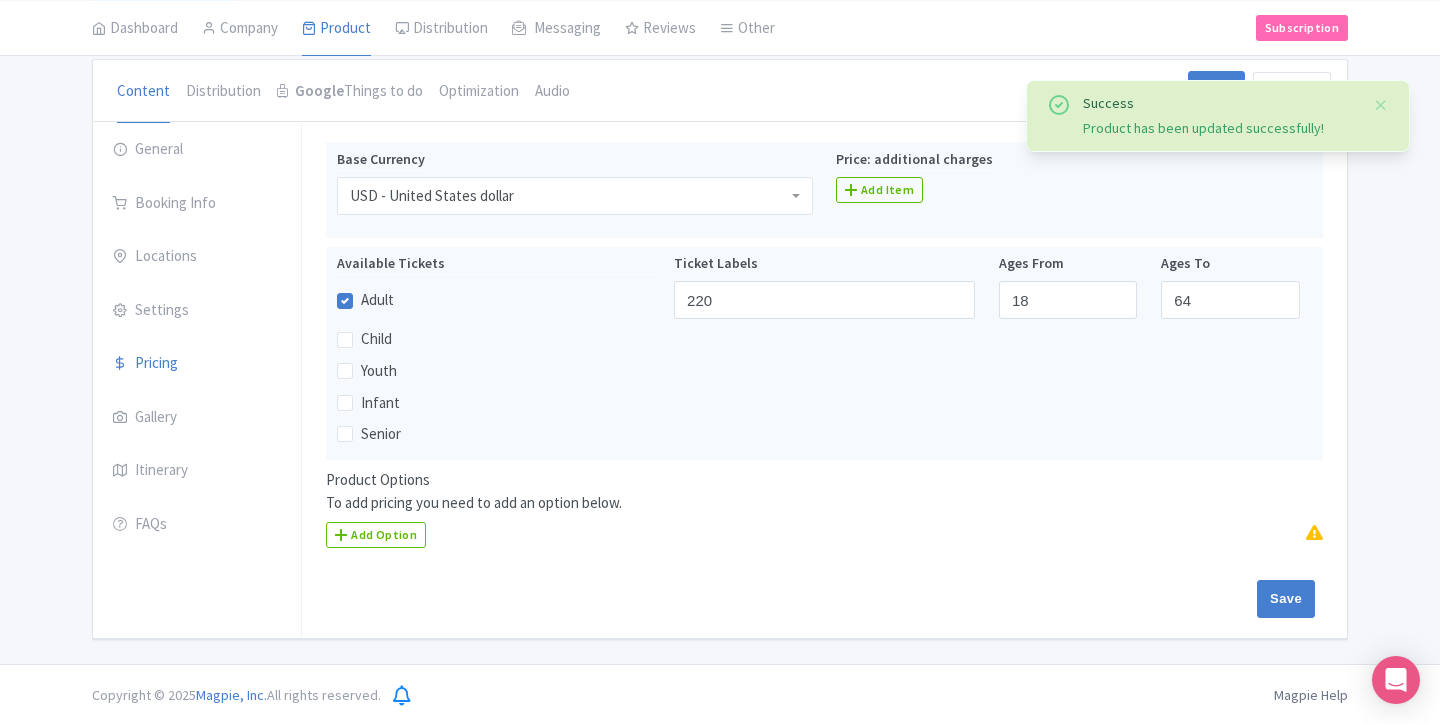 scroll, scrollTop: 171, scrollLeft: 0, axis: vertical 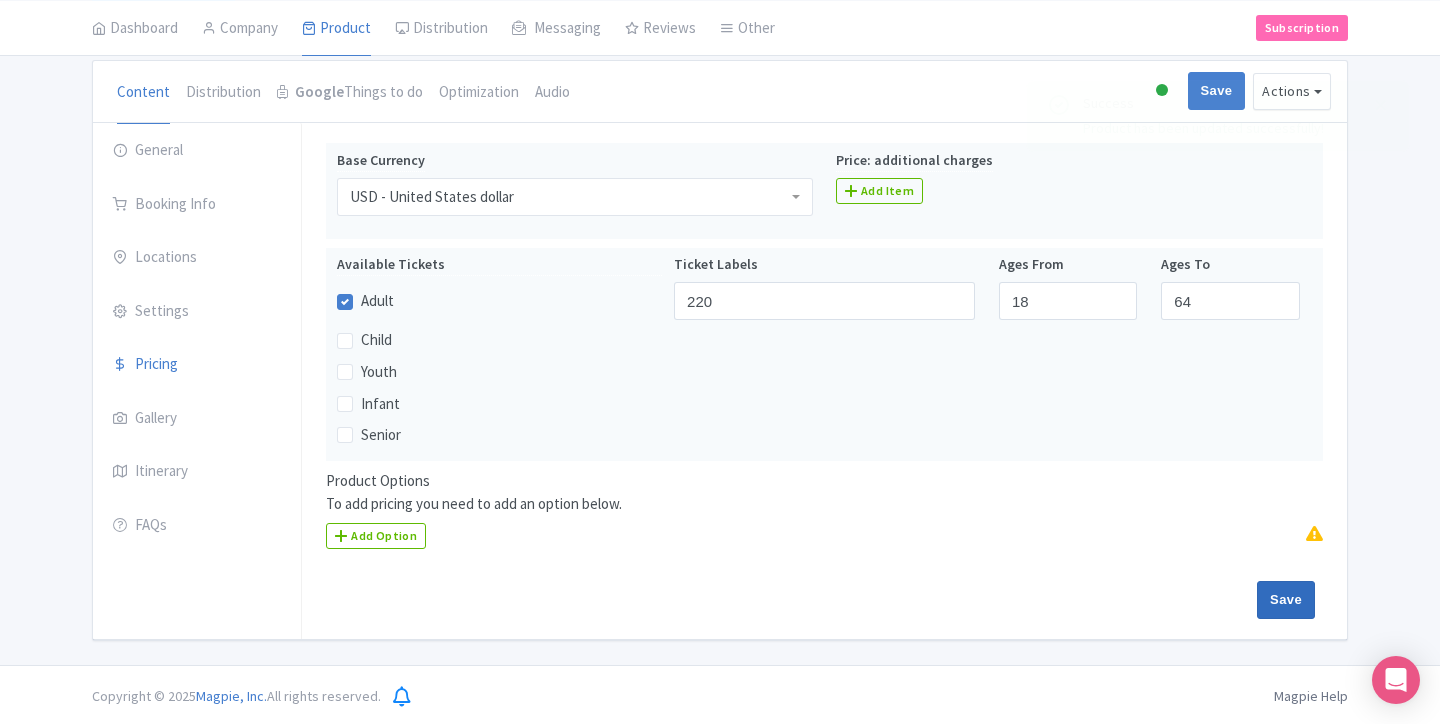 click on "Save" at bounding box center [1286, 600] 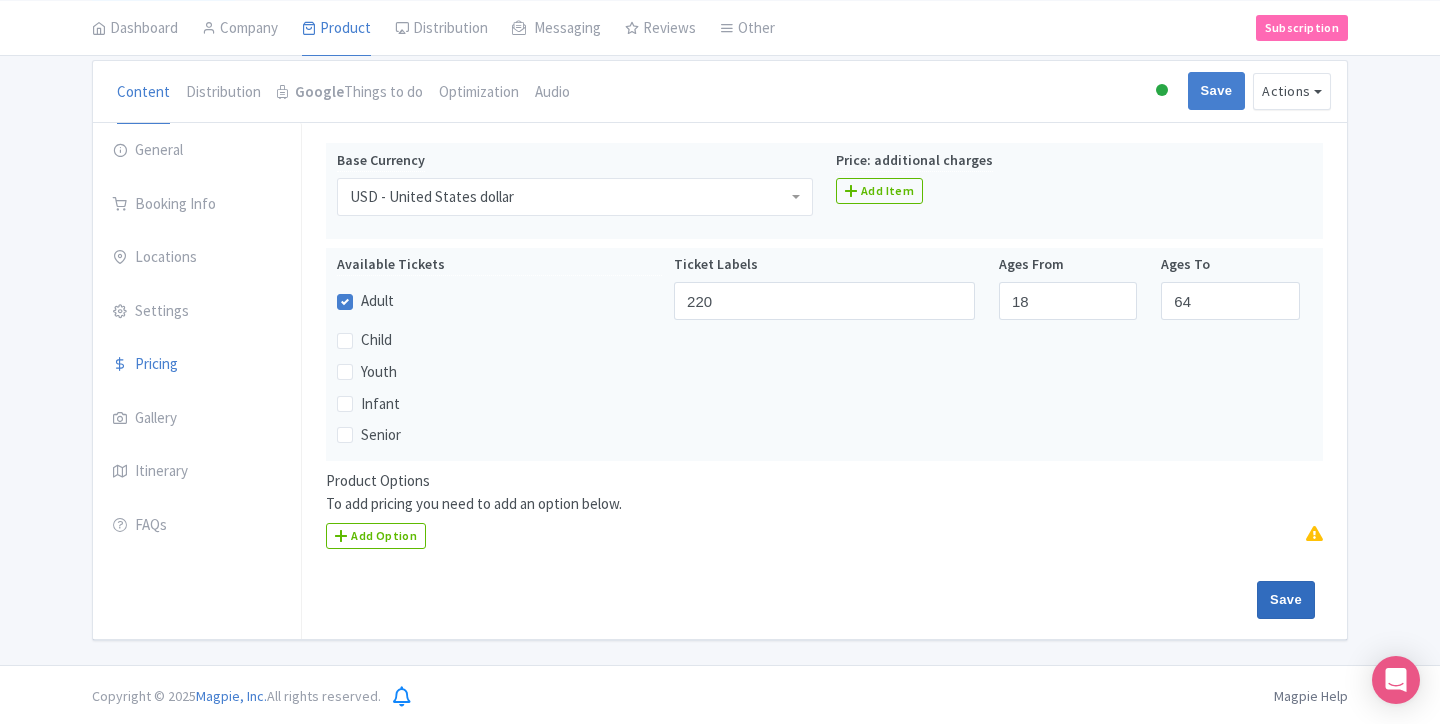 type on "Update Product" 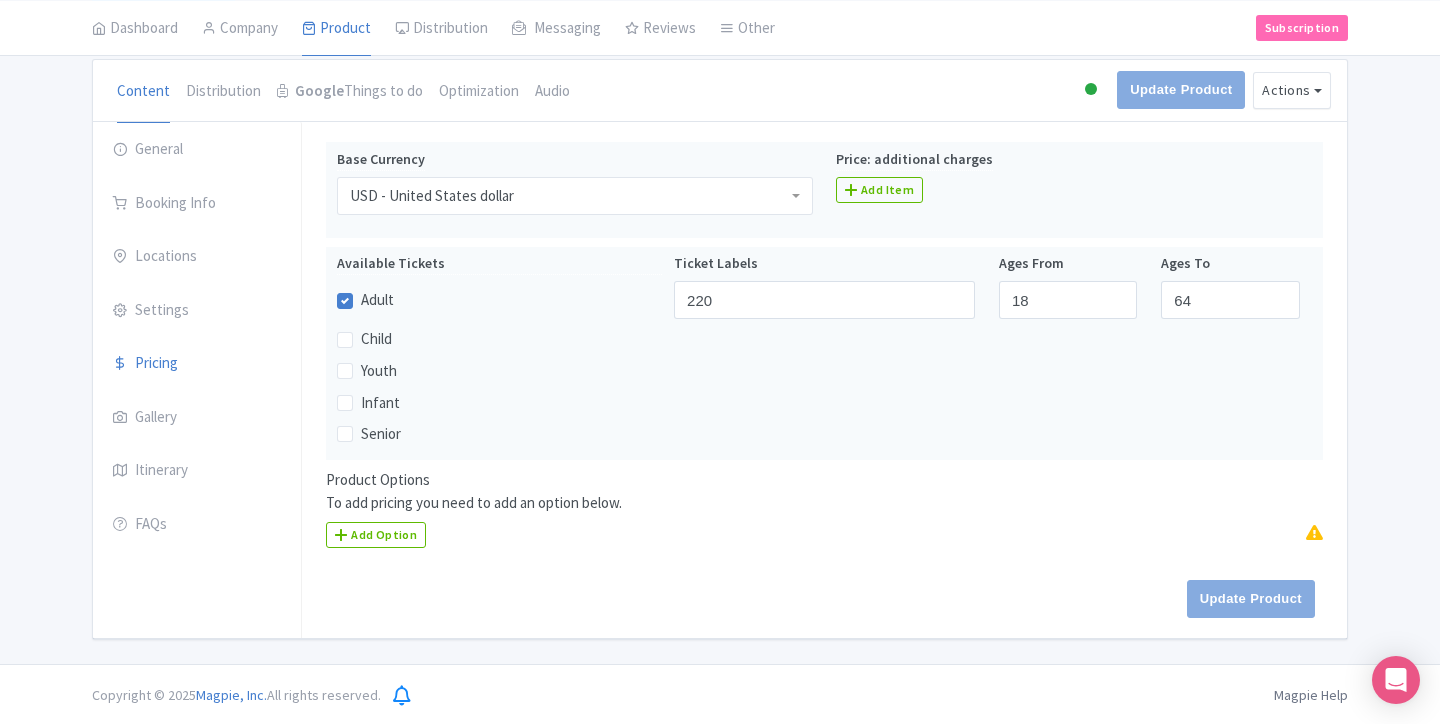 scroll, scrollTop: 171, scrollLeft: 0, axis: vertical 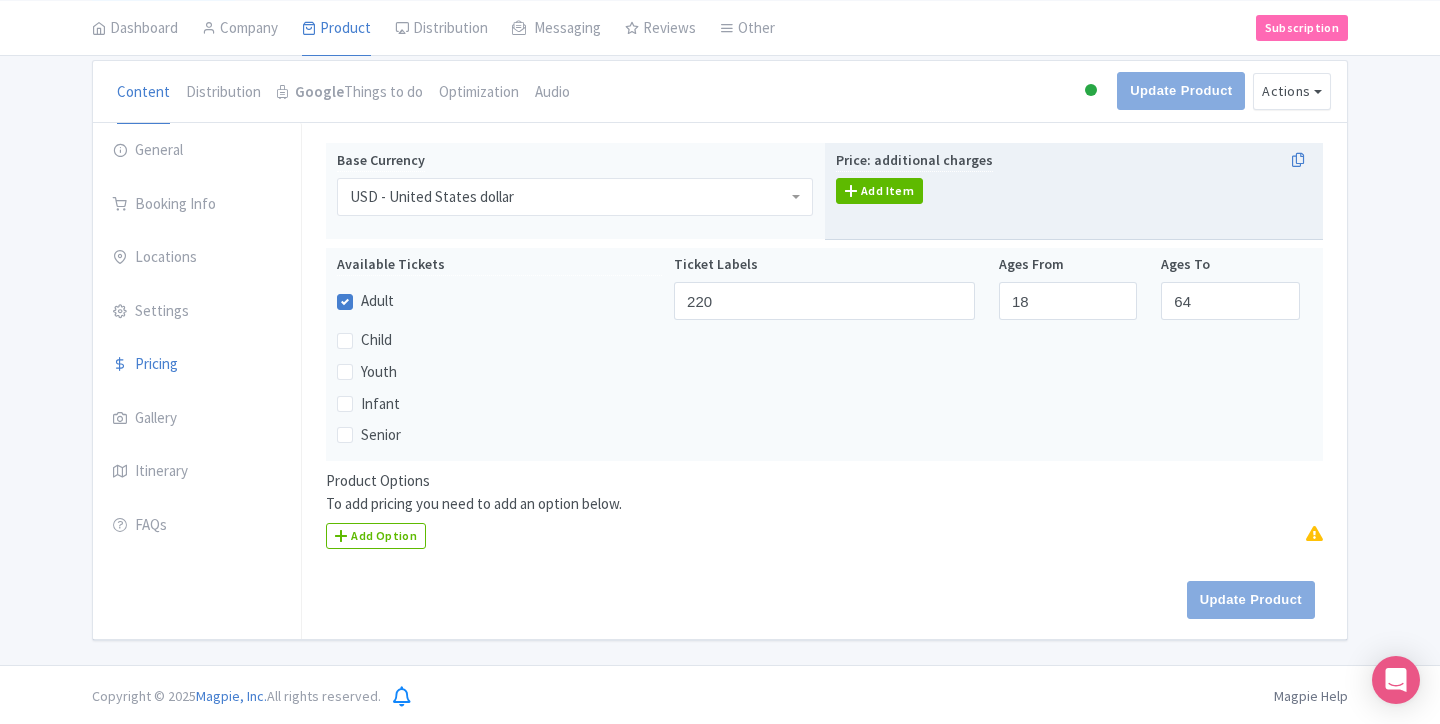 click on "Add Item" at bounding box center [879, 191] 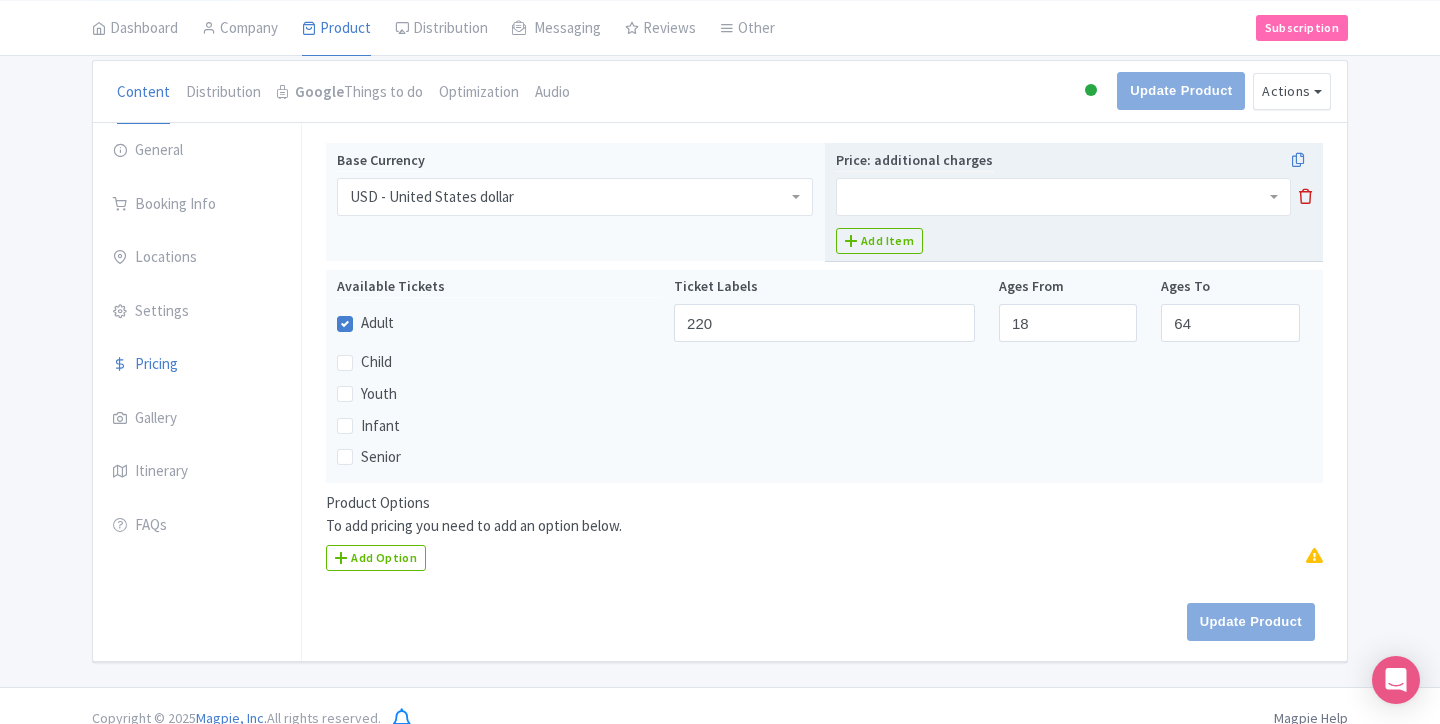 click at bounding box center [1305, 196] 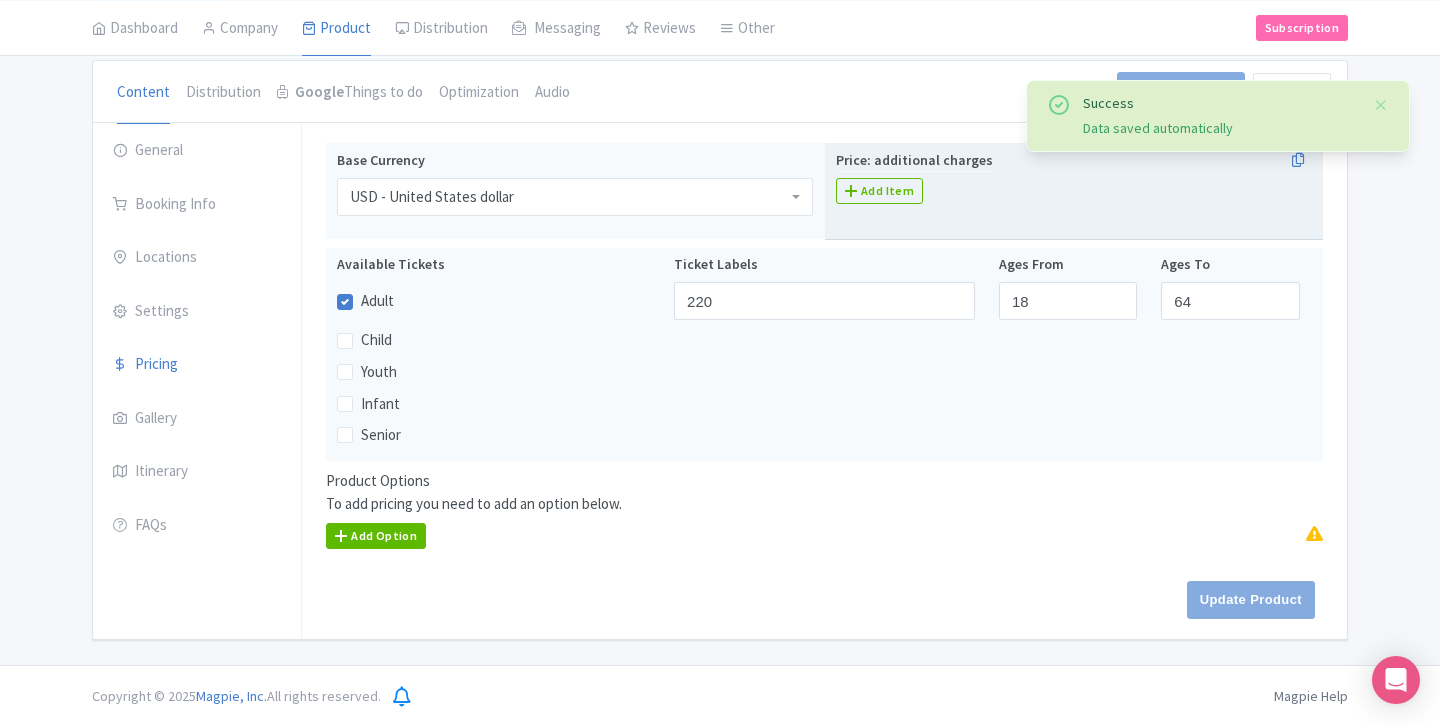click on "Add Option" at bounding box center [376, 536] 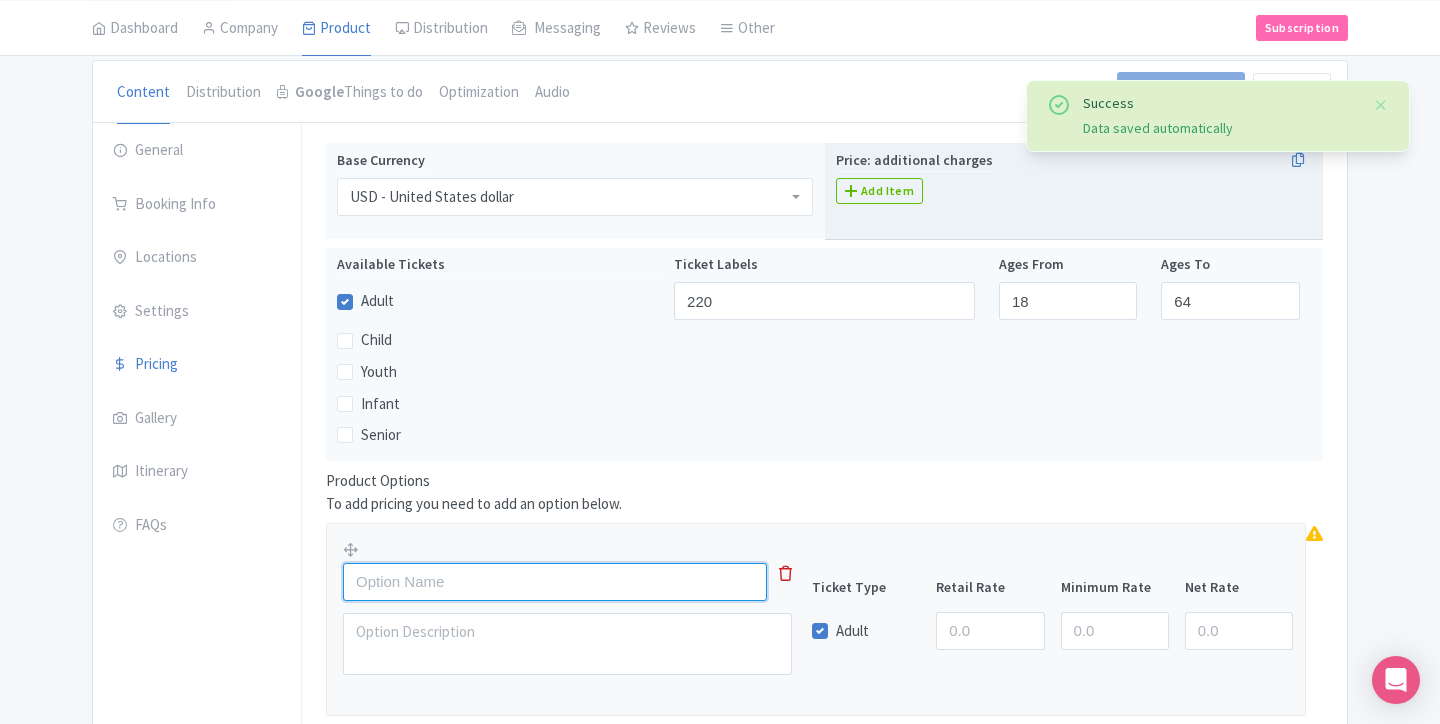 click at bounding box center (555, 582) 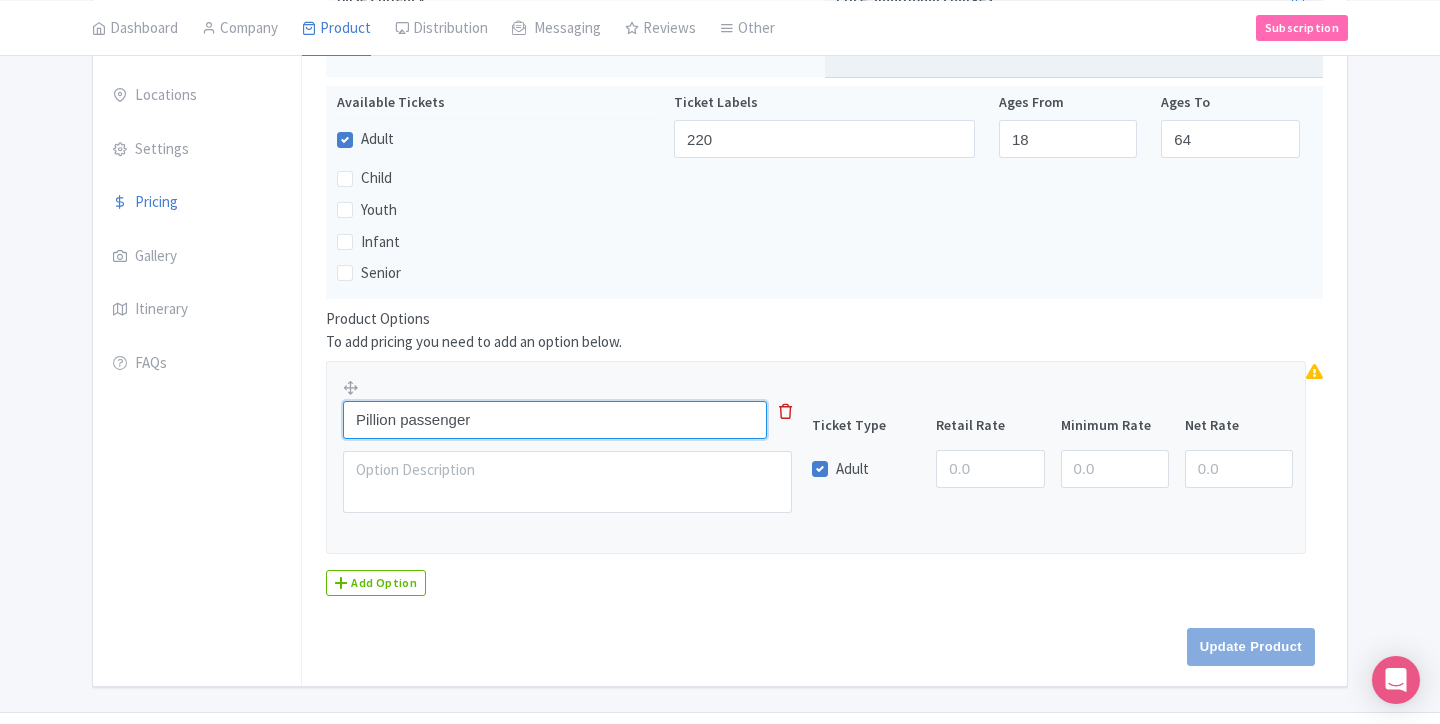 scroll, scrollTop: 339, scrollLeft: 0, axis: vertical 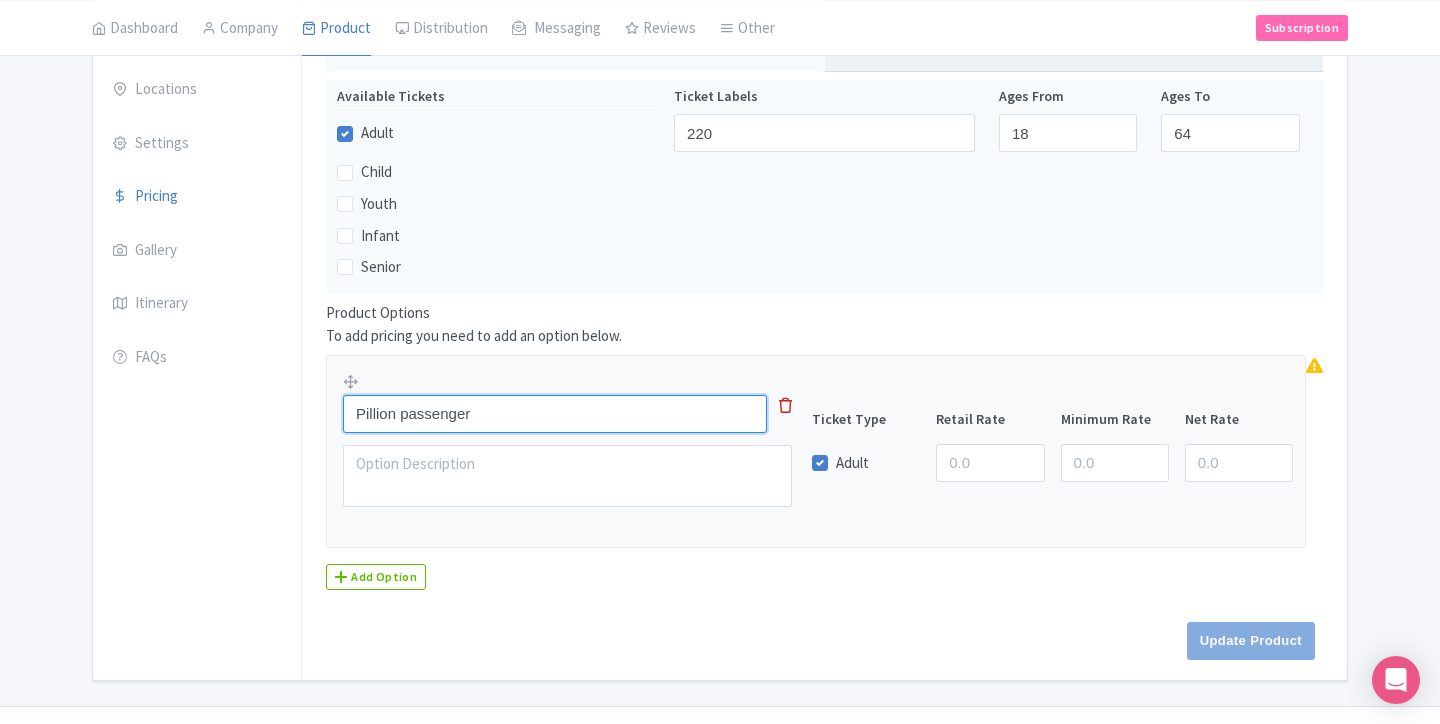 type on "Pillion passenger" 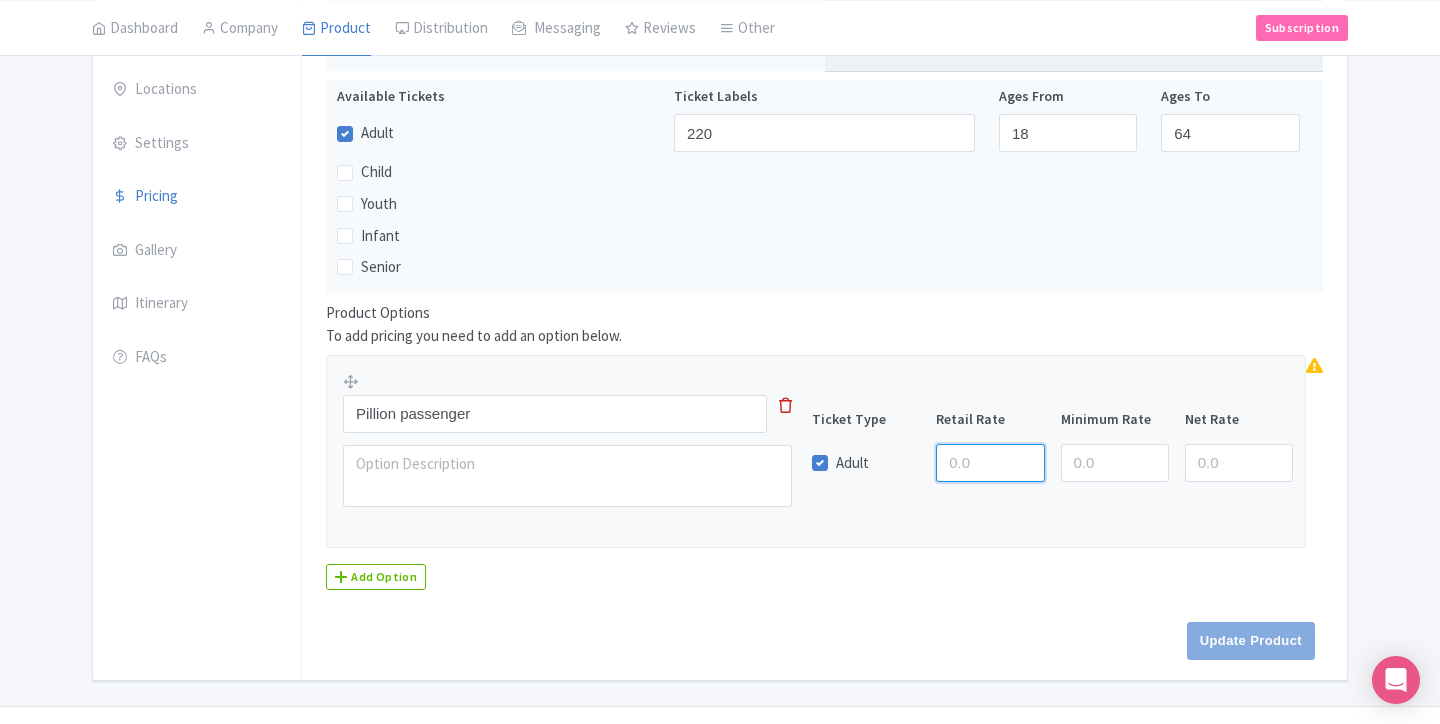 click at bounding box center (990, 463) 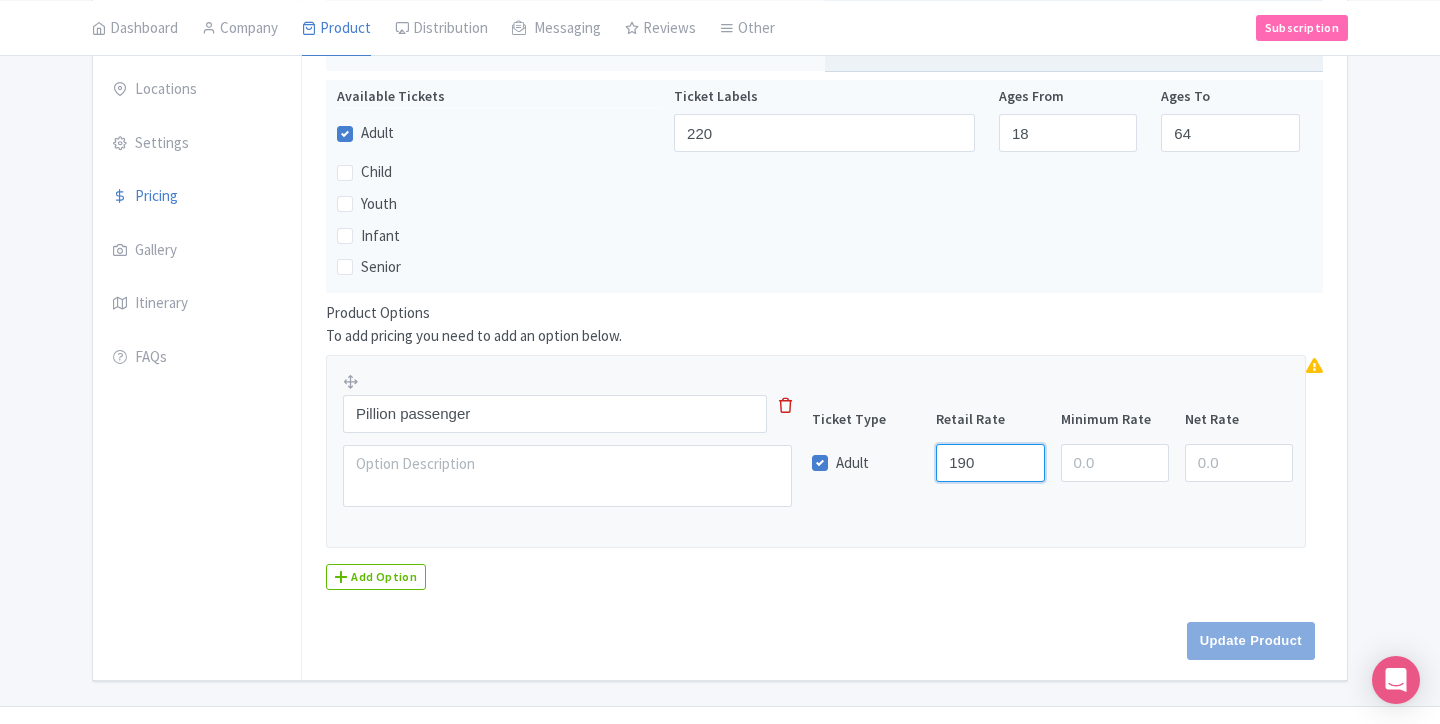 type on "190" 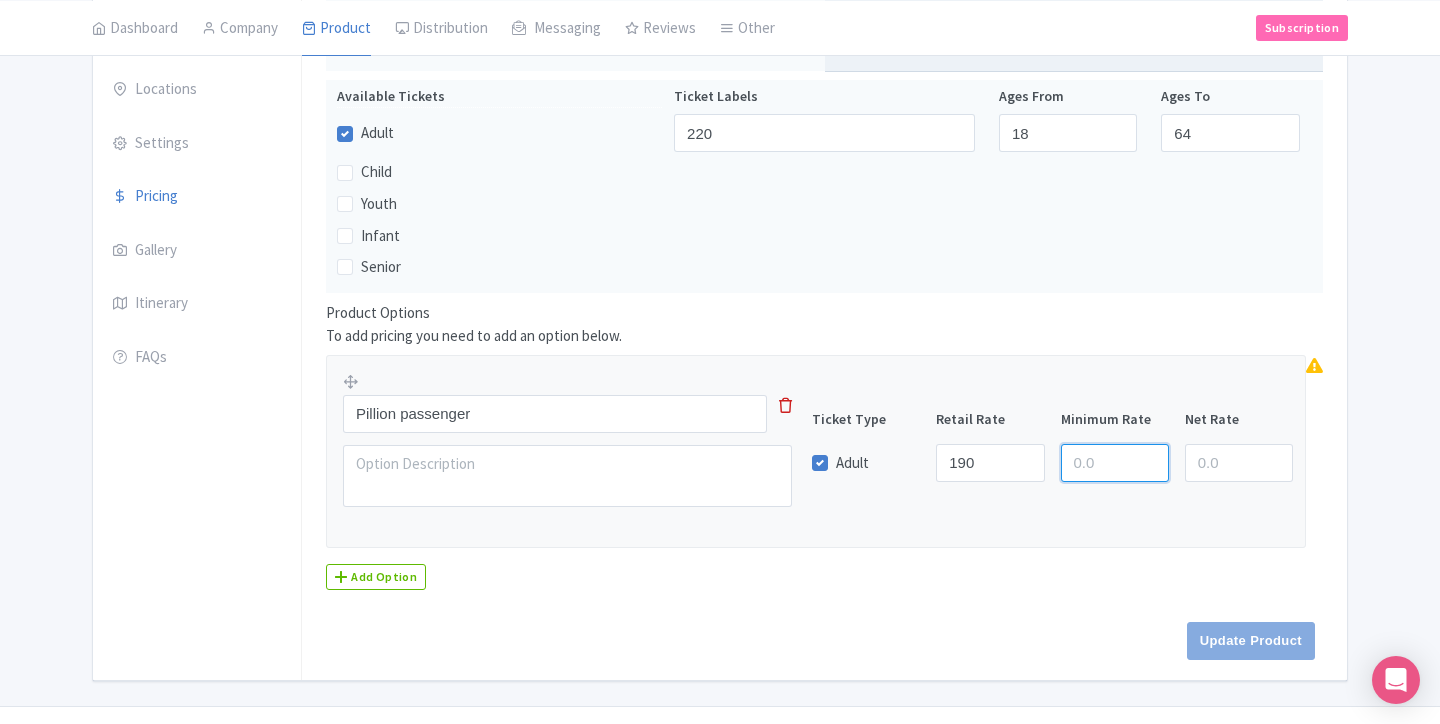 click at bounding box center (1115, 463) 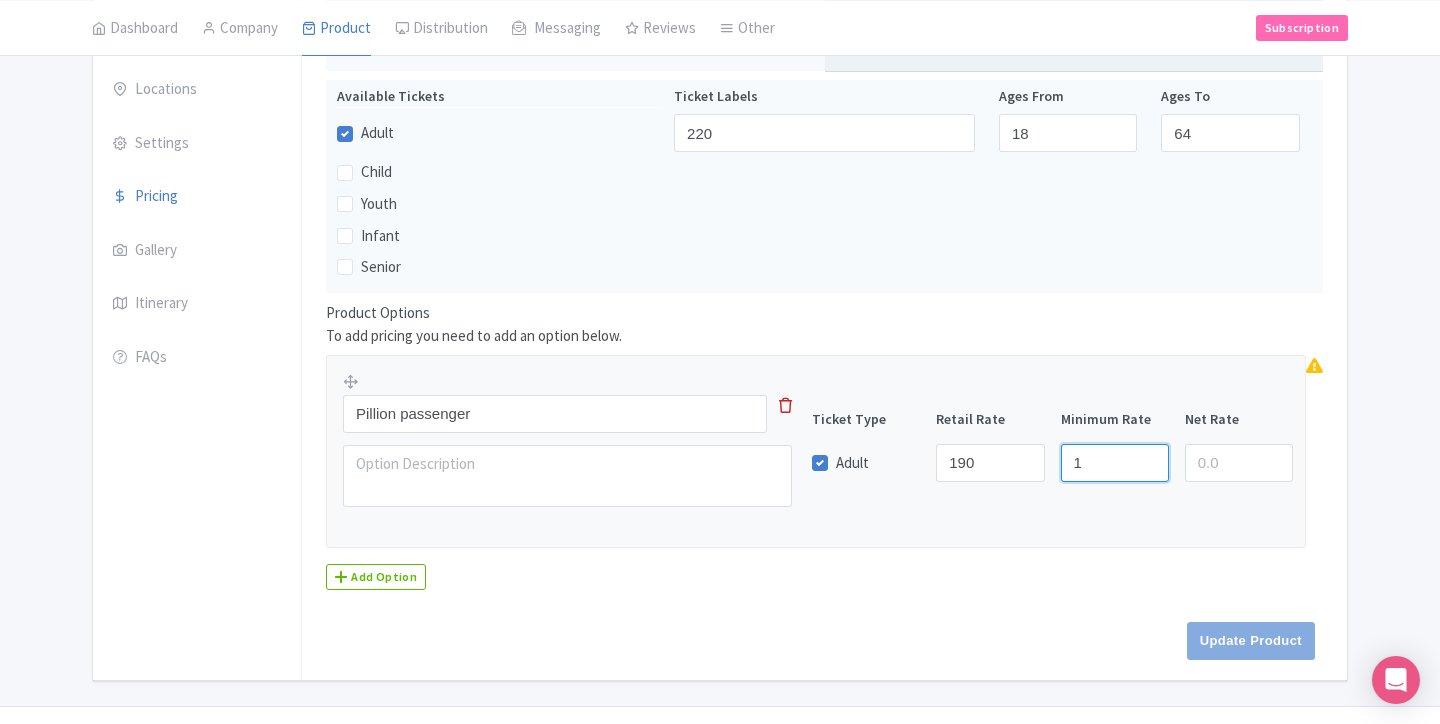 type 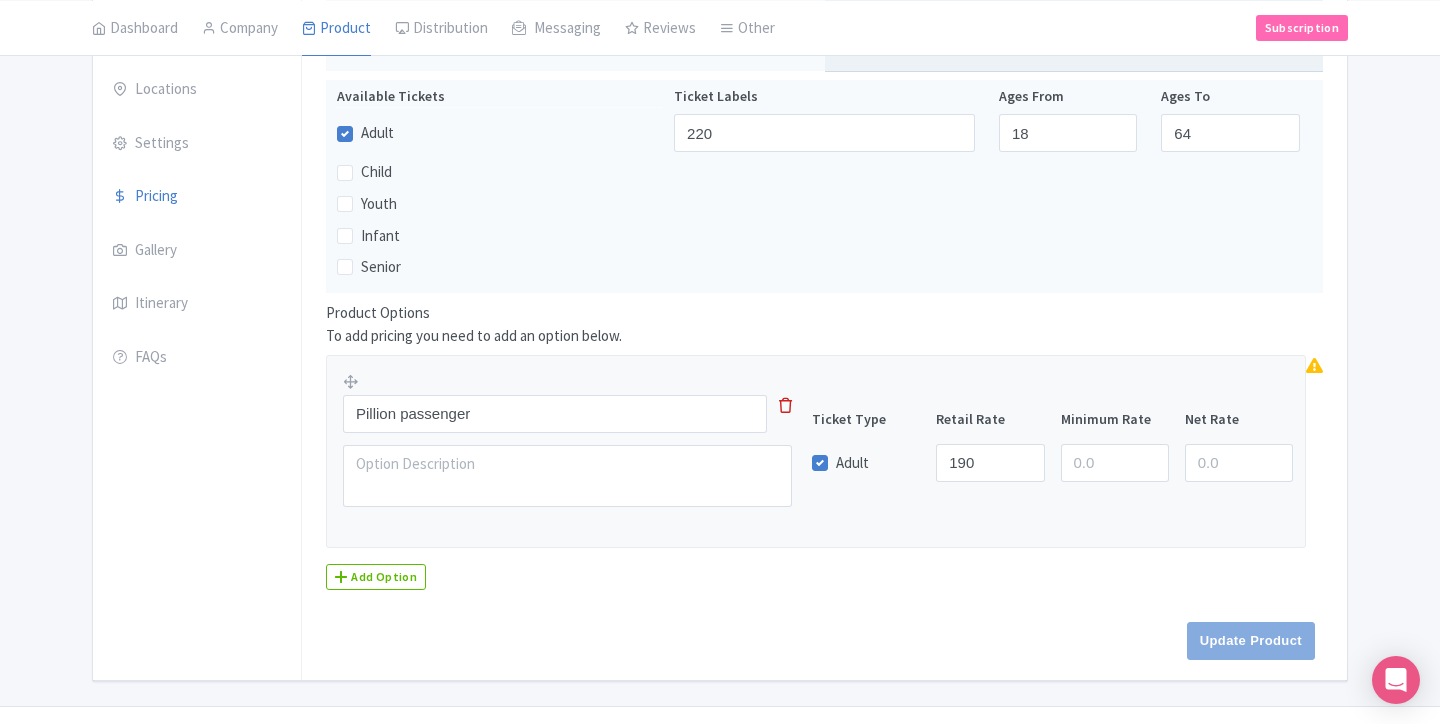 click at bounding box center [785, 414] 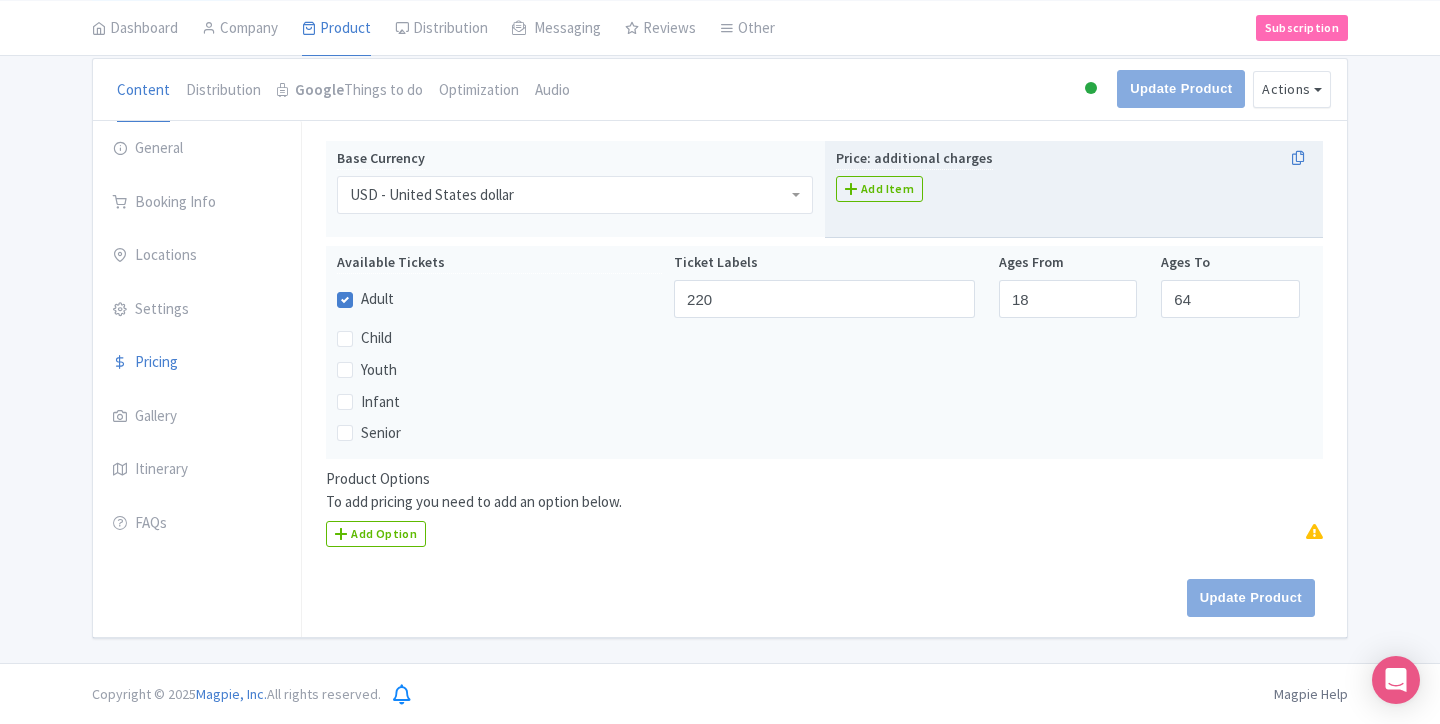 scroll, scrollTop: 171, scrollLeft: 0, axis: vertical 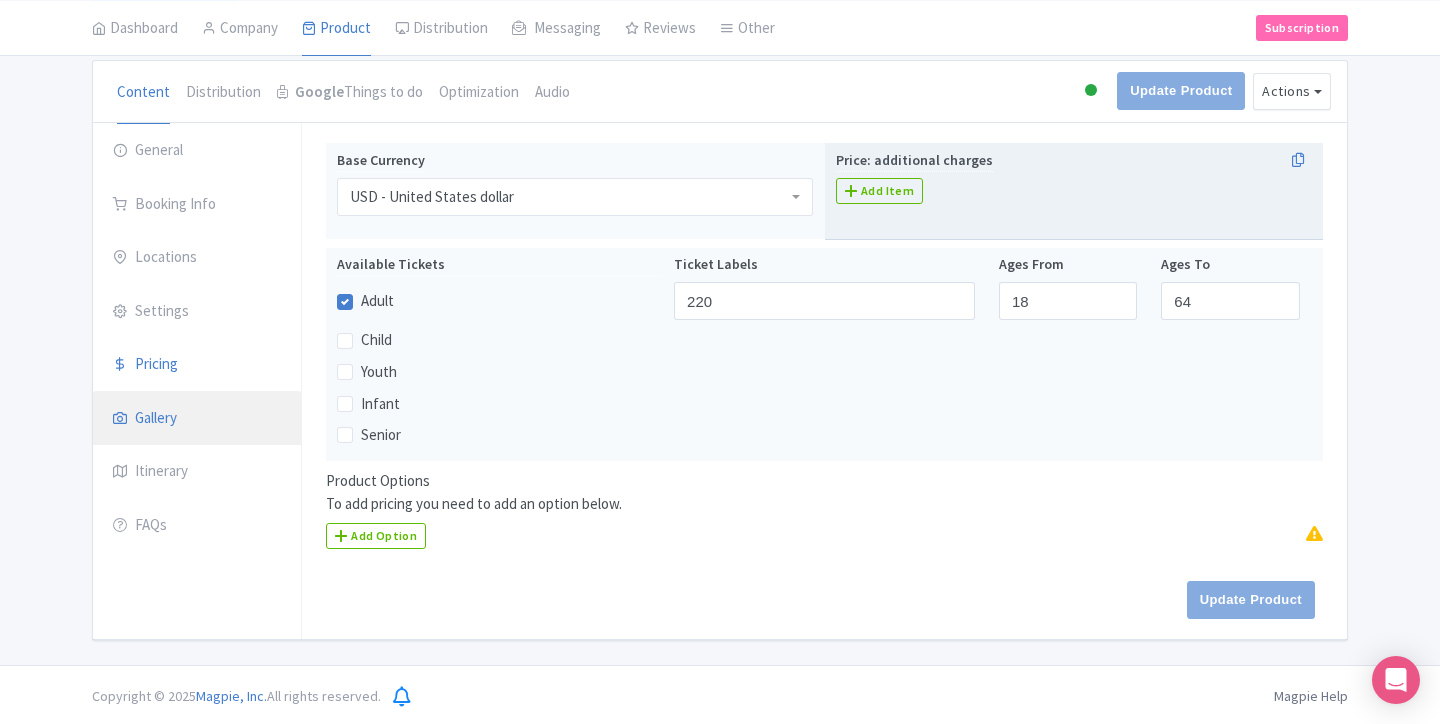 click on "Gallery" at bounding box center (197, 419) 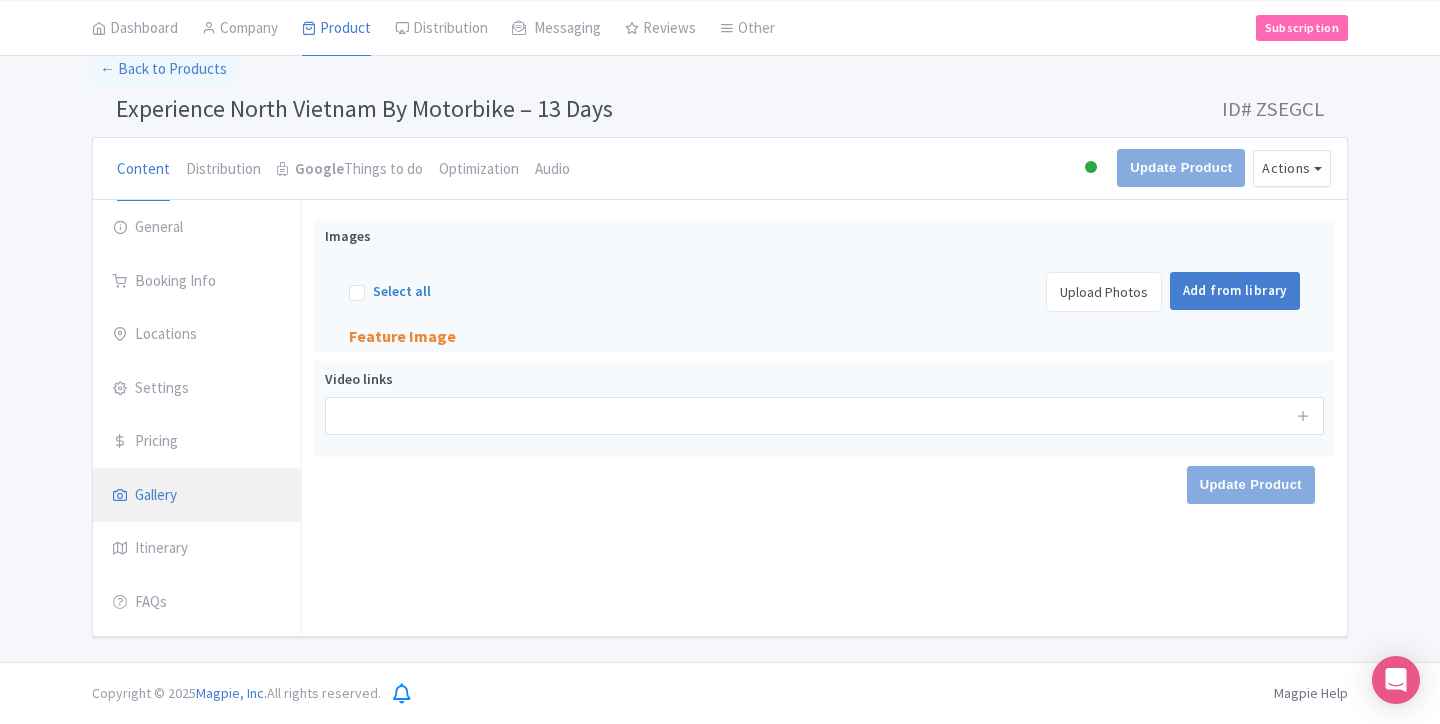 scroll, scrollTop: 89, scrollLeft: 0, axis: vertical 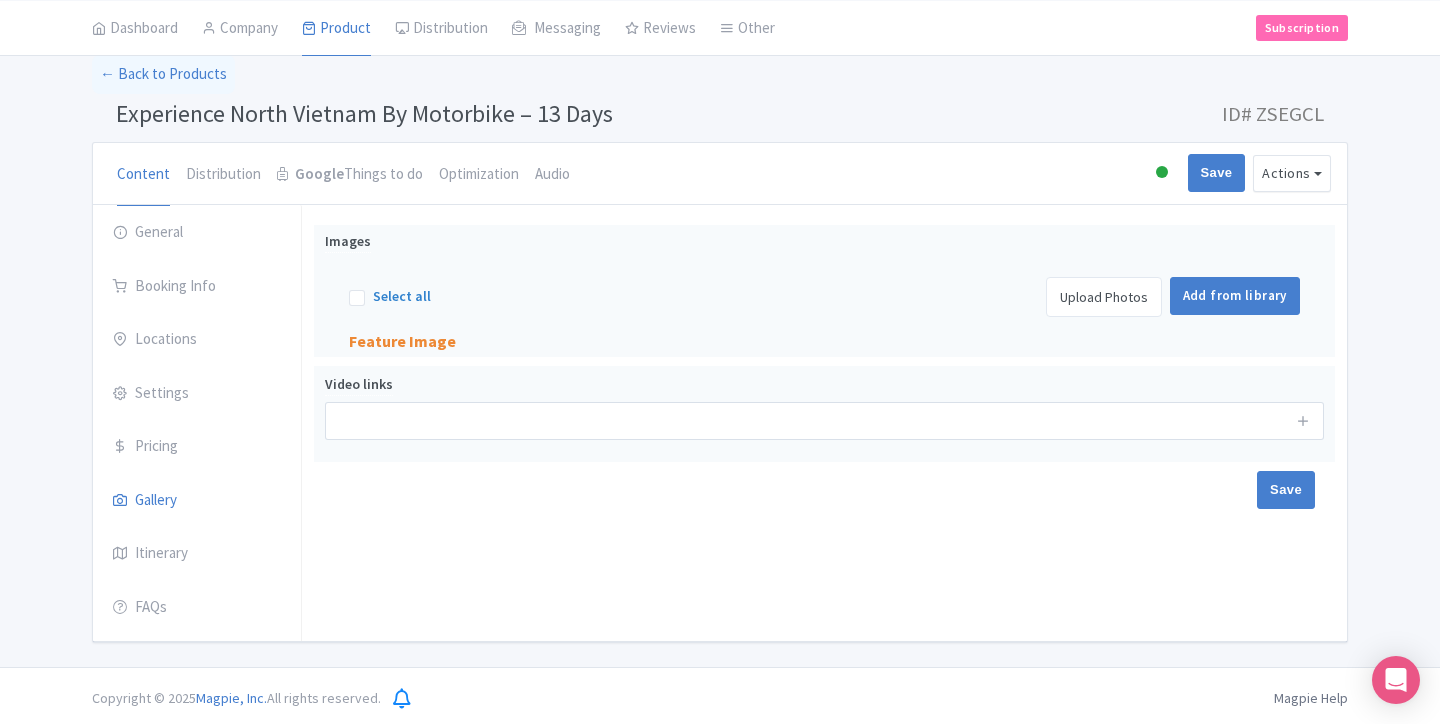 type on "Save" 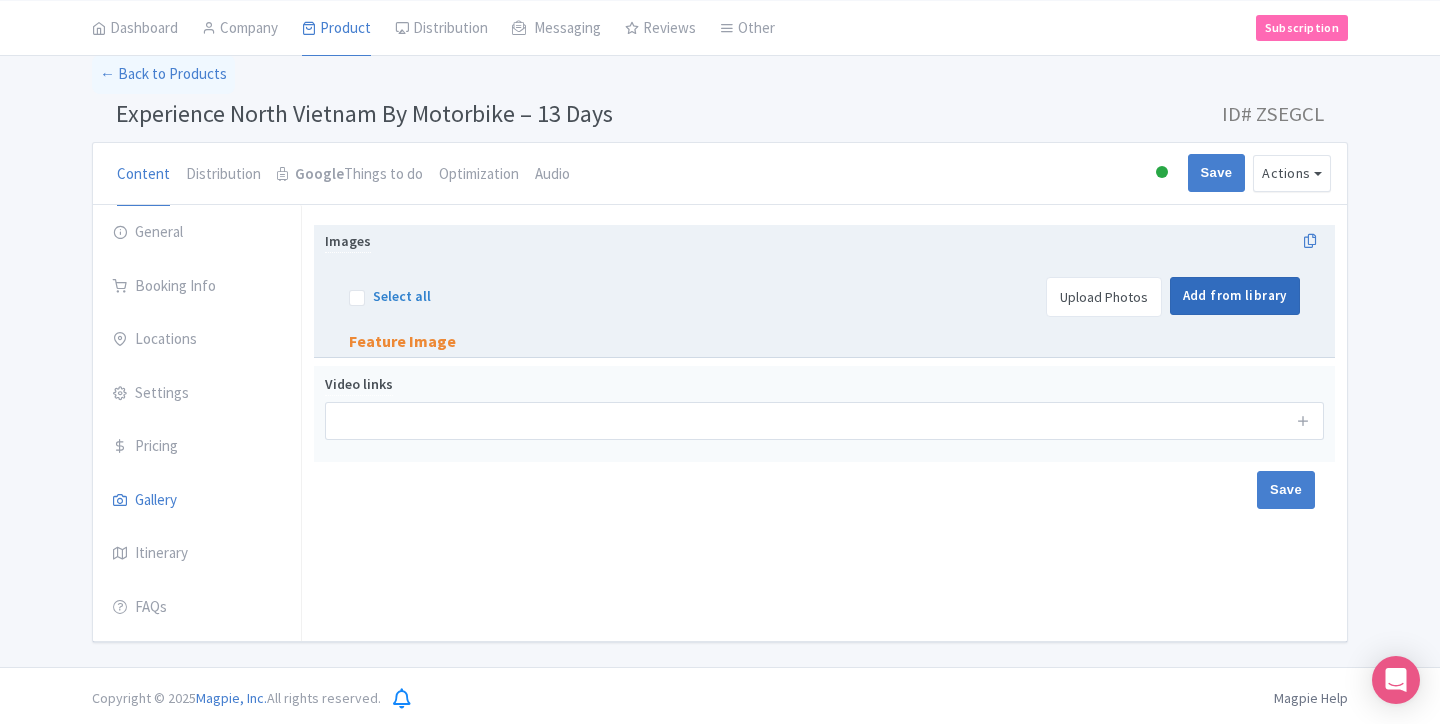 click on "Add from library" at bounding box center (1235, 296) 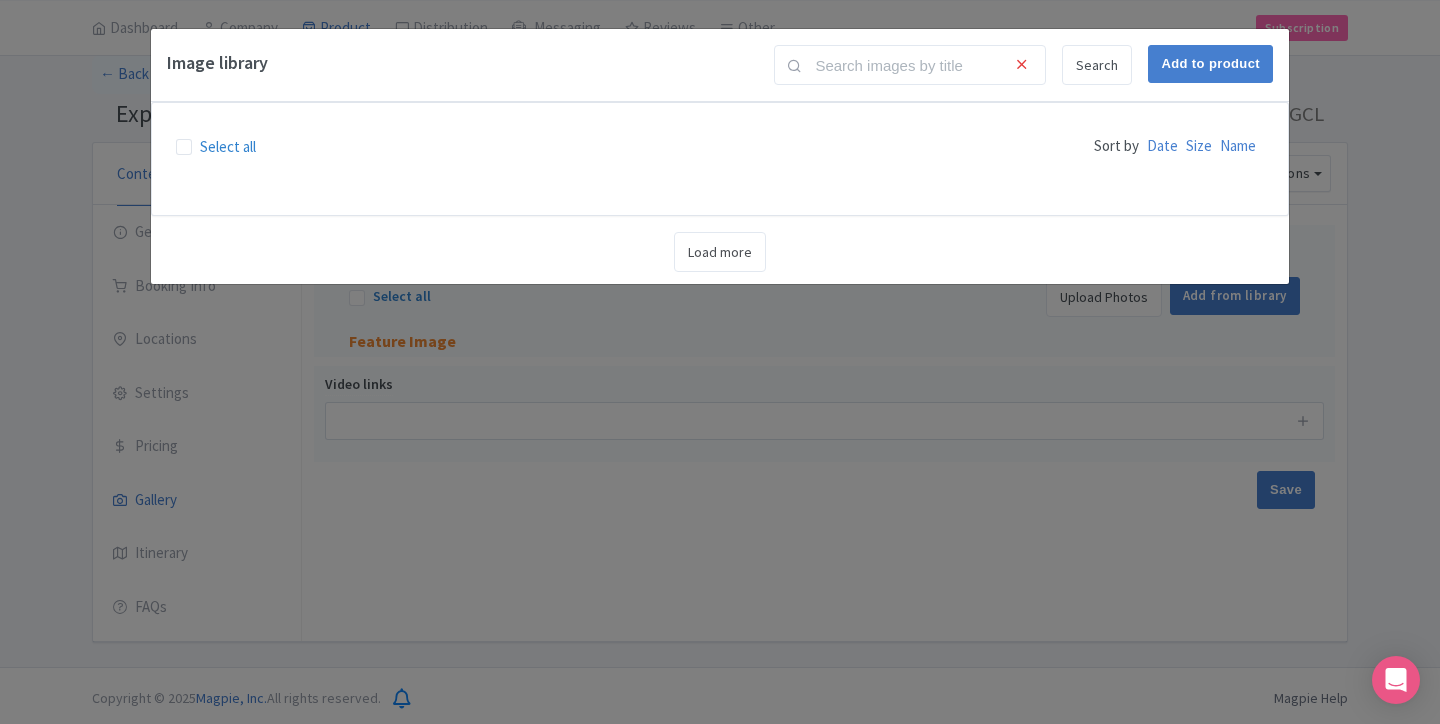 click at bounding box center (1021, 65) 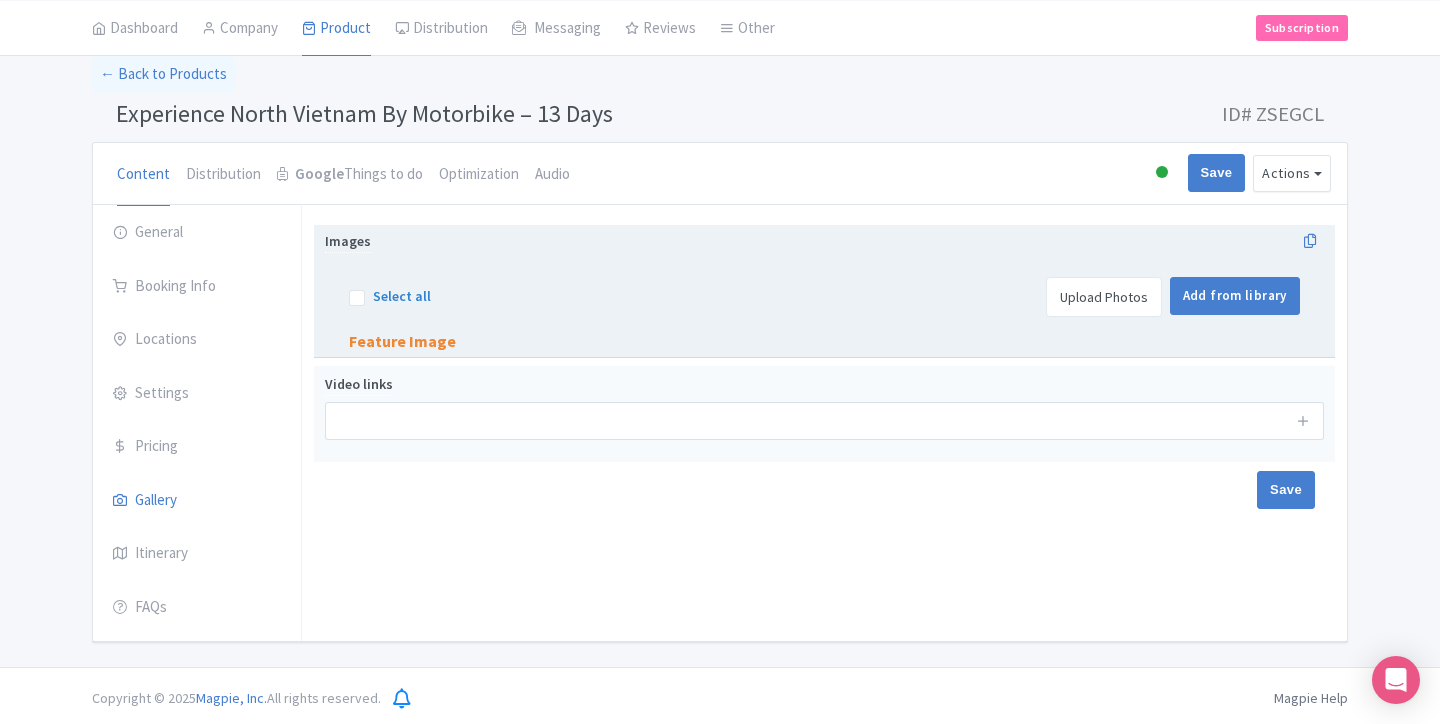 click on "Upload Photos" at bounding box center [1104, 297] 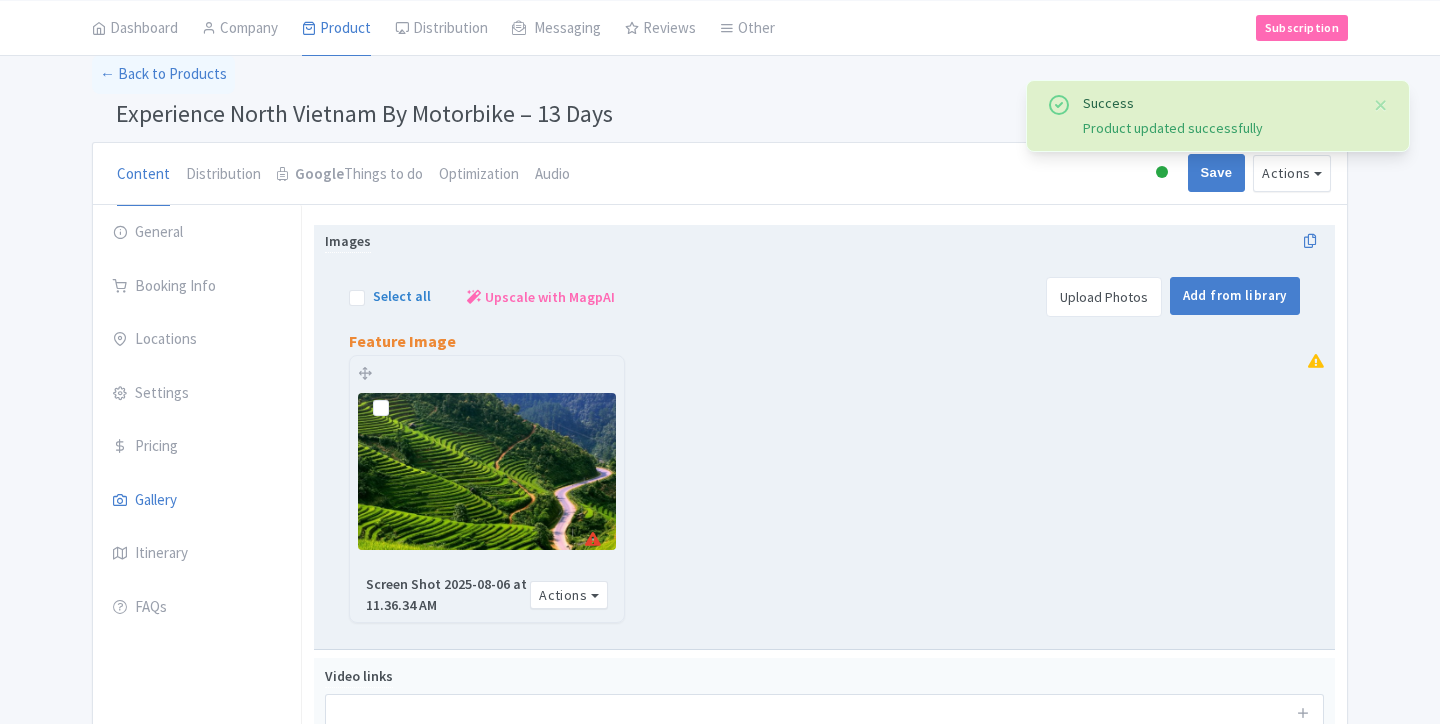 scroll, scrollTop: 89, scrollLeft: 0, axis: vertical 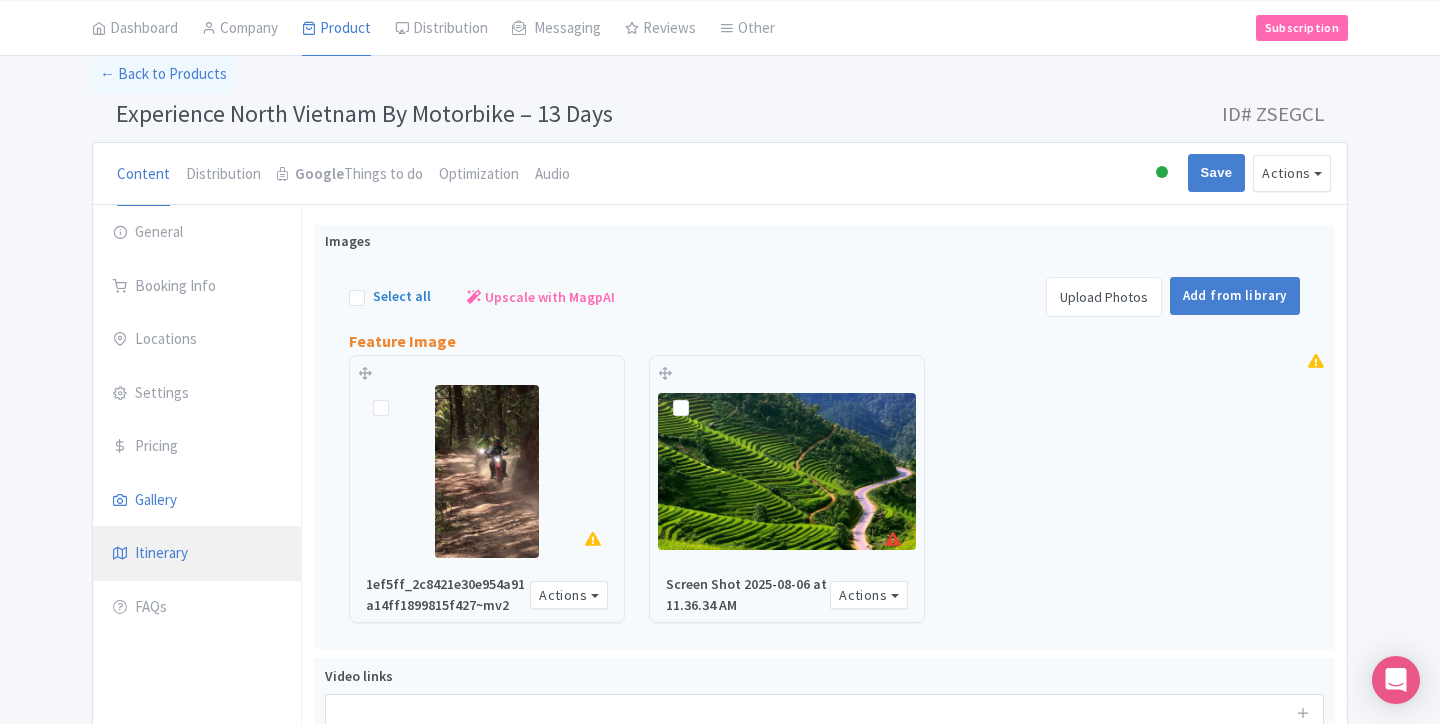 click on "Itinerary" at bounding box center [197, 554] 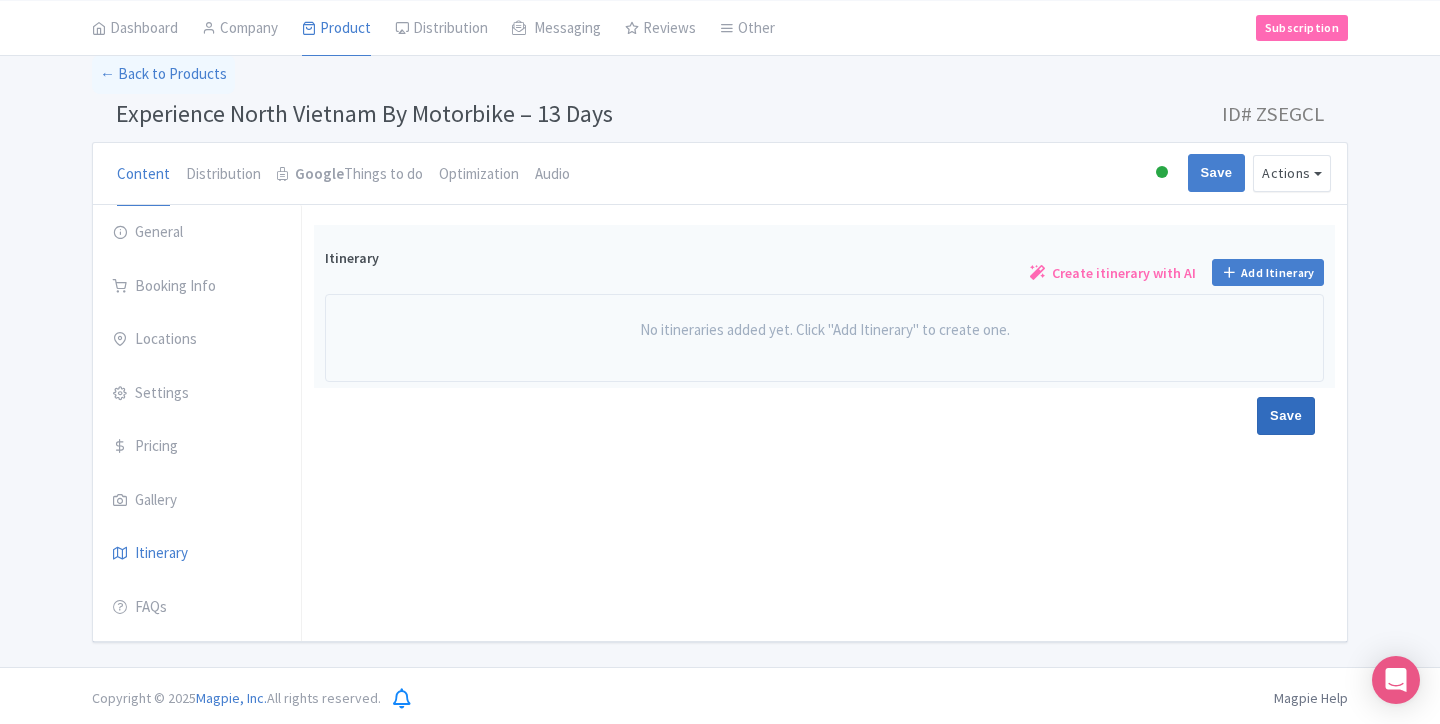 click on "Save" at bounding box center (1286, 416) 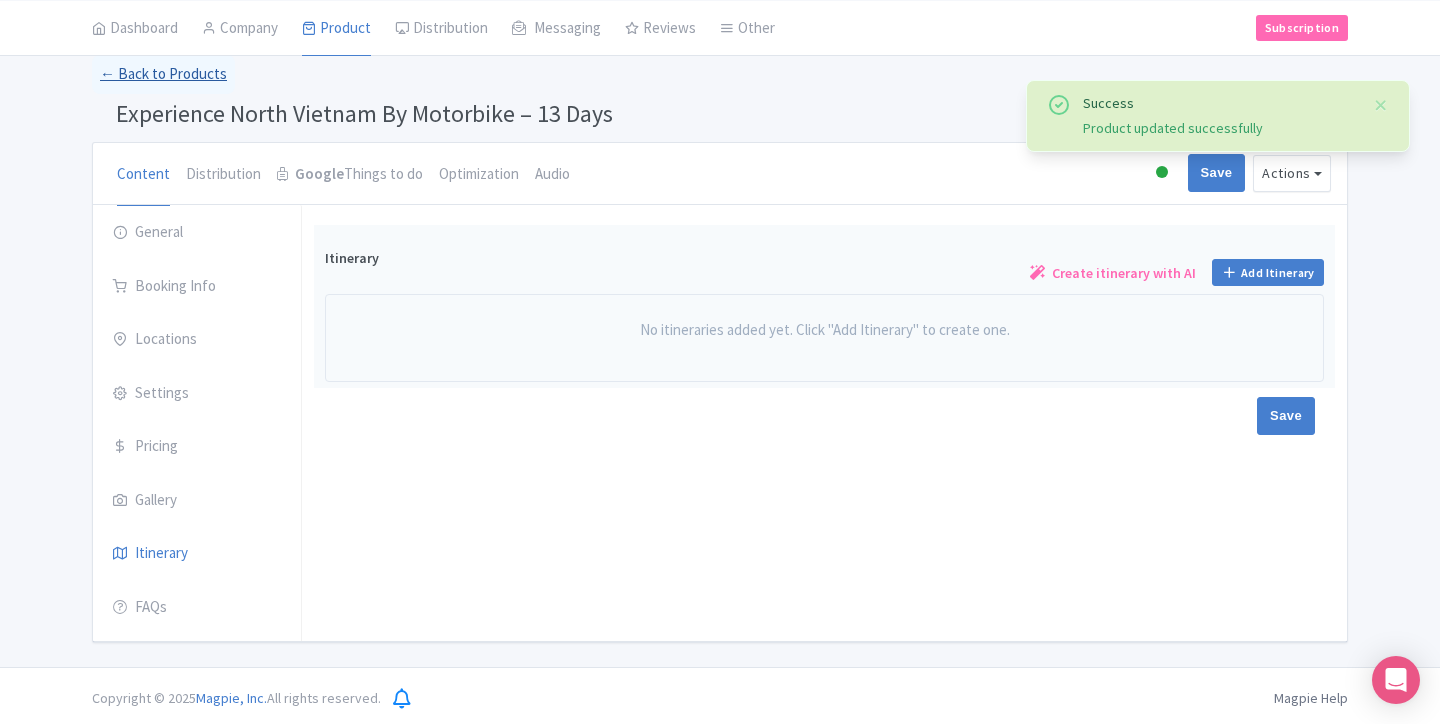 scroll, scrollTop: 89, scrollLeft: 0, axis: vertical 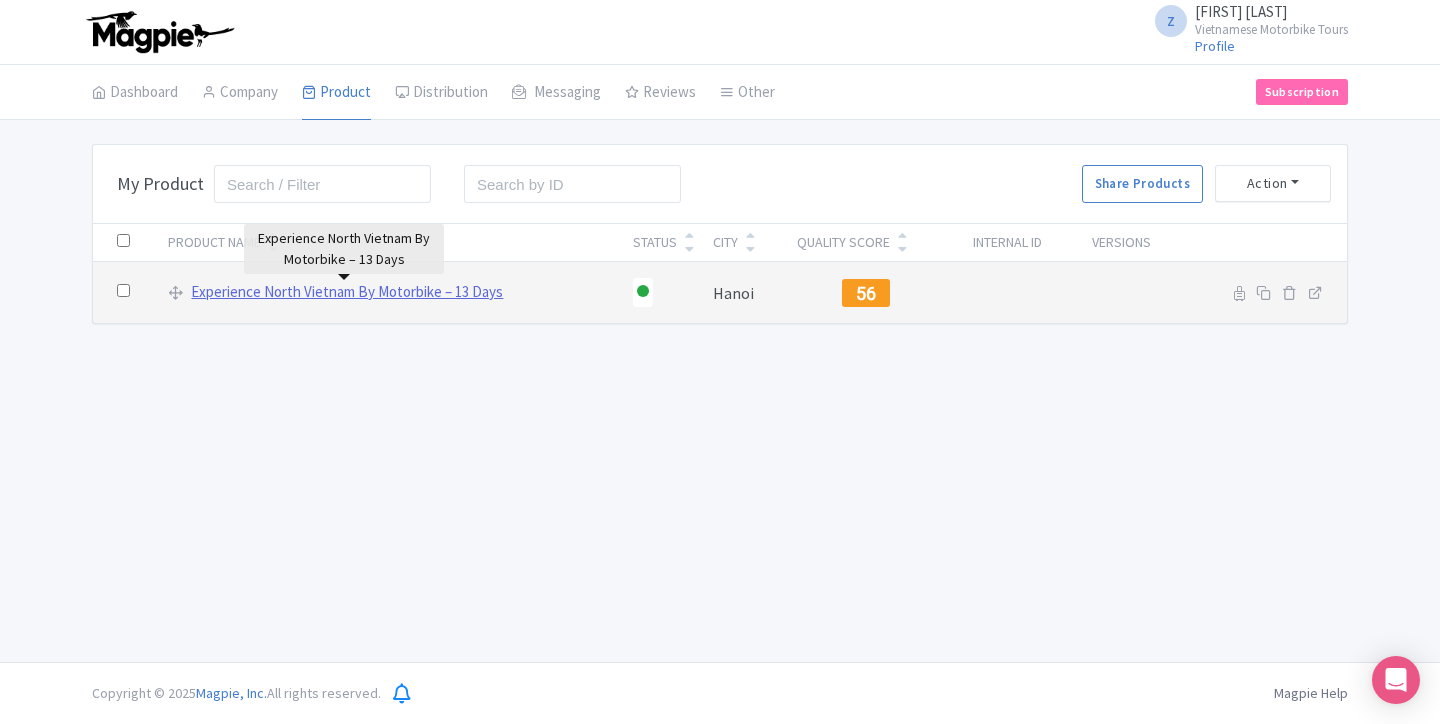 click on "Experience North Vietnam By Motorbike – 13 Days" at bounding box center (347, 292) 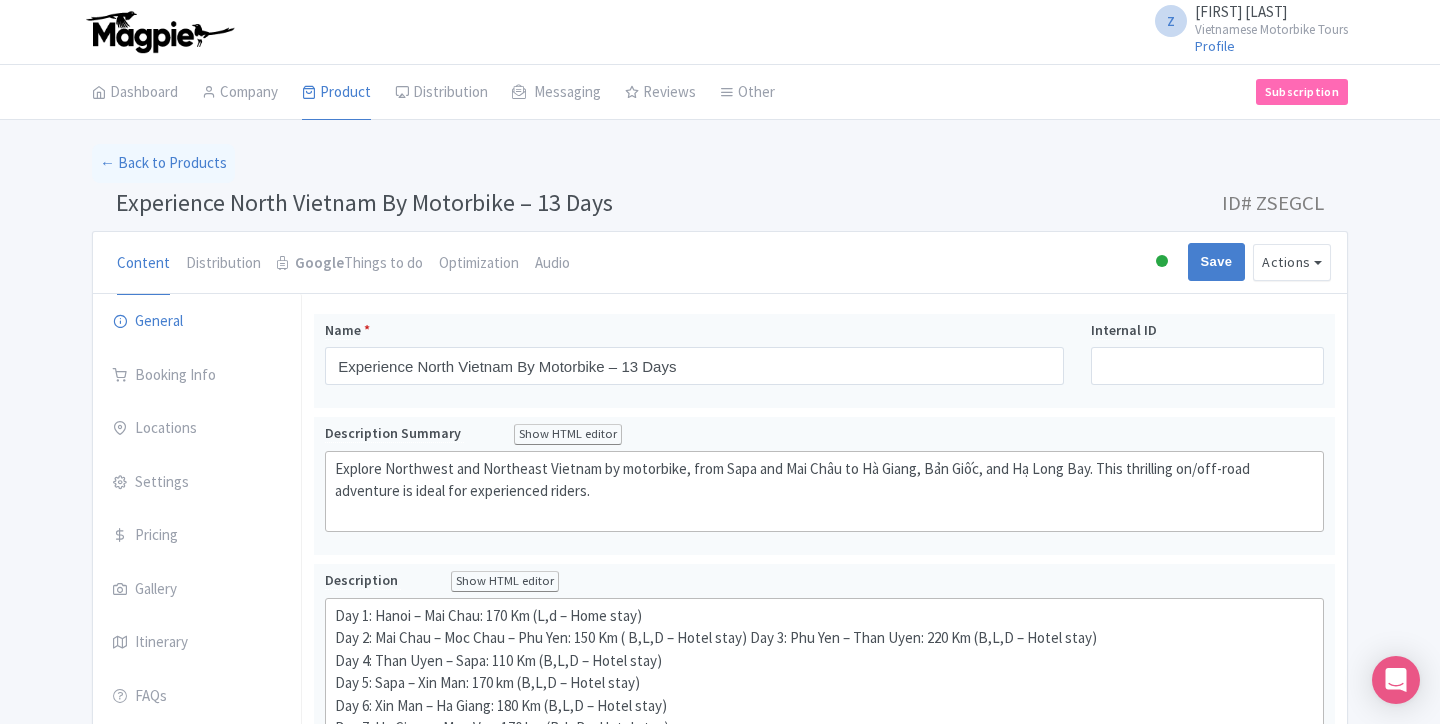 scroll, scrollTop: 0, scrollLeft: 0, axis: both 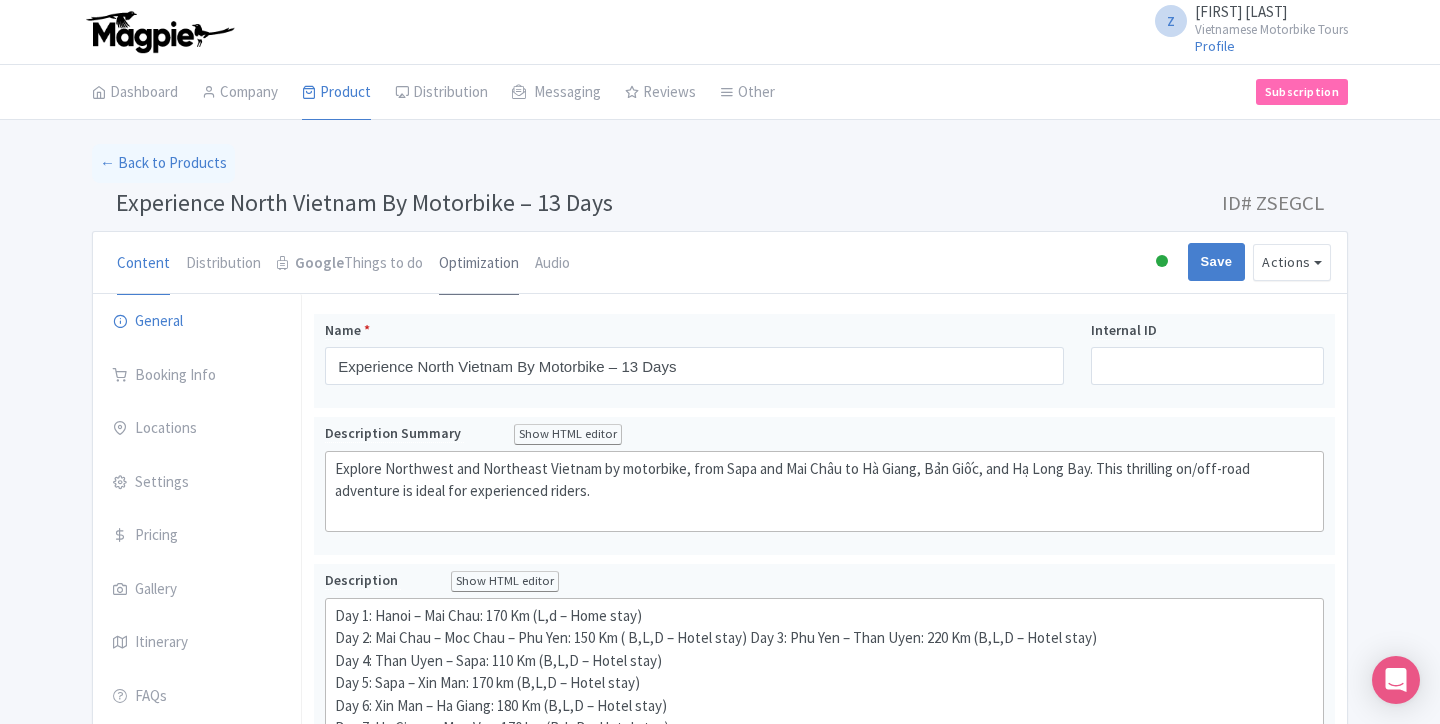 click on "Optimization" at bounding box center [479, 264] 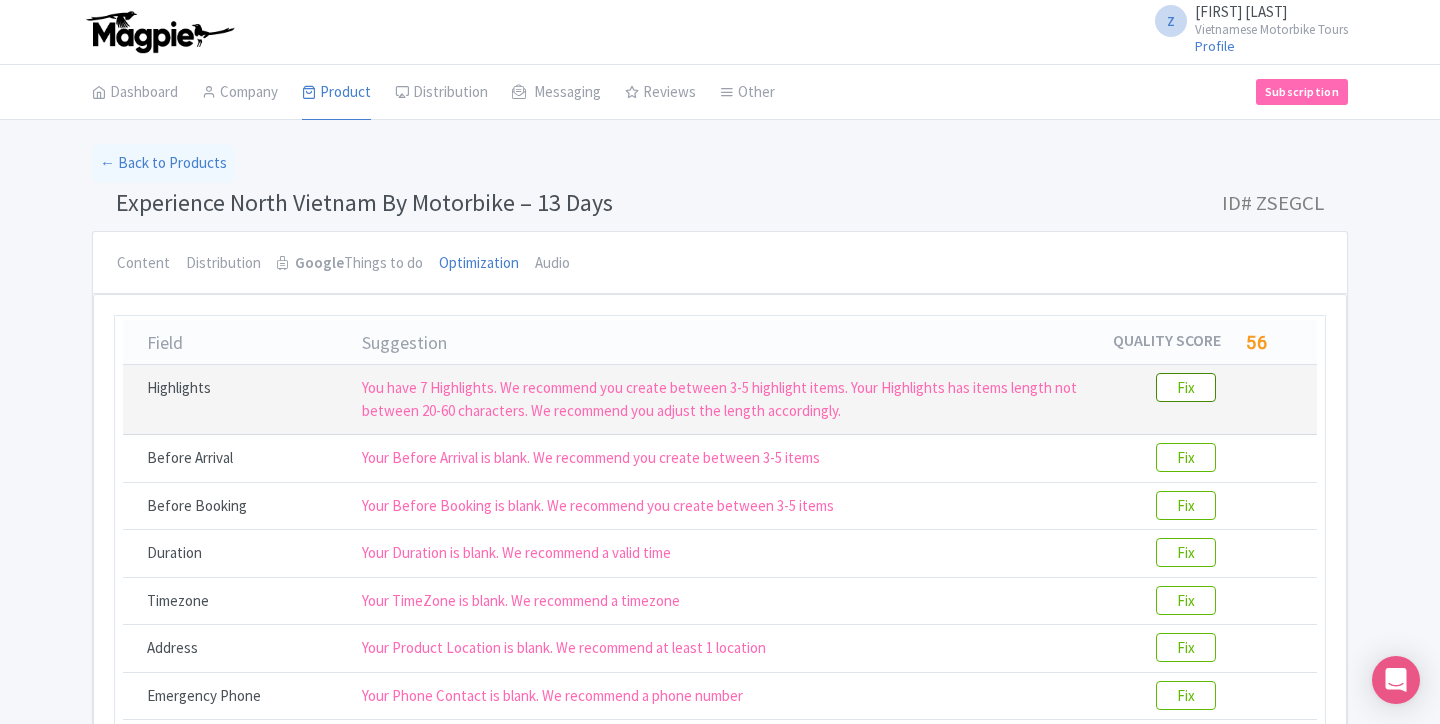 click on "Fix" at bounding box center [1186, 387] 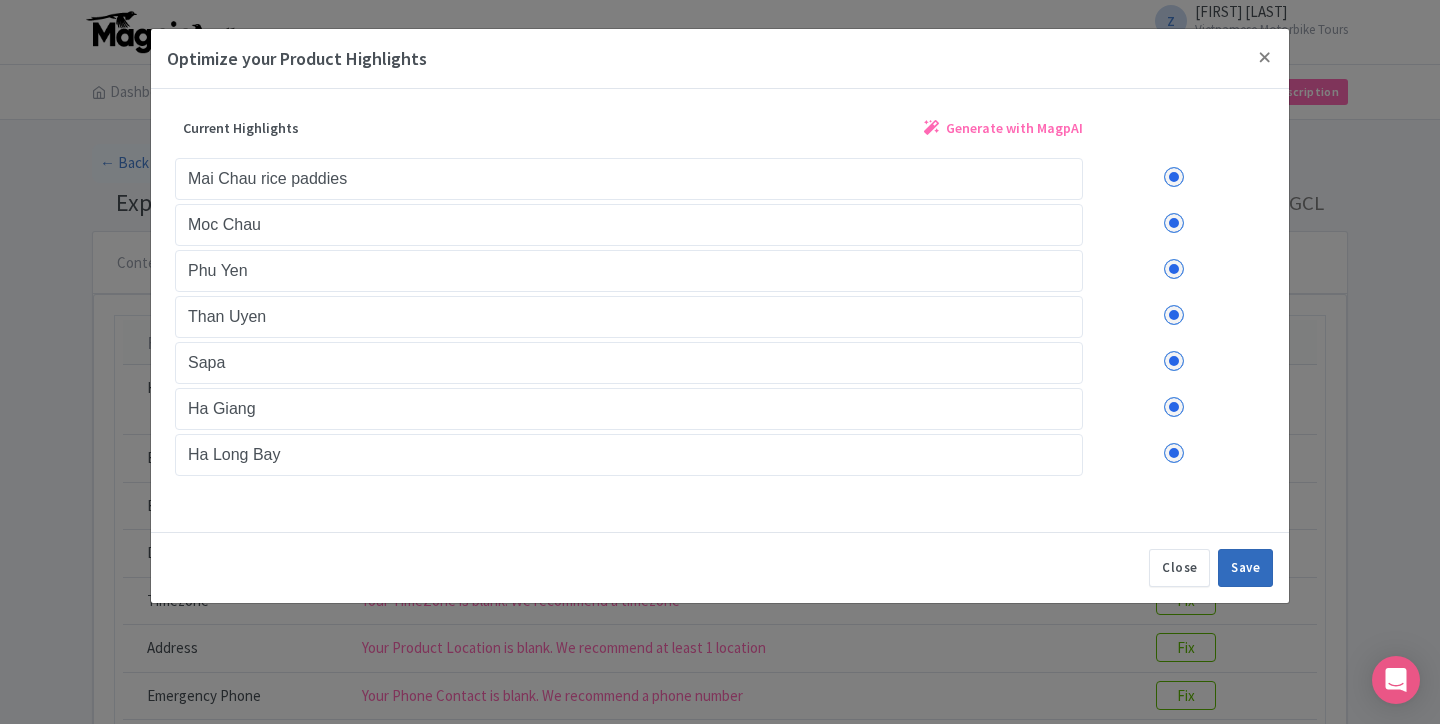 click on "Save" at bounding box center [1245, 568] 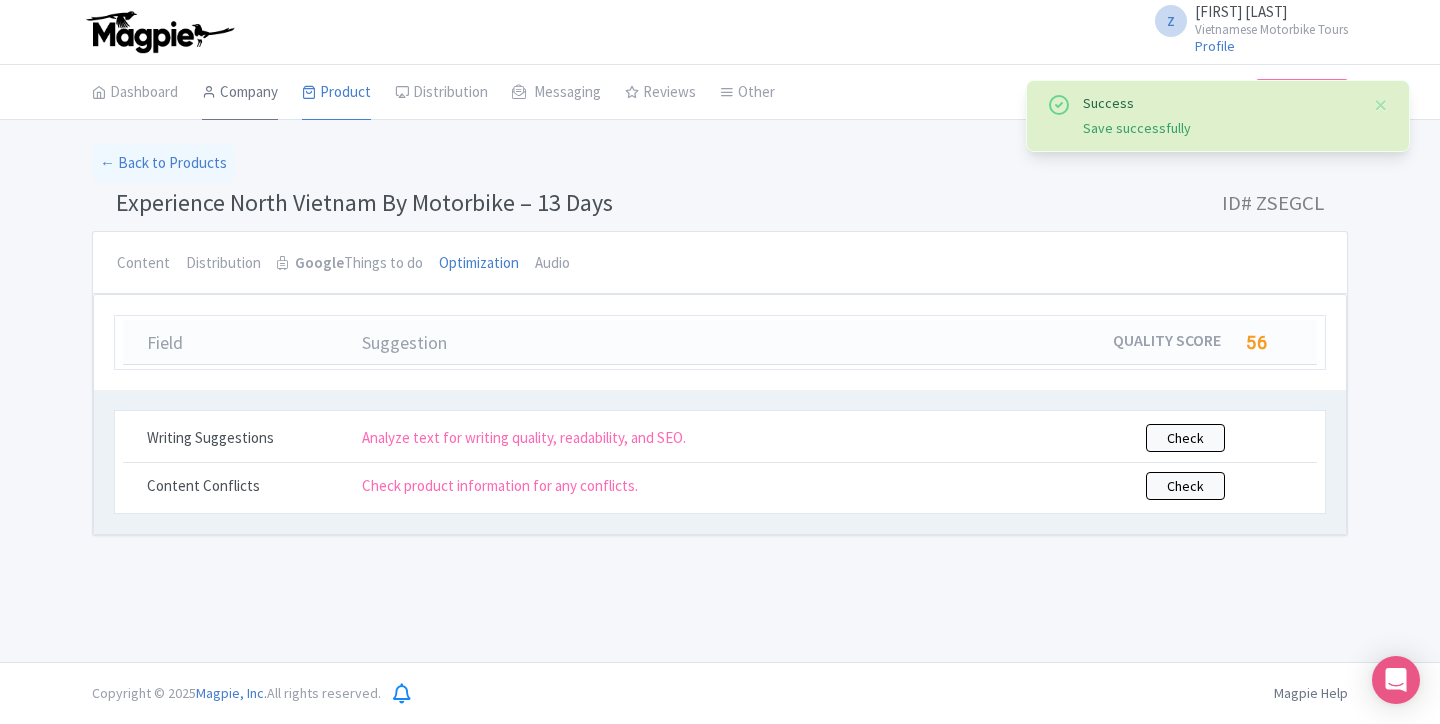 click on "Company" at bounding box center (240, 93) 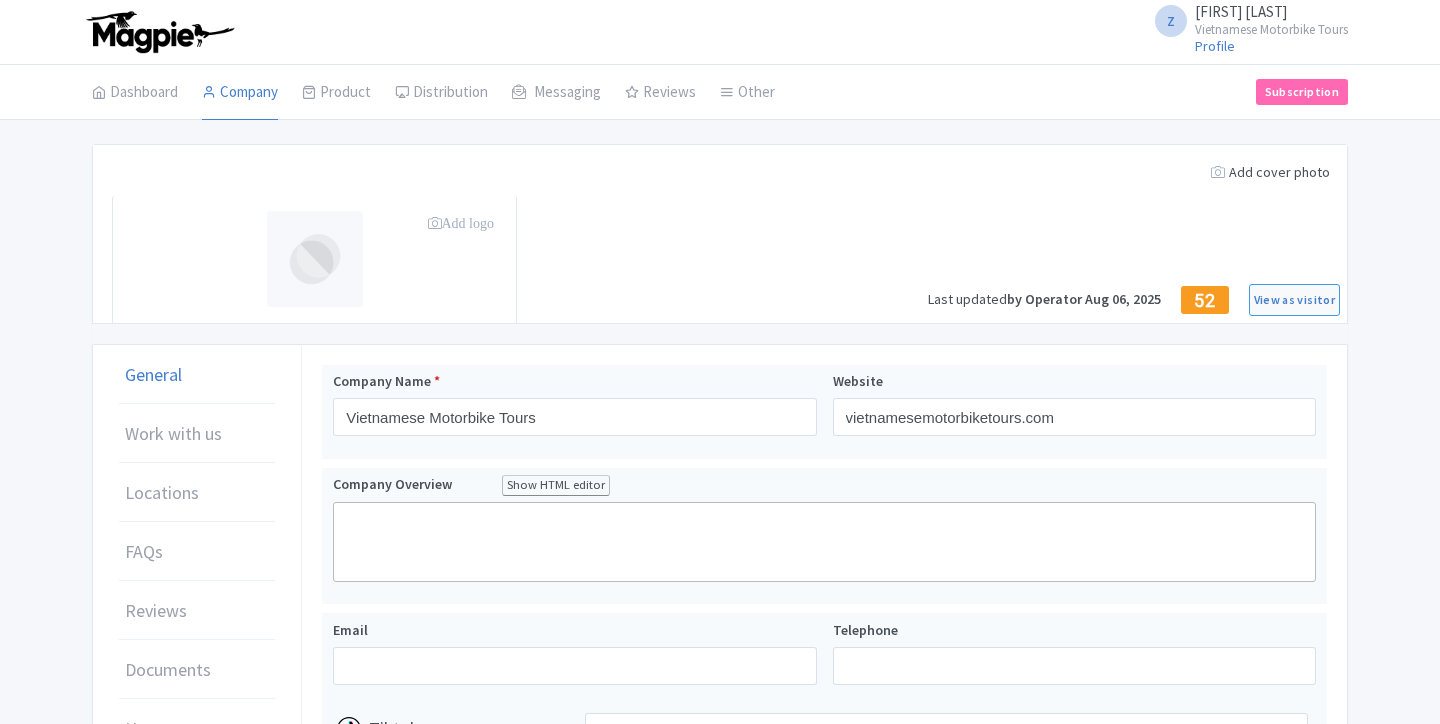 scroll, scrollTop: 0, scrollLeft: 0, axis: both 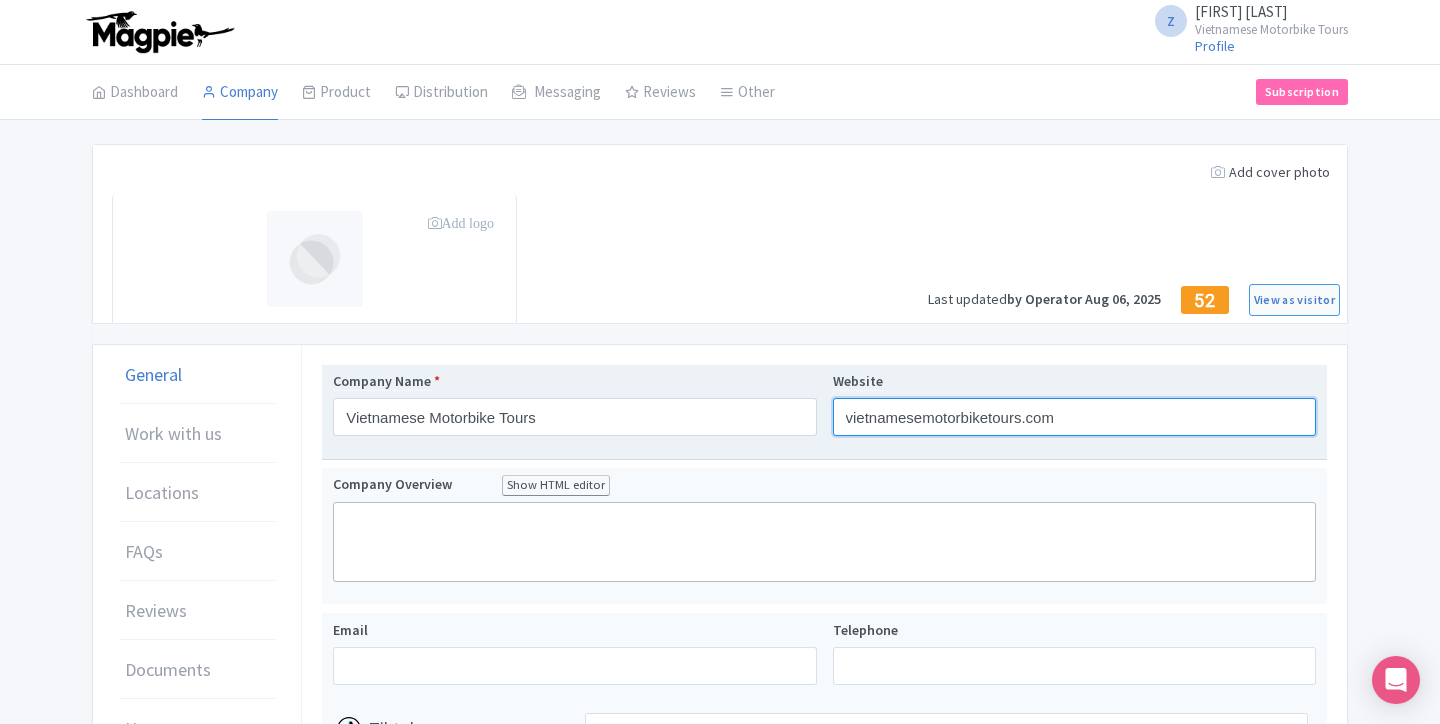 click on "vietnamesemotorbiketours.com" at bounding box center [1074, 417] 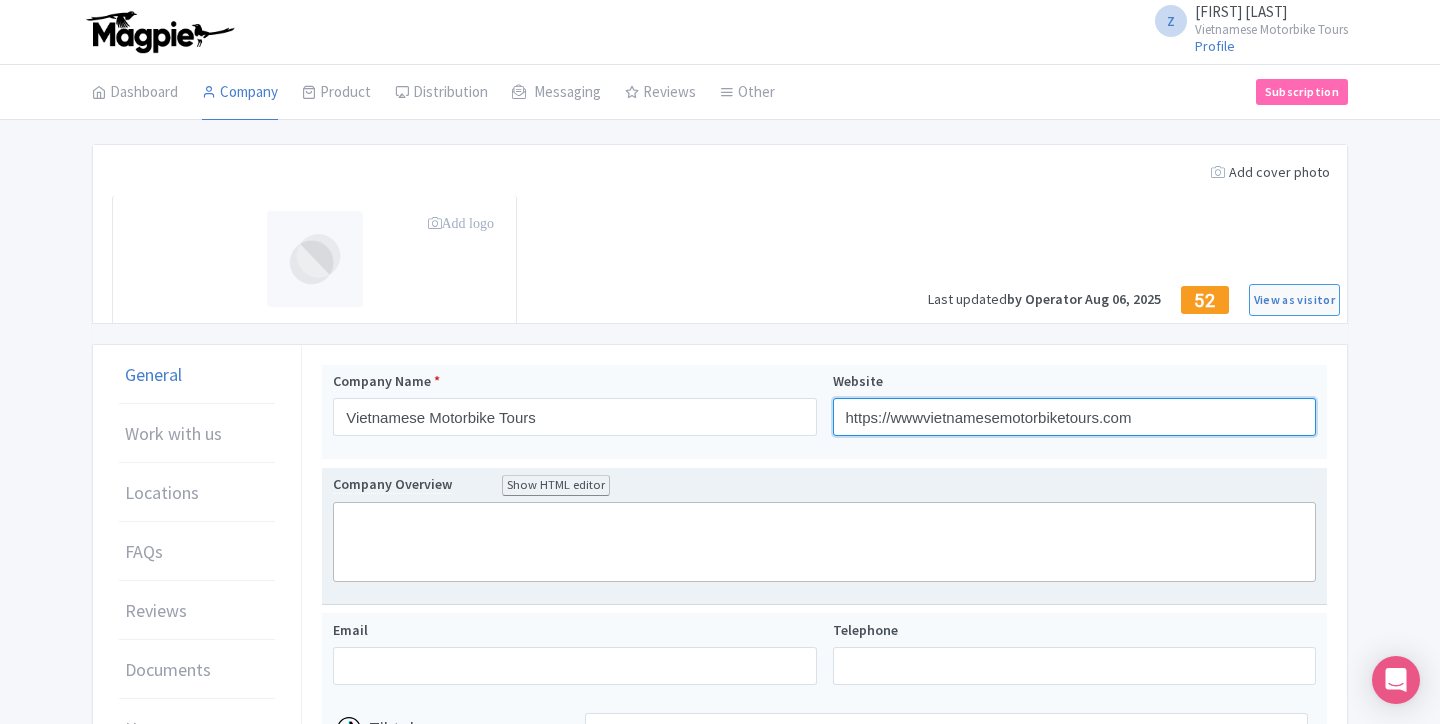 type on "https://wwwvietnamesemotorbiketours.com" 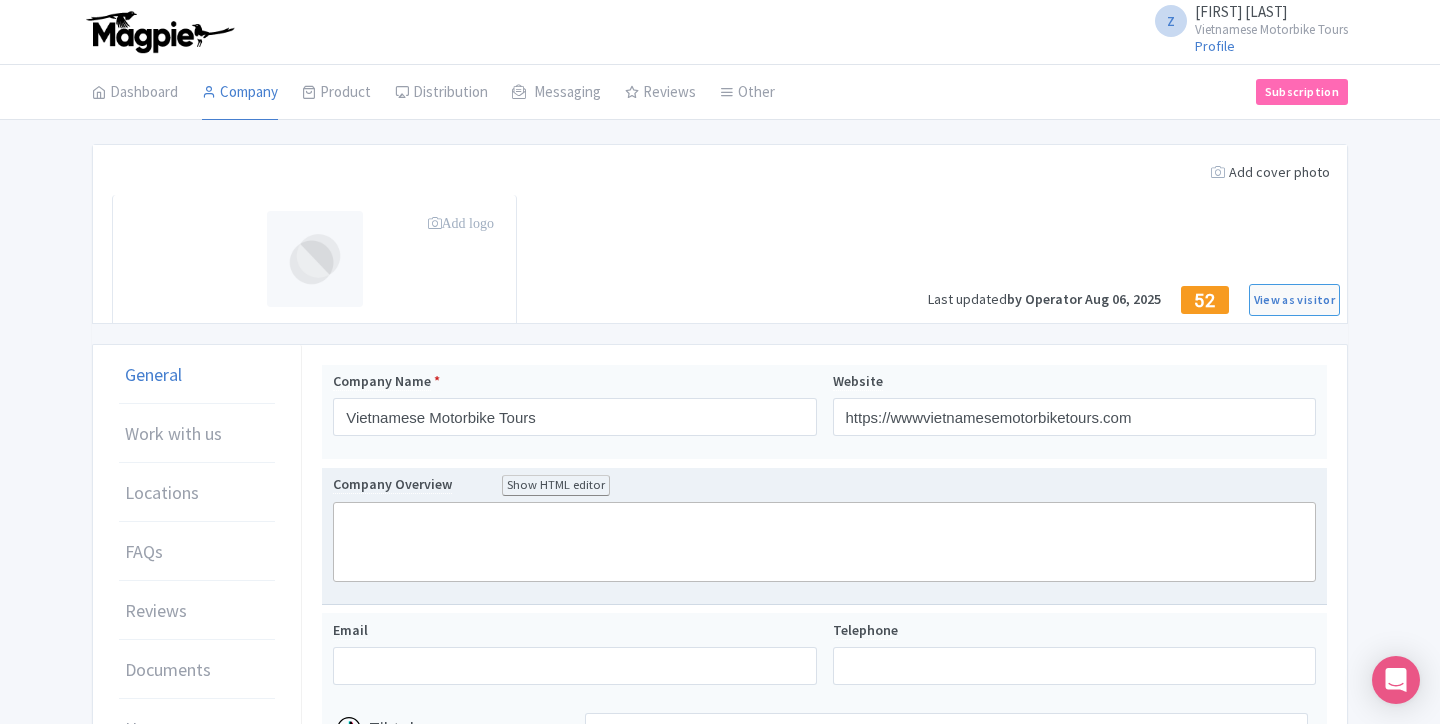 click 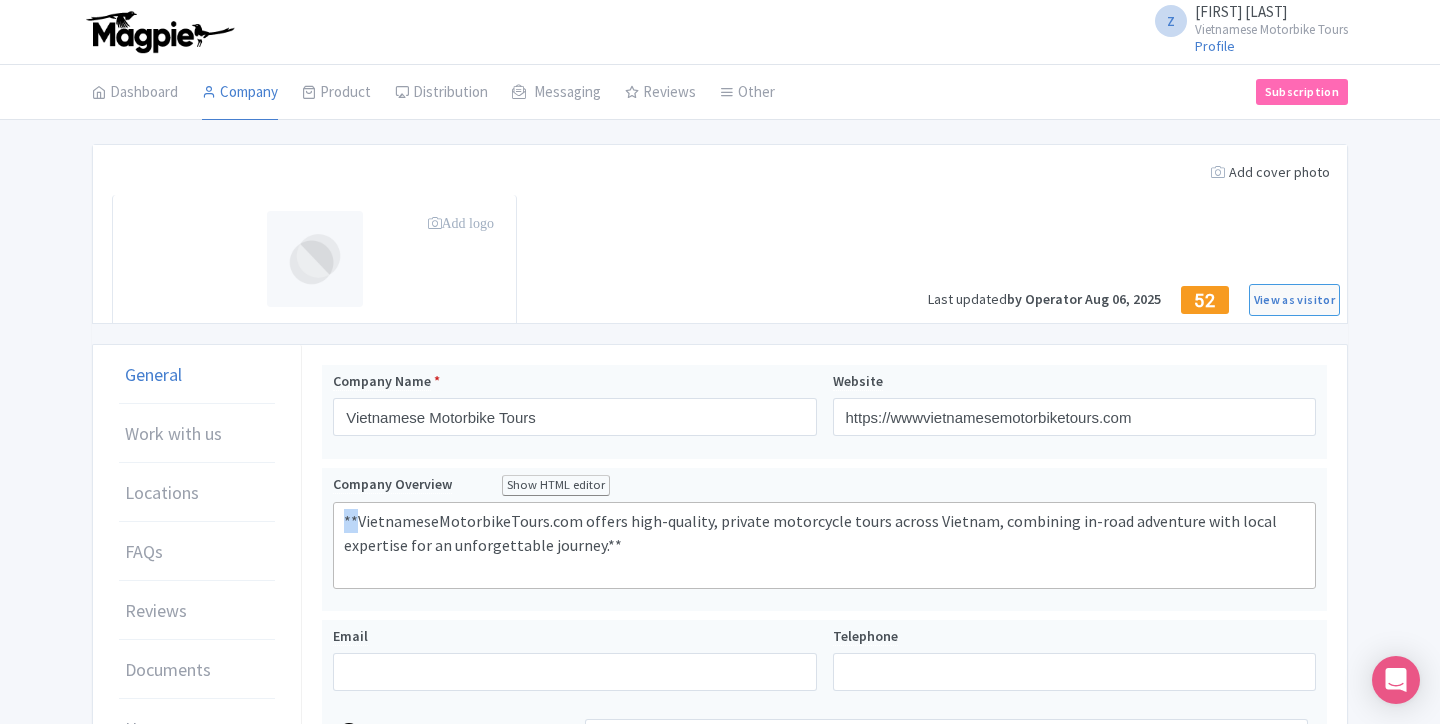 drag, startPoint x: 357, startPoint y: 515, endPoint x: 292, endPoint y: 515, distance: 65 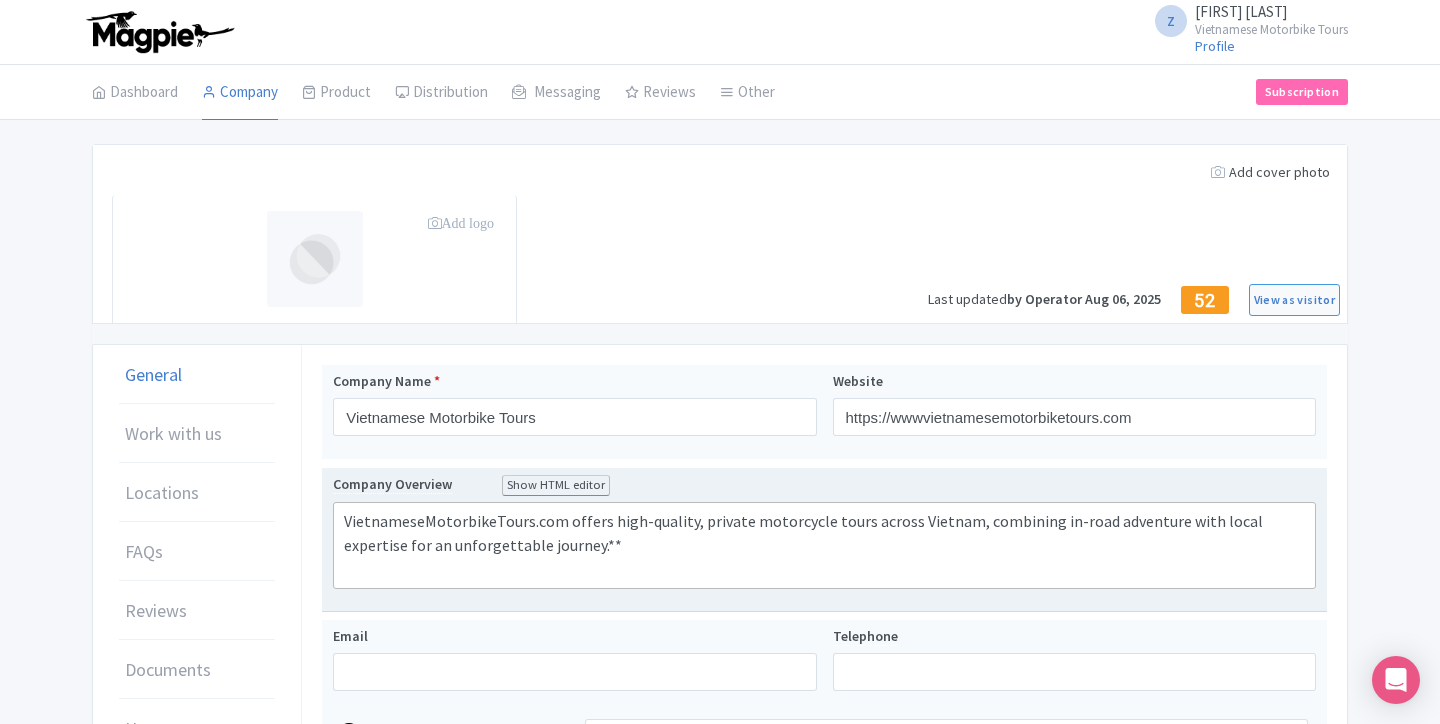 click on "VietnameseMotorbikeTours.com offers high-quality, private motorcycle tours across Vietnam, combining in-road adventure with local expertise for an unforgettable journey.**" 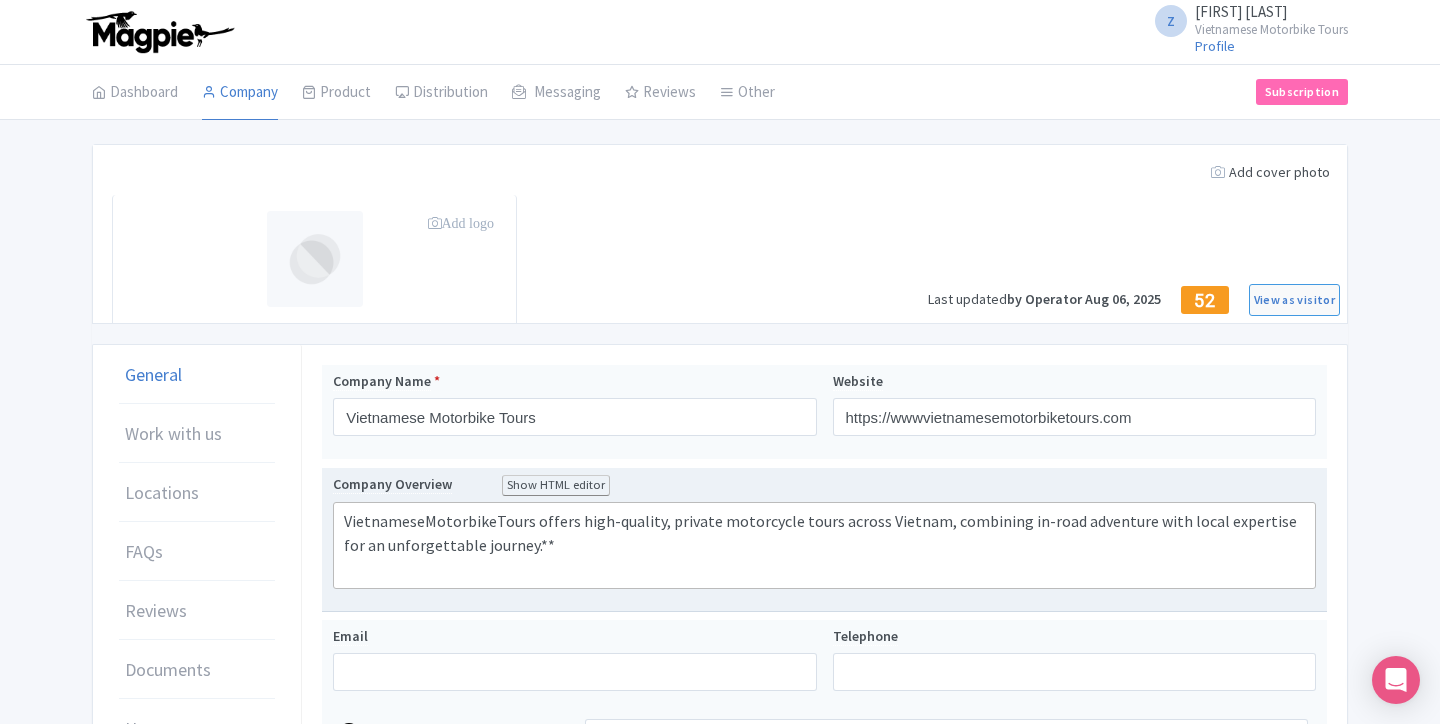 type on "<div>VietnameseMotorbikeTours, offers high-quality, private motorcycle tours across Vietnam, combining in-road adventure with local expertise for an unforgettable journey.**<br><br></div>" 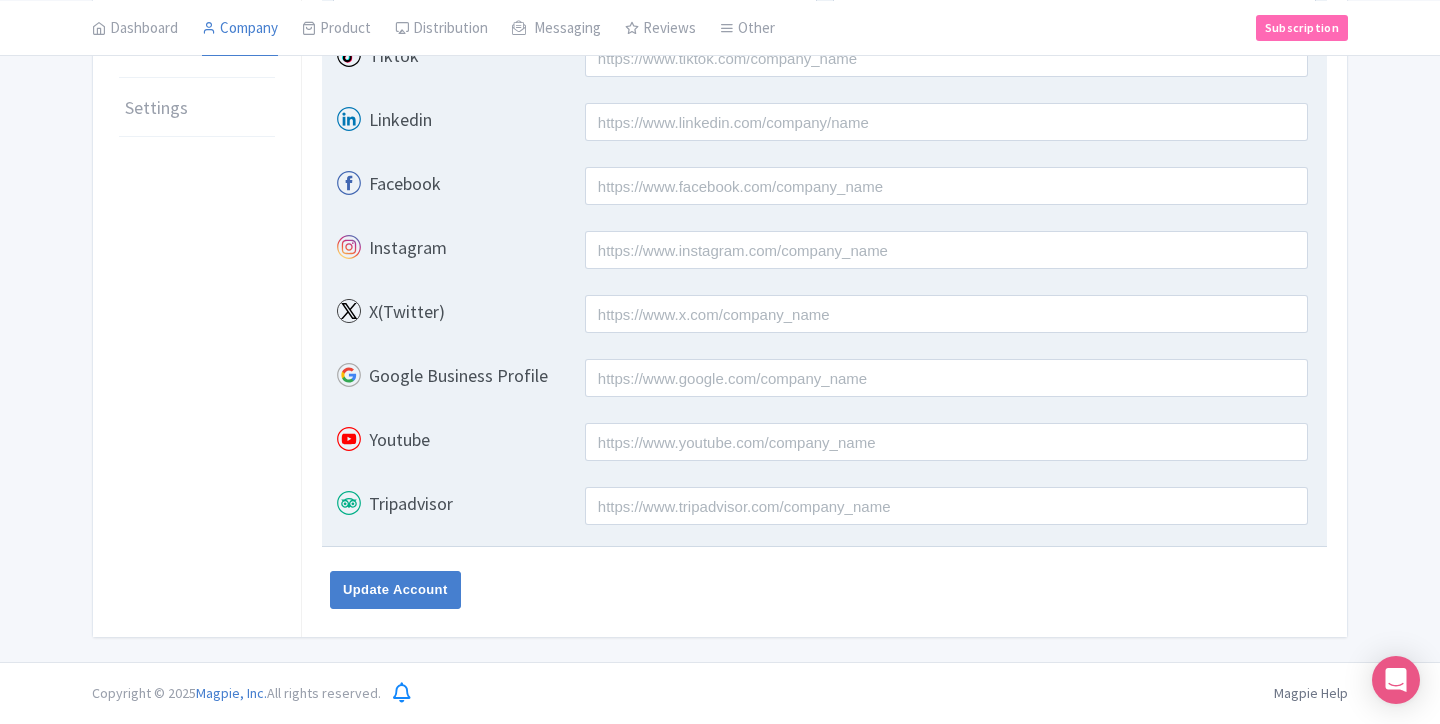 scroll, scrollTop: 679, scrollLeft: 0, axis: vertical 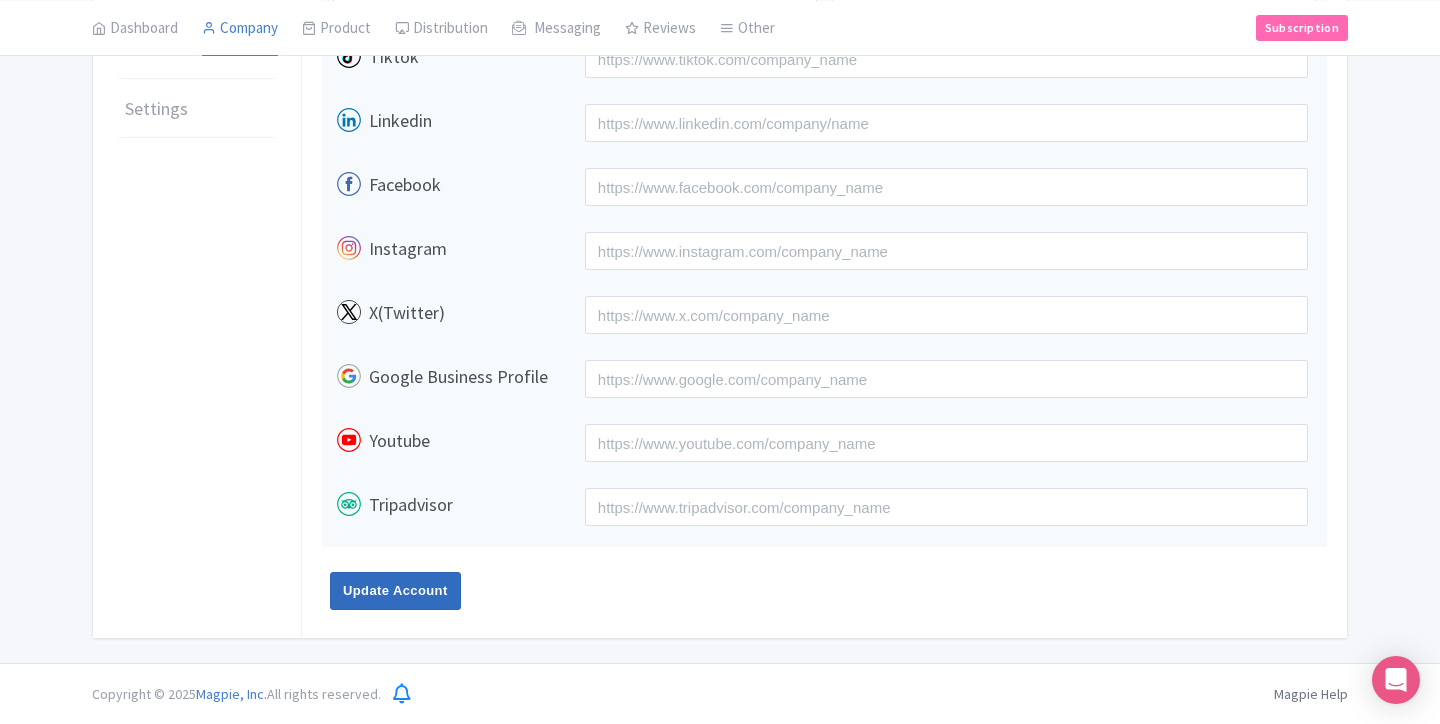 click on "Update Account" at bounding box center (395, 591) 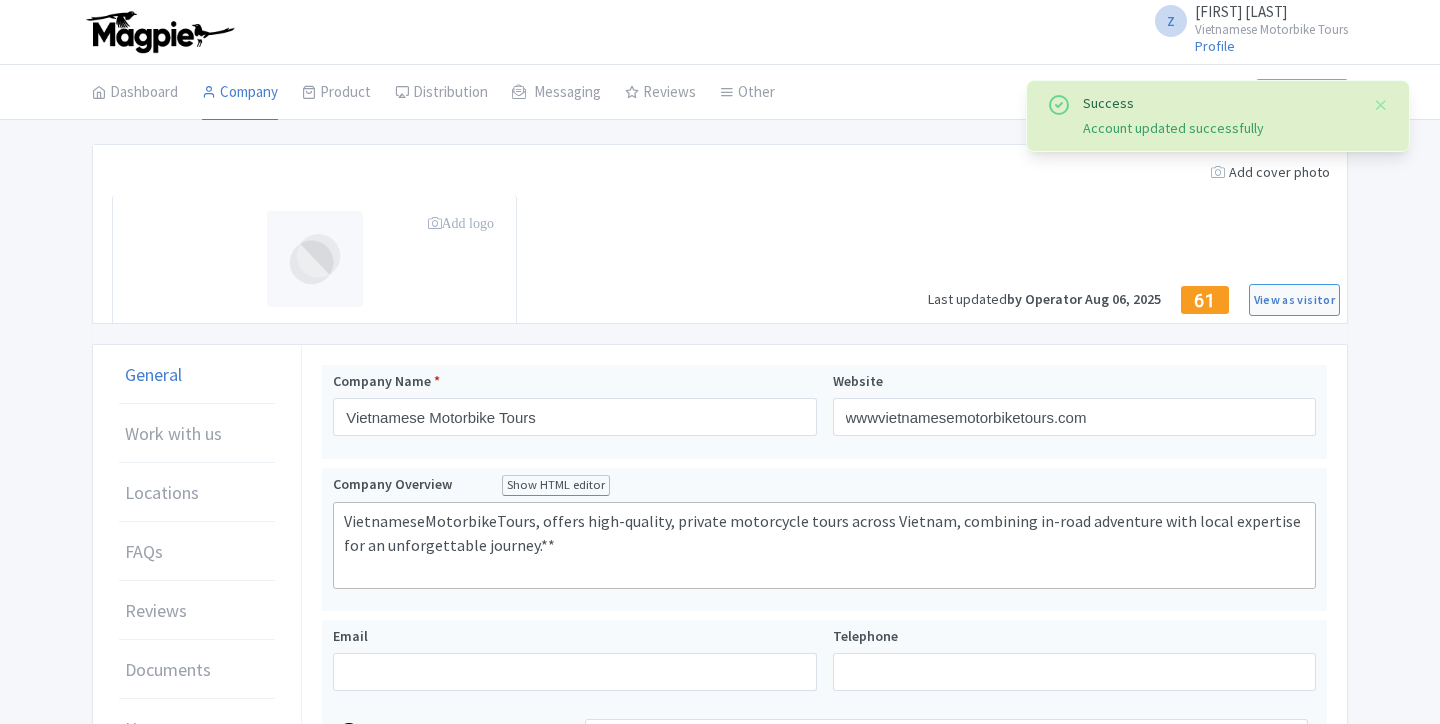 scroll, scrollTop: 365, scrollLeft: 0, axis: vertical 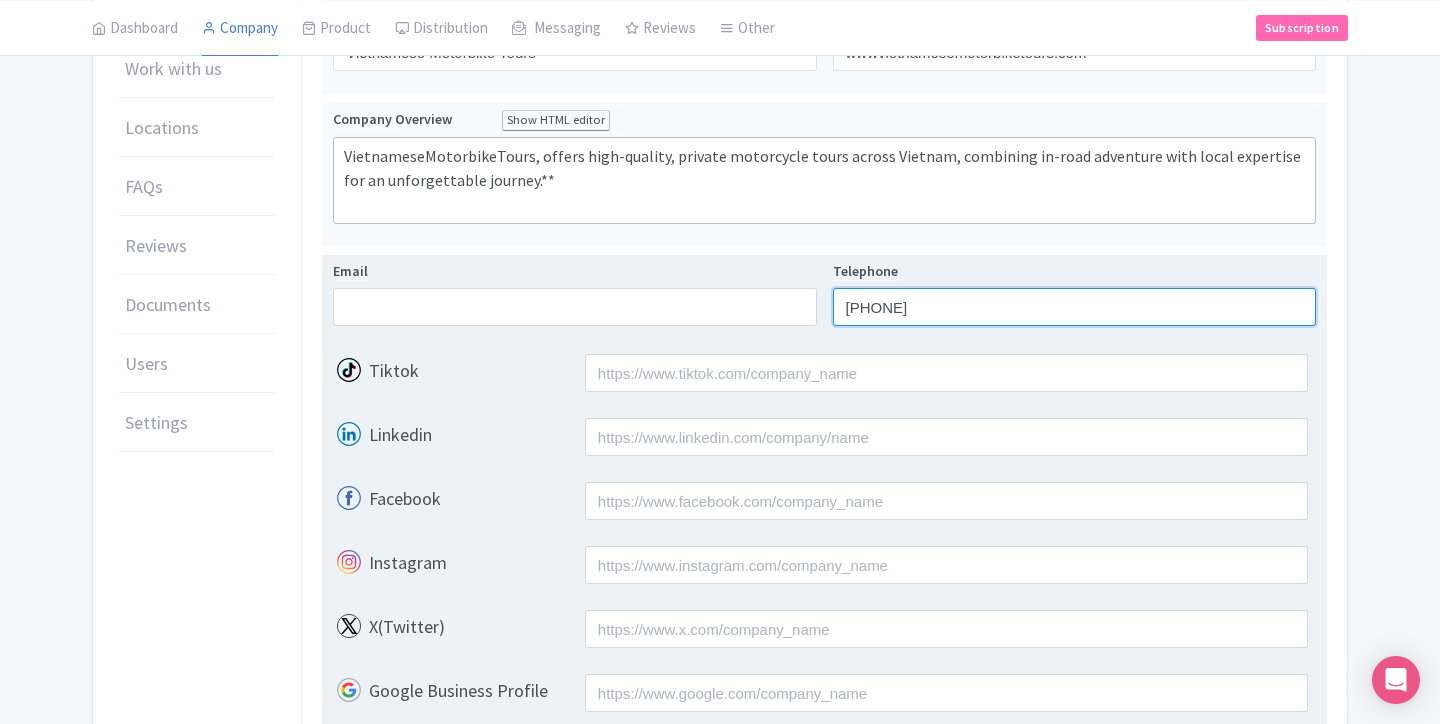 type on "[PHONE]" 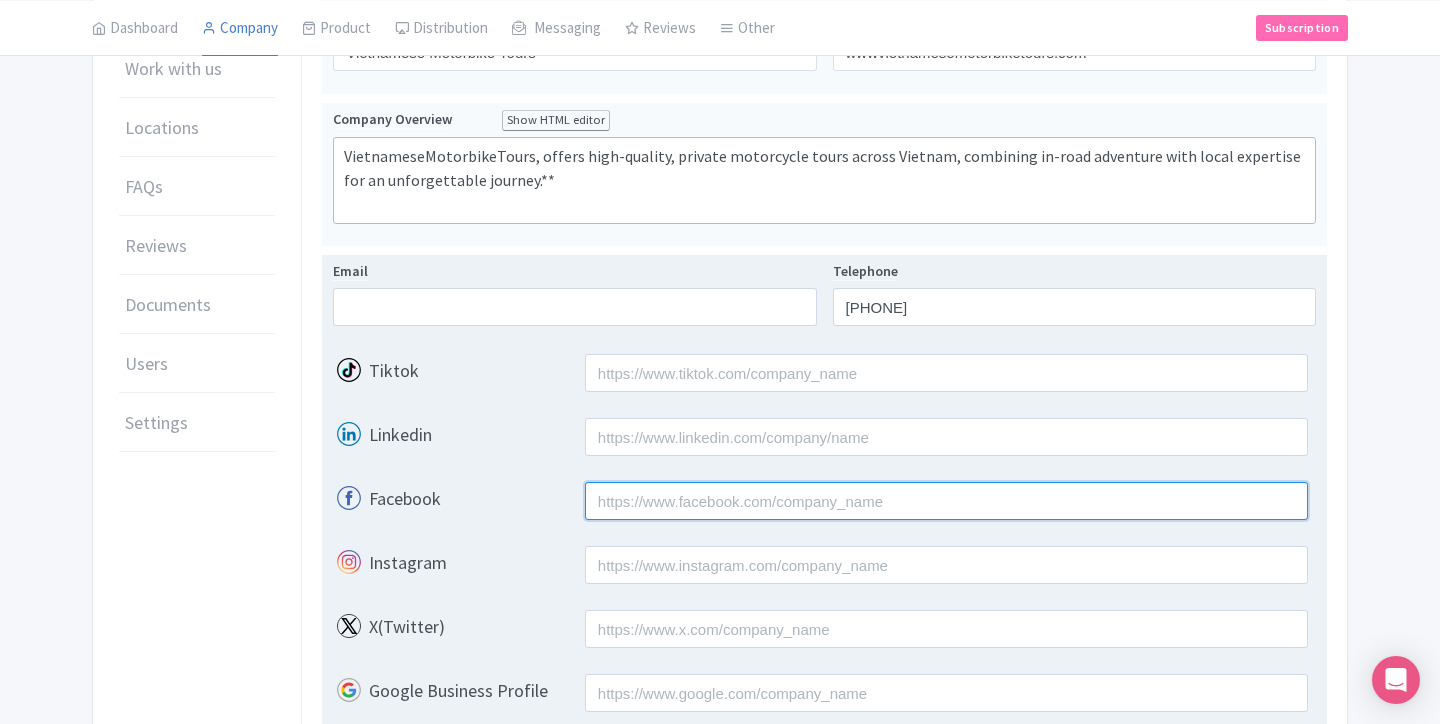 click on "Facebook" at bounding box center [946, 501] 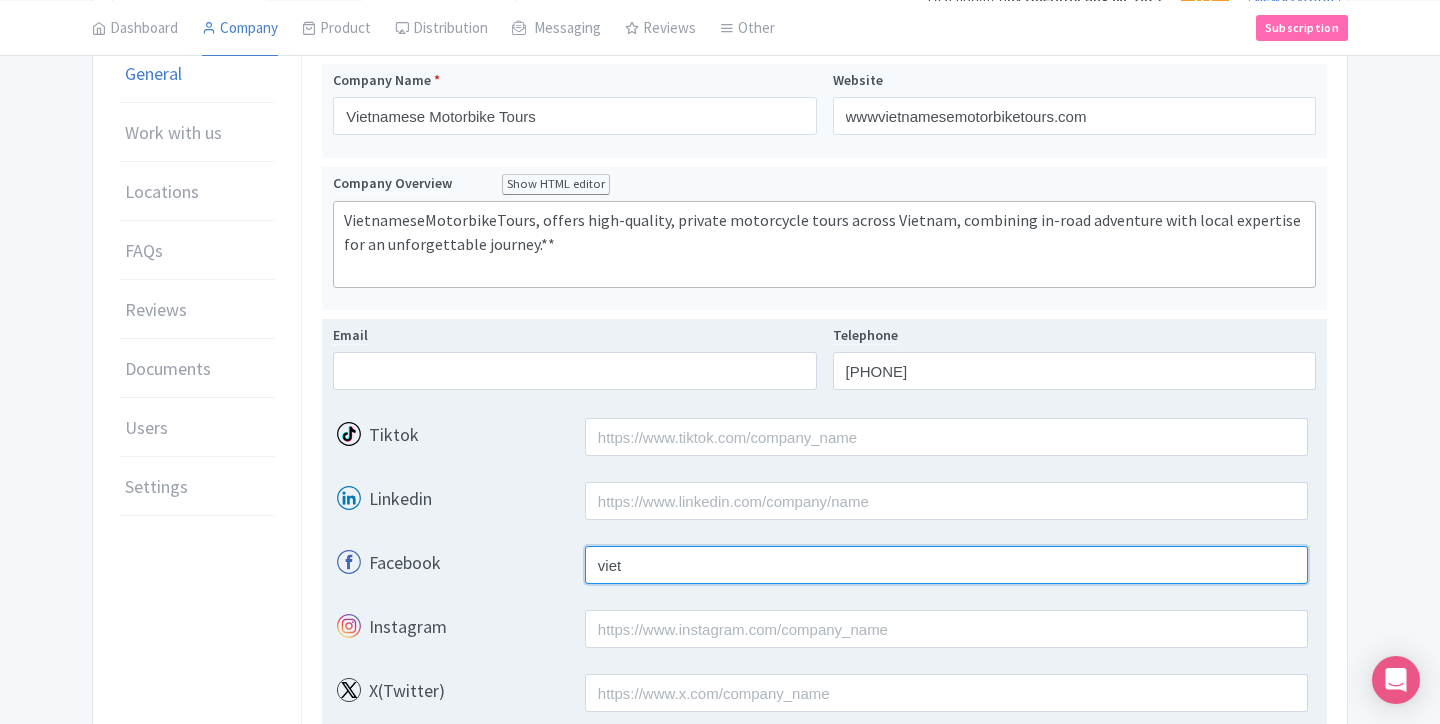 scroll, scrollTop: 292, scrollLeft: 0, axis: vertical 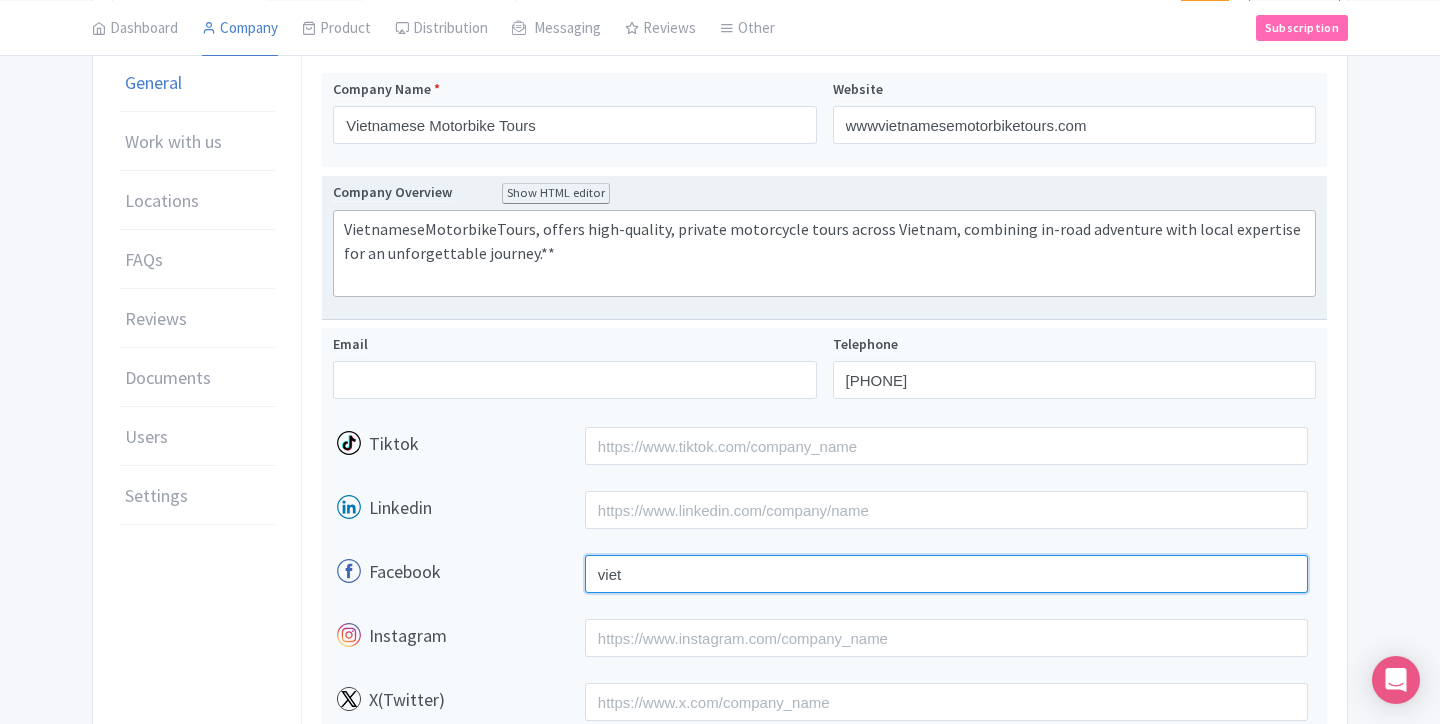 type on "viet" 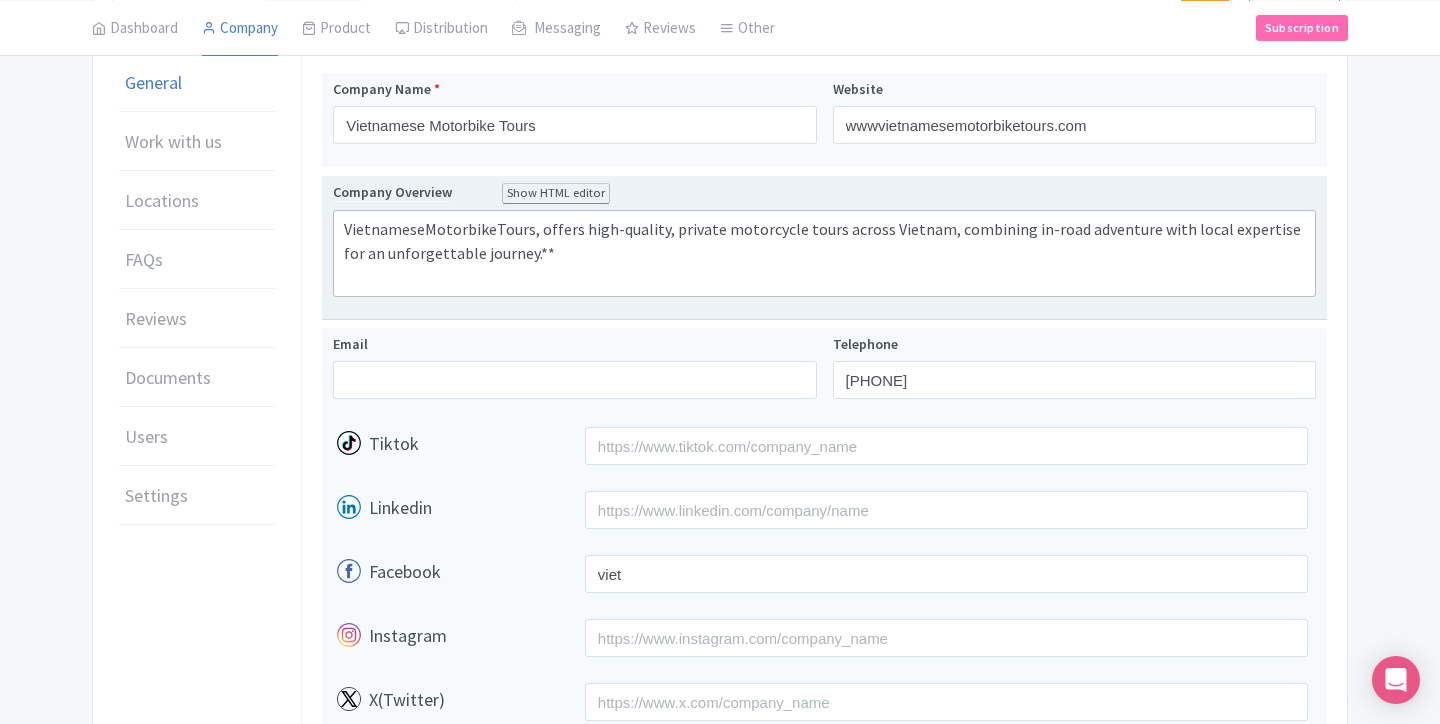 click on "VietnameseMotorbikeTours, offers high-quality, private motorcycle tours across Vietnam, combining in-road adventure with local expertise for an unforgettable journey.**" 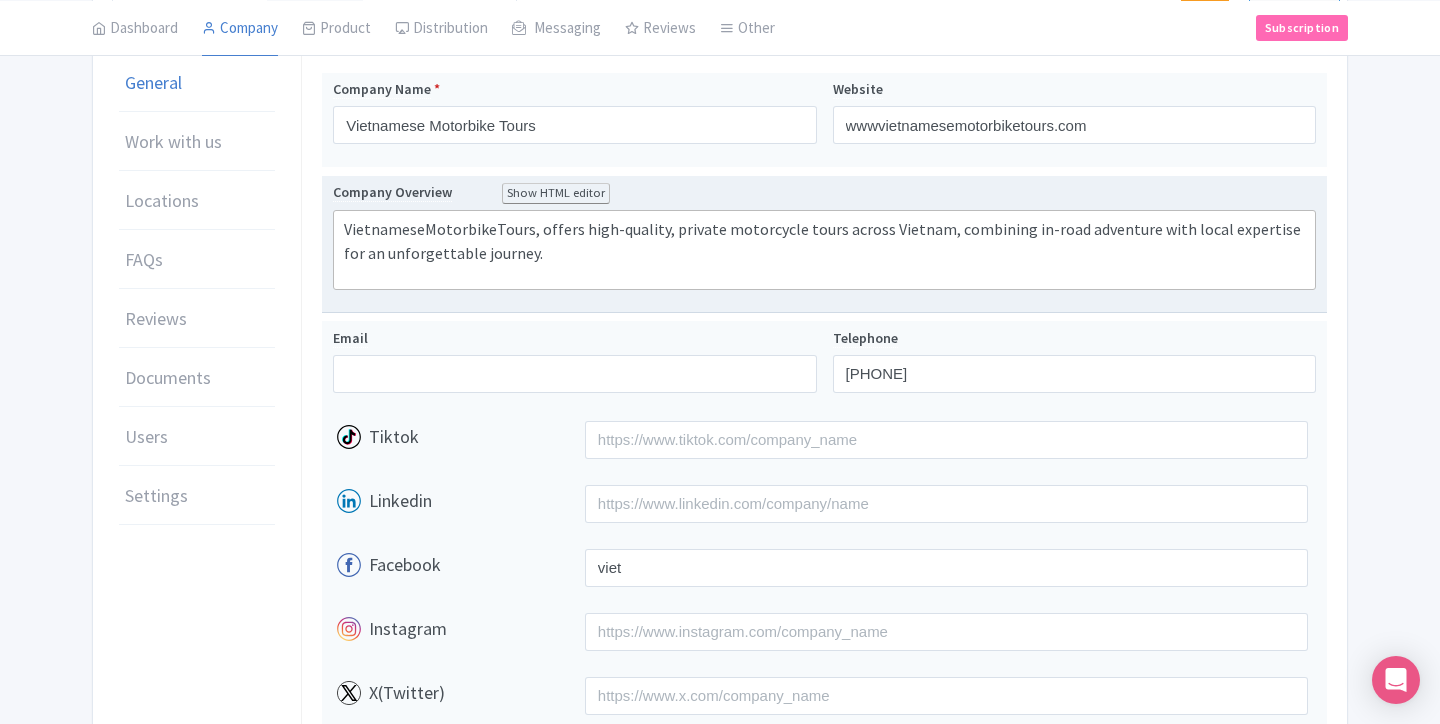 click on "VietnameseMotorbikeTours, offers high-quality, private motorcycle tours across Vietnam, combining in-road adventure with local expertise for an unforgettable journey." 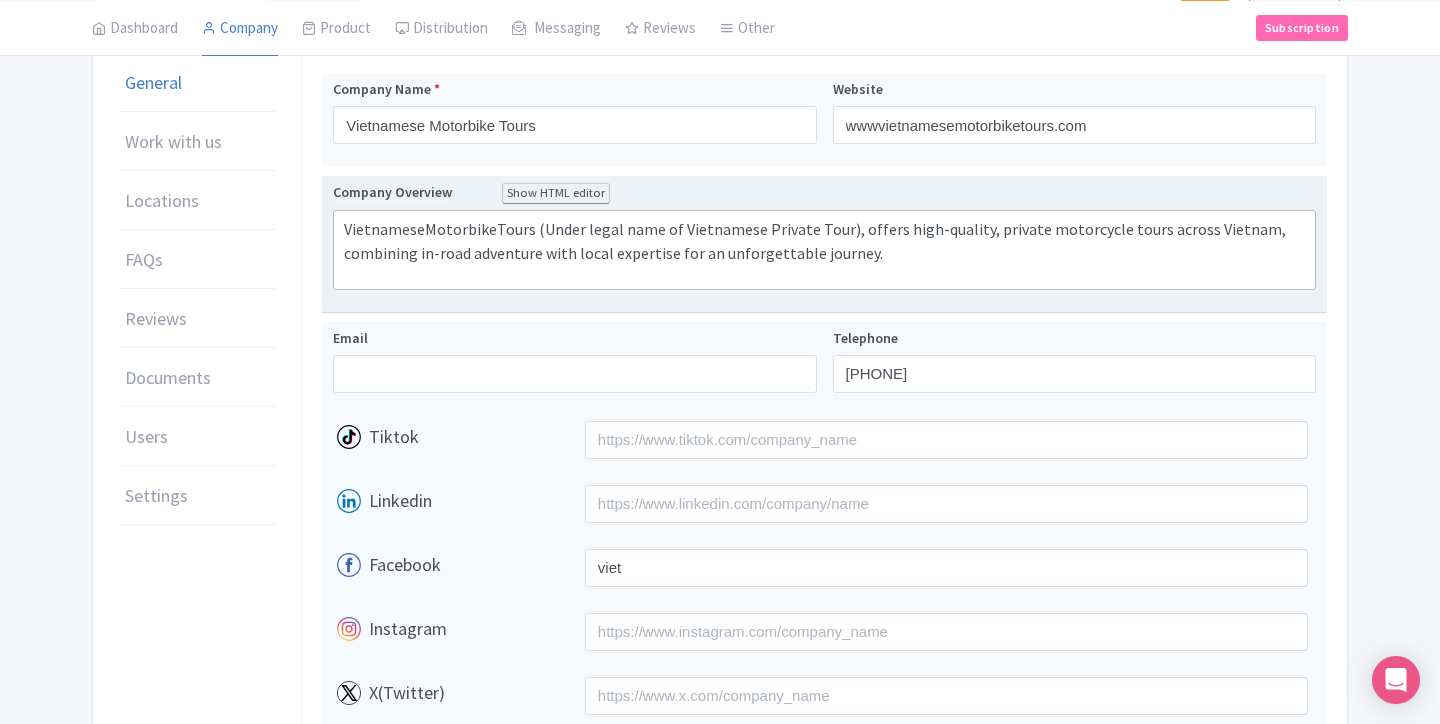 type on "VietnameseMotorbikeTours (Under legal name of Vietnamese Private Tours), offers high-quality, private motorcycle tours across Vietnam, combining in-road adventure with local expertise for an unforgettable journey." 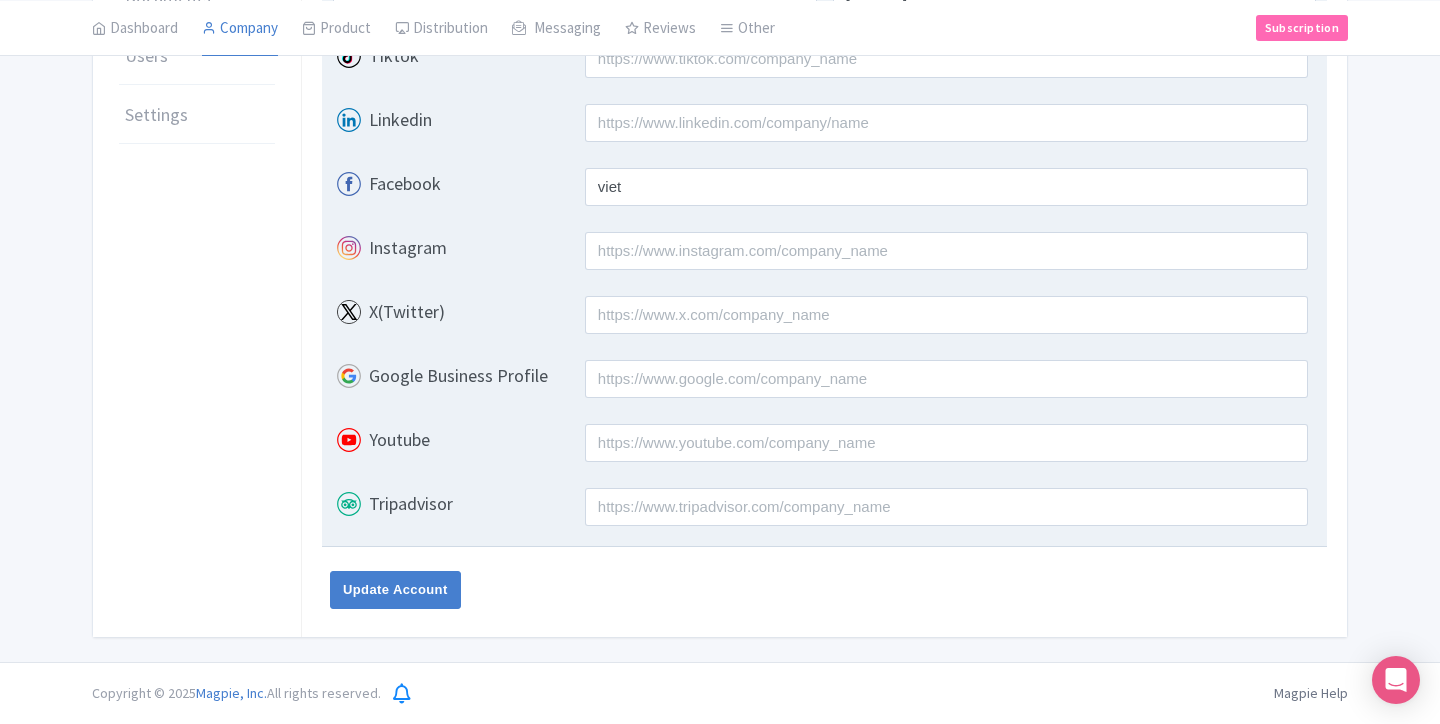 scroll, scrollTop: 672, scrollLeft: 0, axis: vertical 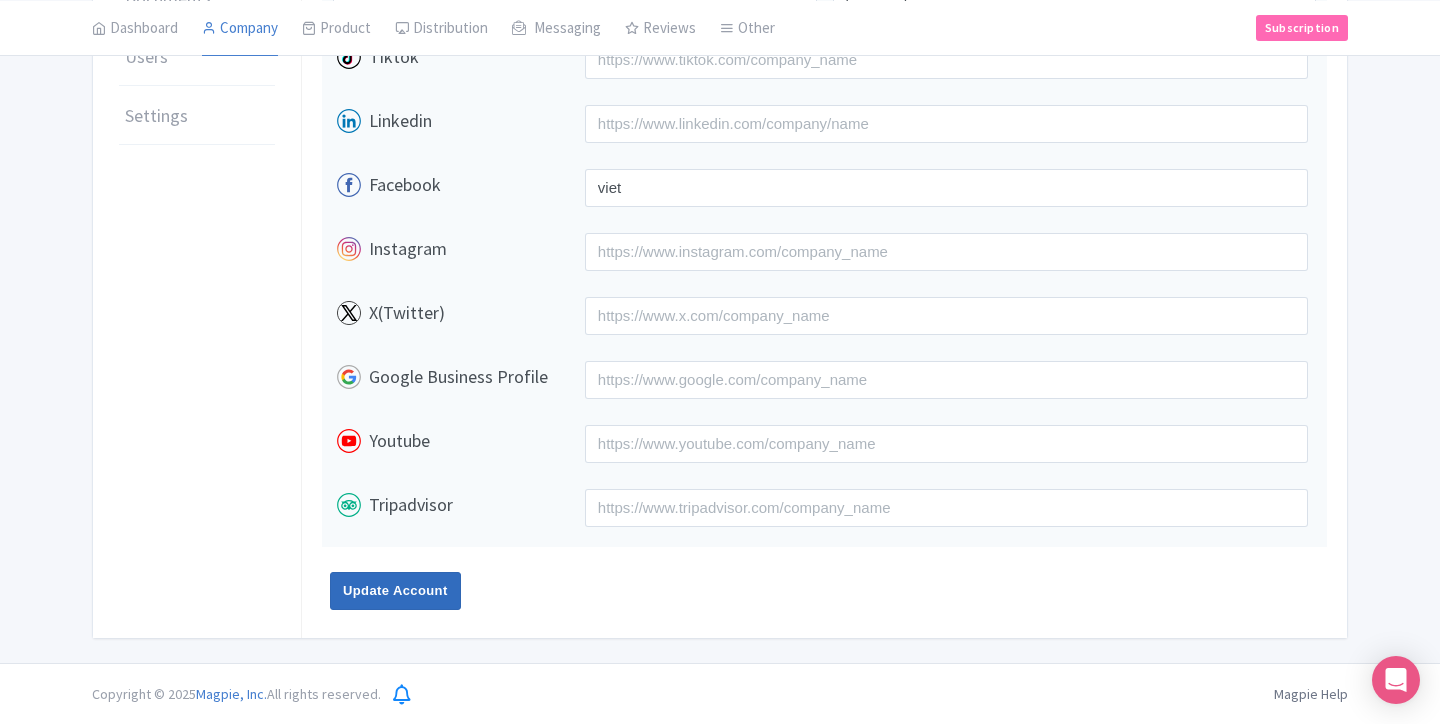 click on "Update Account" at bounding box center [395, 591] 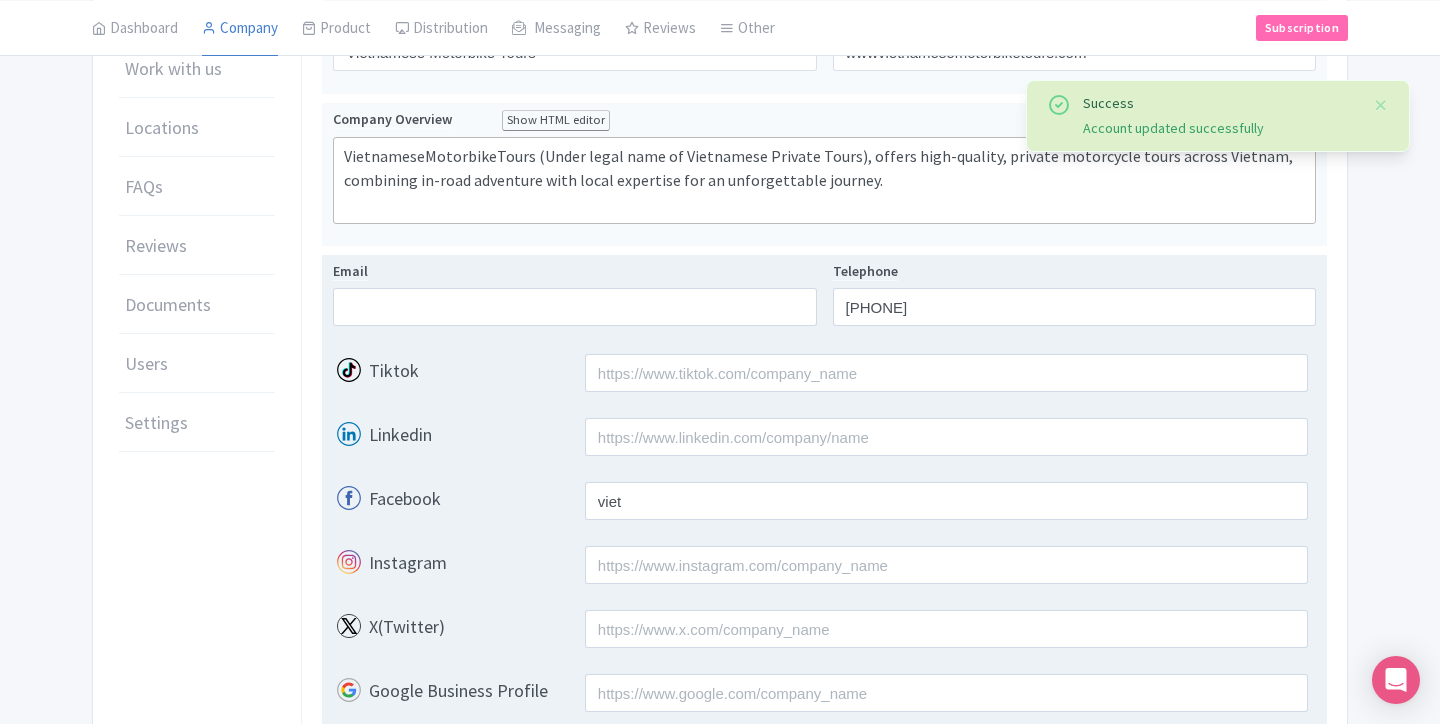 scroll, scrollTop: 365, scrollLeft: 0, axis: vertical 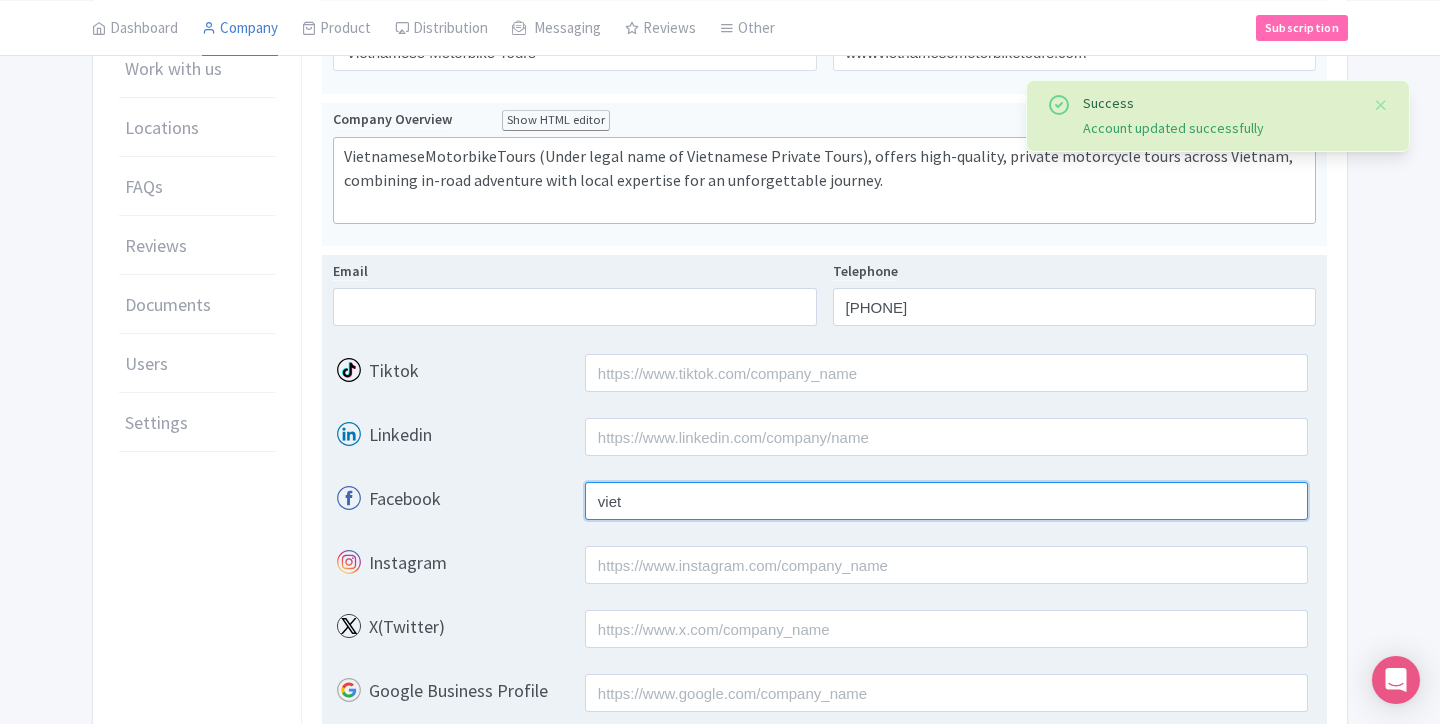 click on "viet" at bounding box center [946, 501] 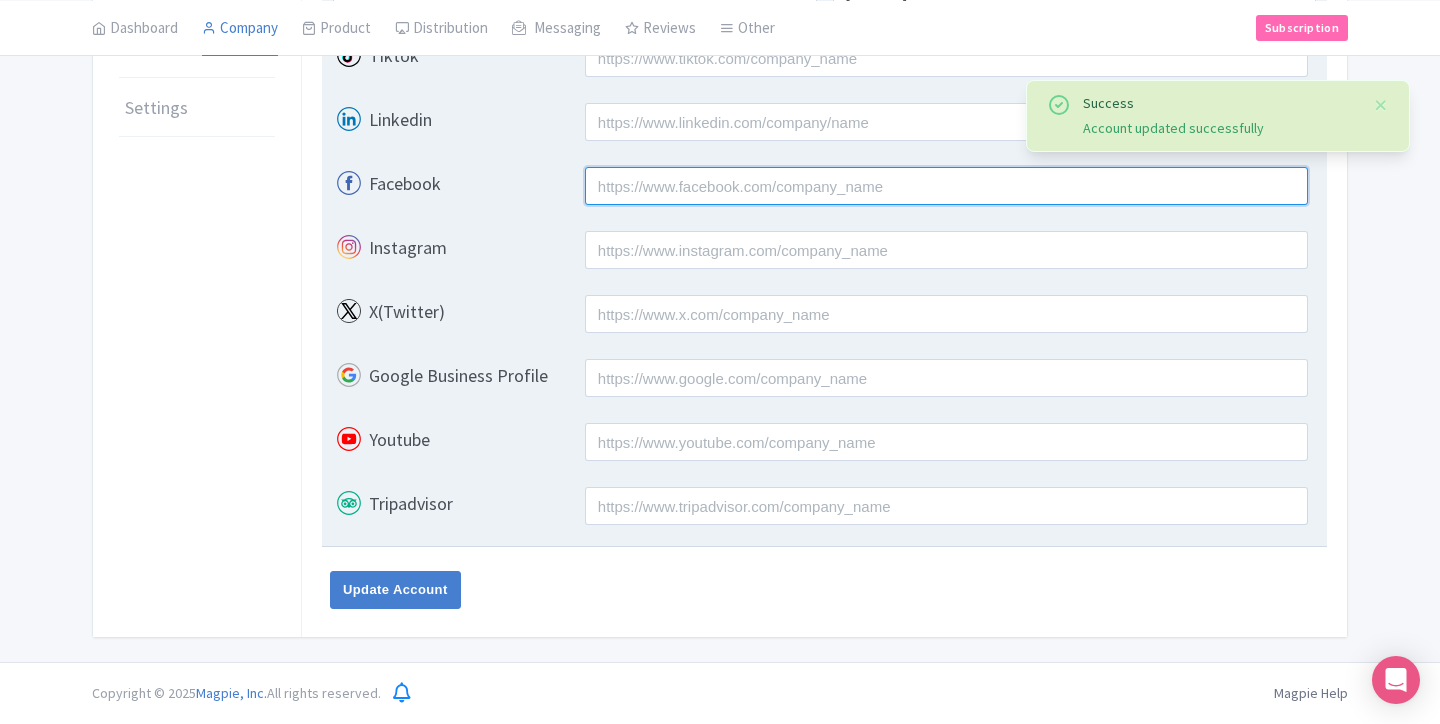 scroll, scrollTop: 679, scrollLeft: 0, axis: vertical 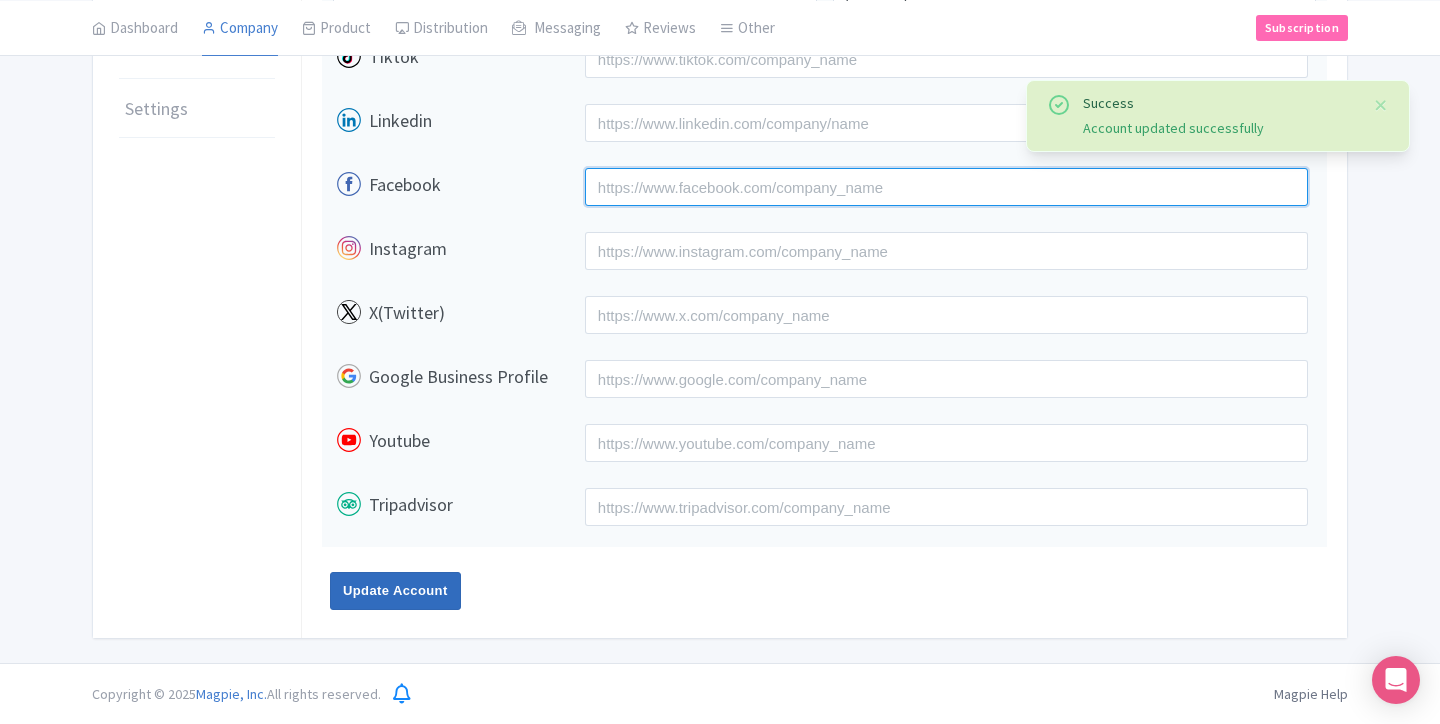 type 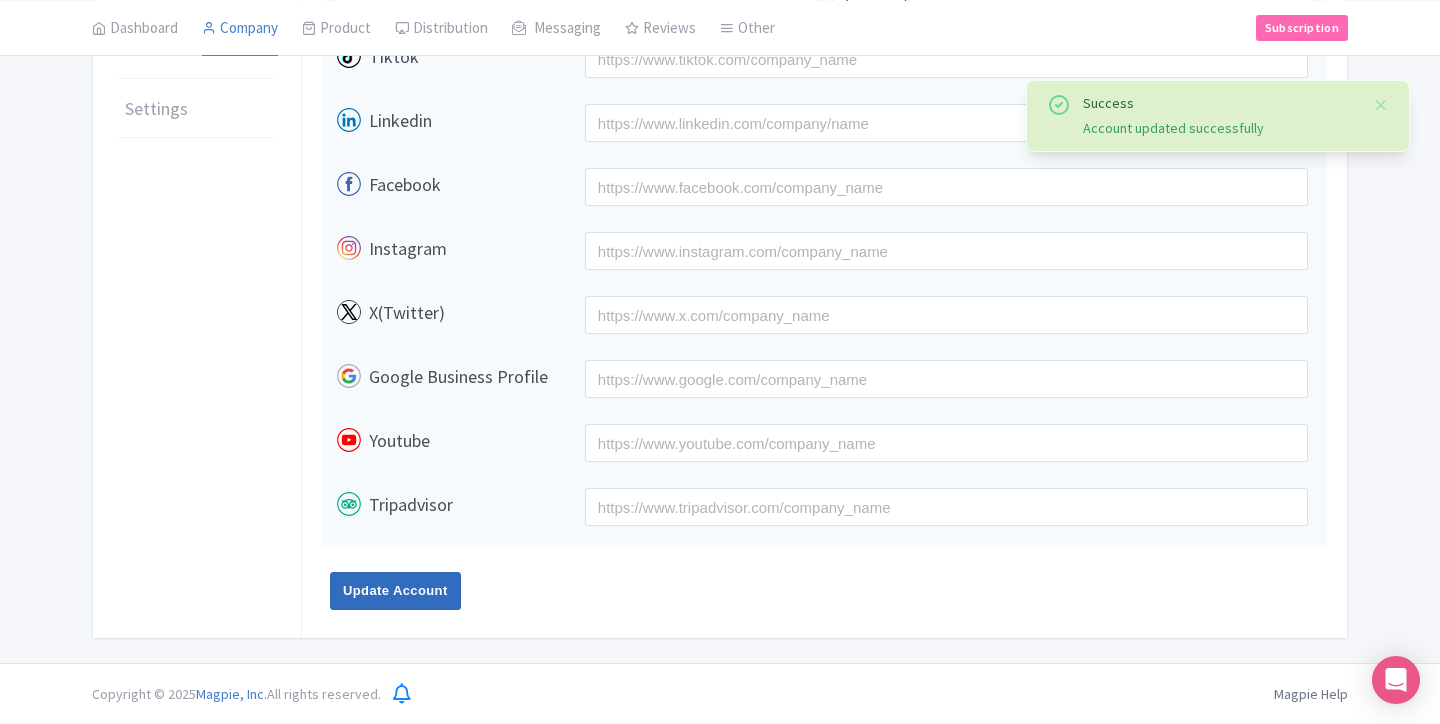 click on "Update Account" at bounding box center [395, 591] 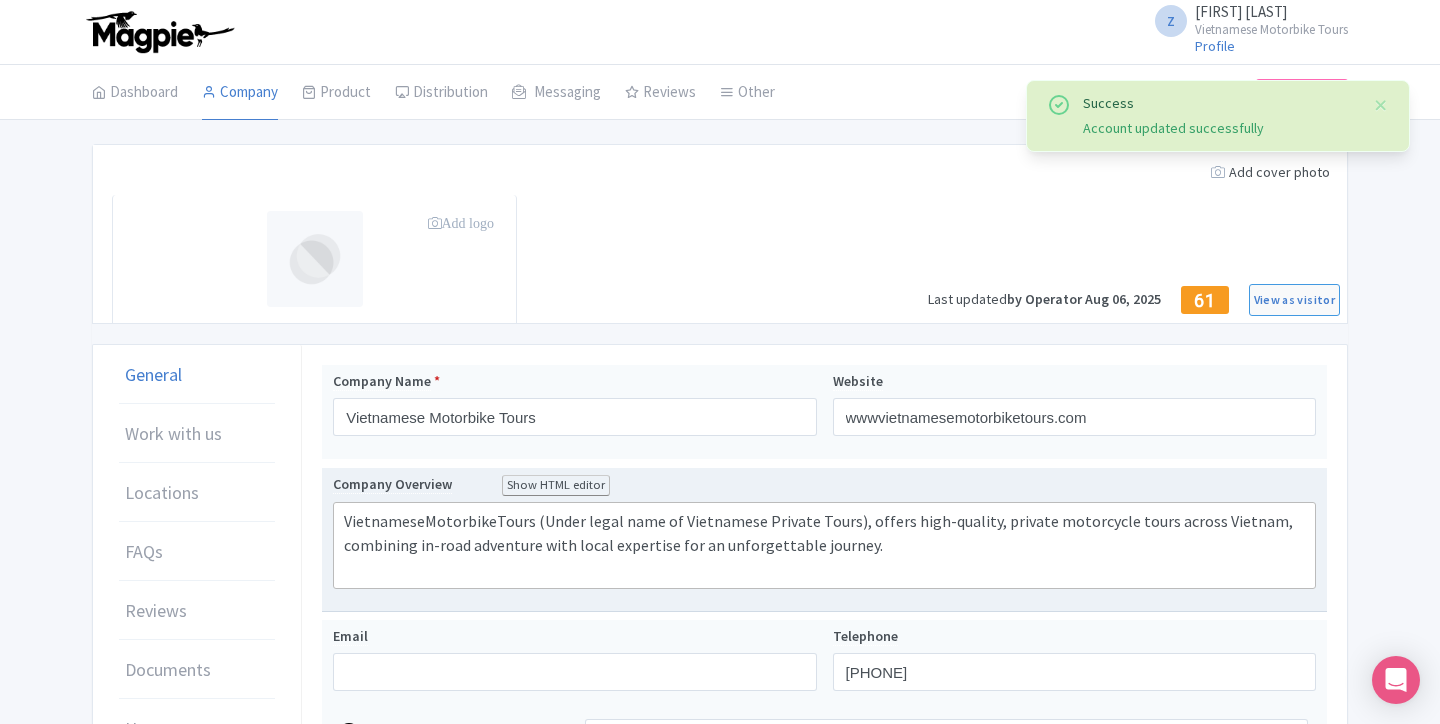 scroll, scrollTop: 0, scrollLeft: 0, axis: both 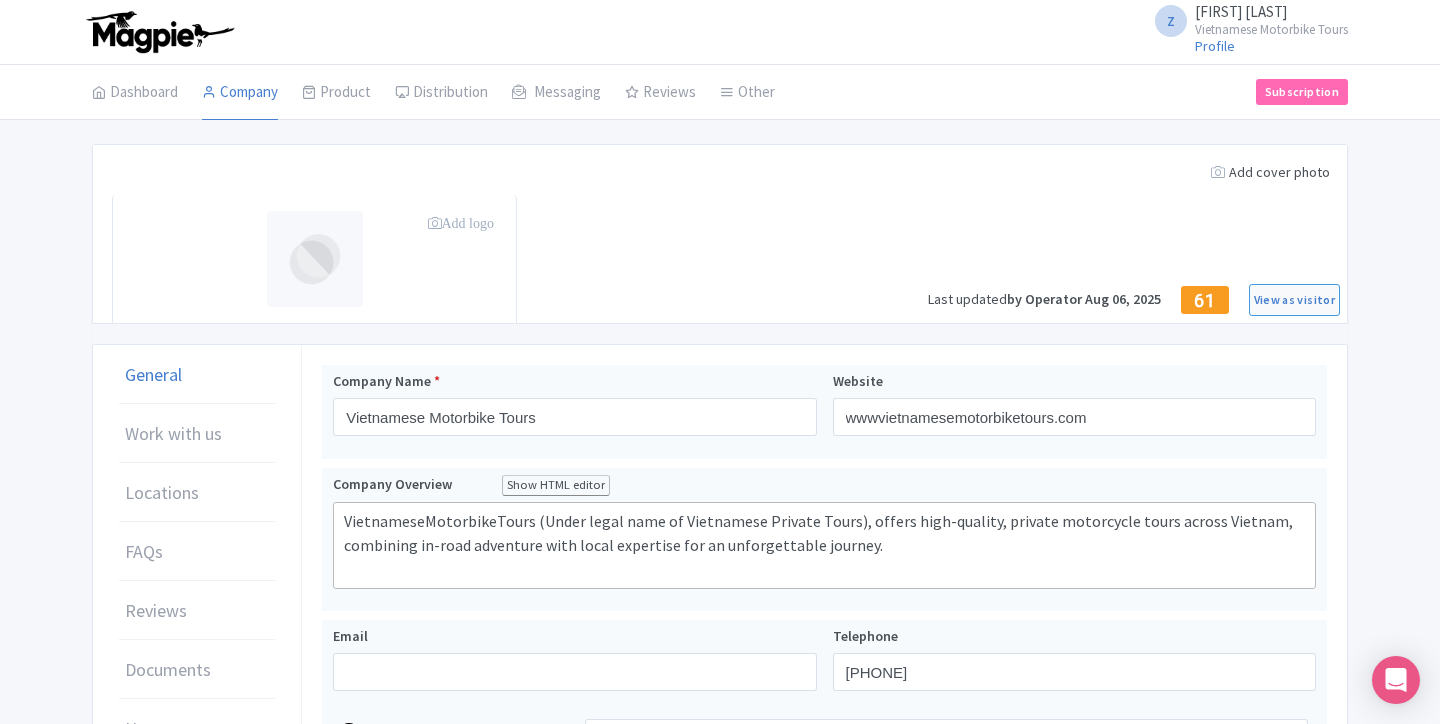 click on "Add logo" at bounding box center [461, 223] 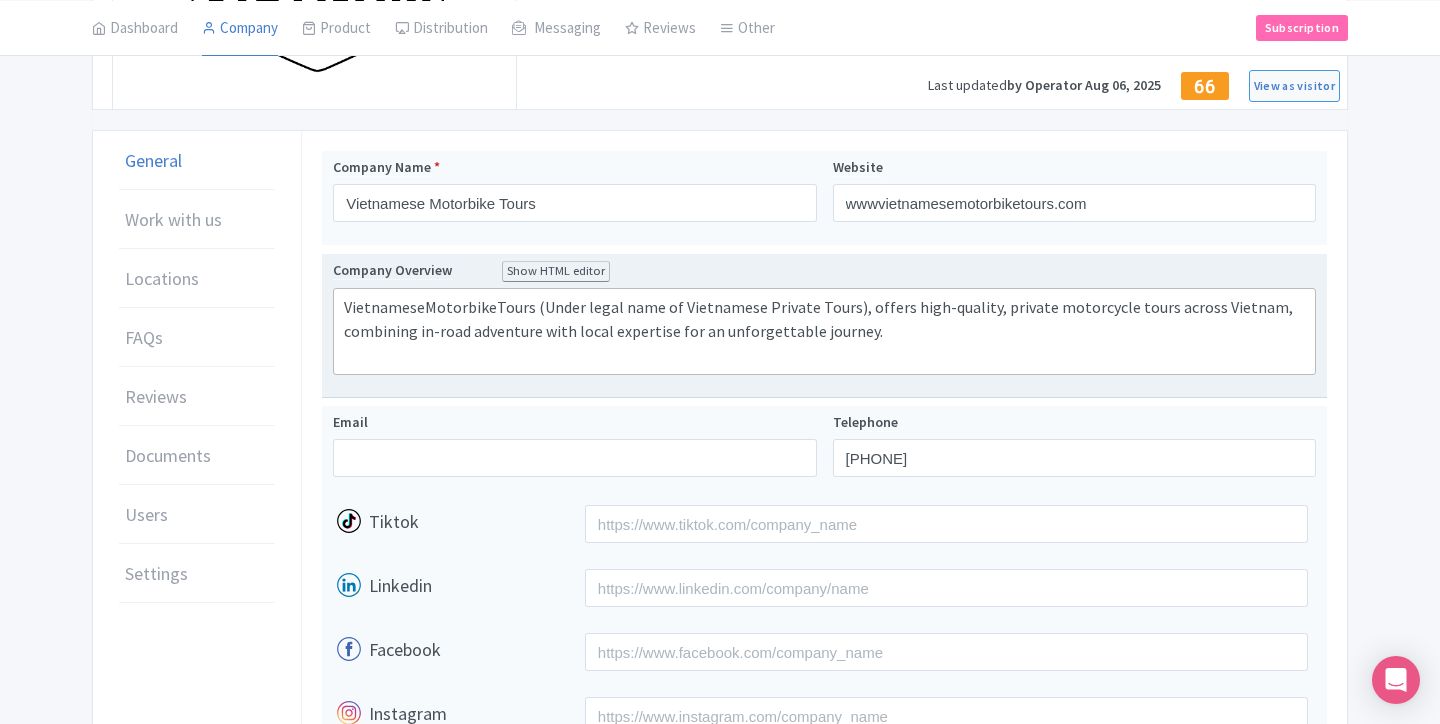 scroll, scrollTop: 222, scrollLeft: 0, axis: vertical 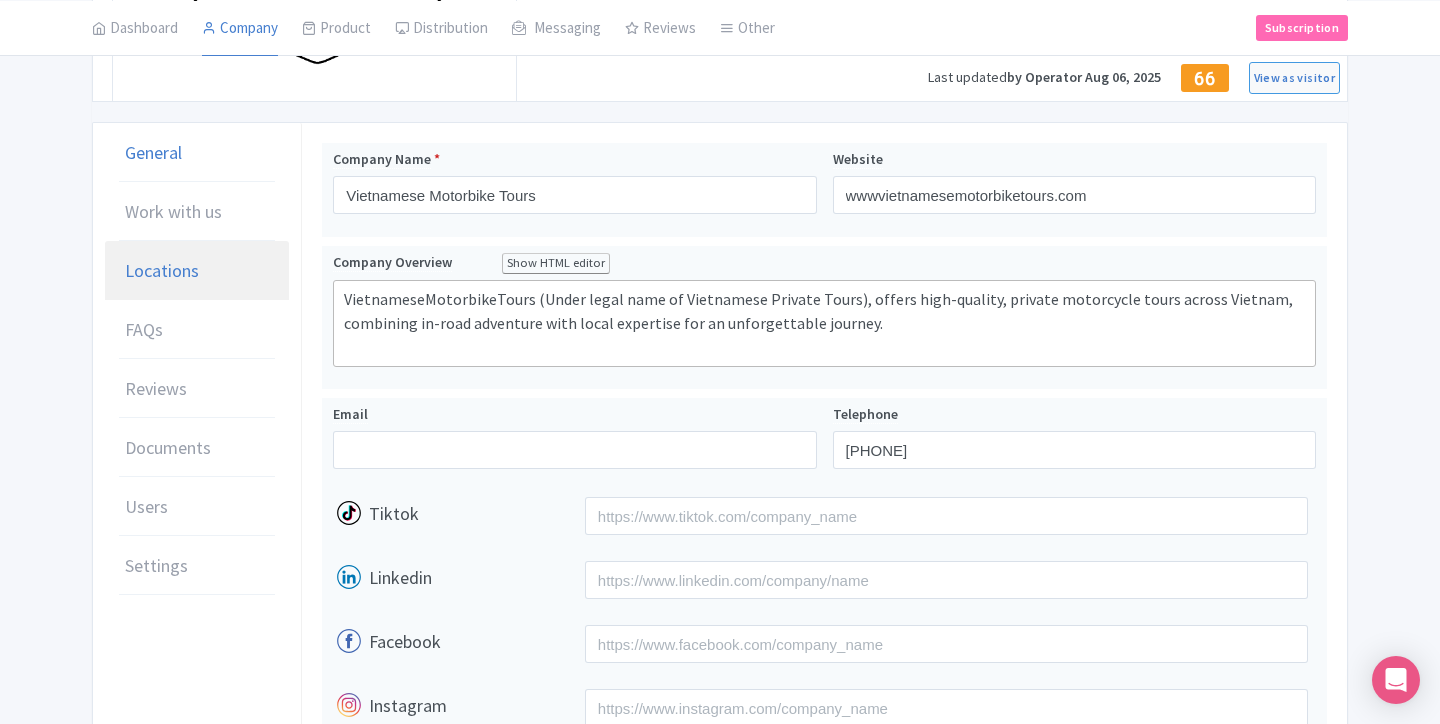 click on "Locations" at bounding box center (162, 270) 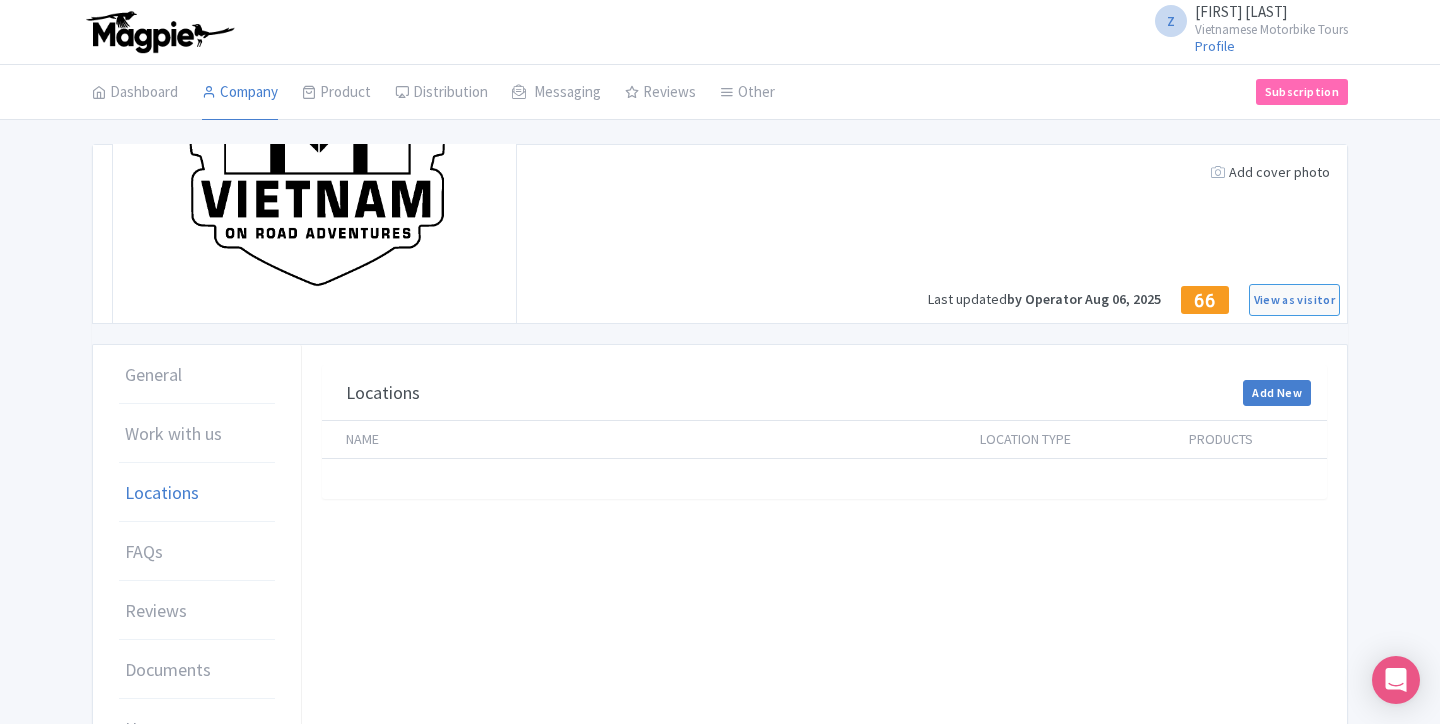 scroll, scrollTop: 0, scrollLeft: 0, axis: both 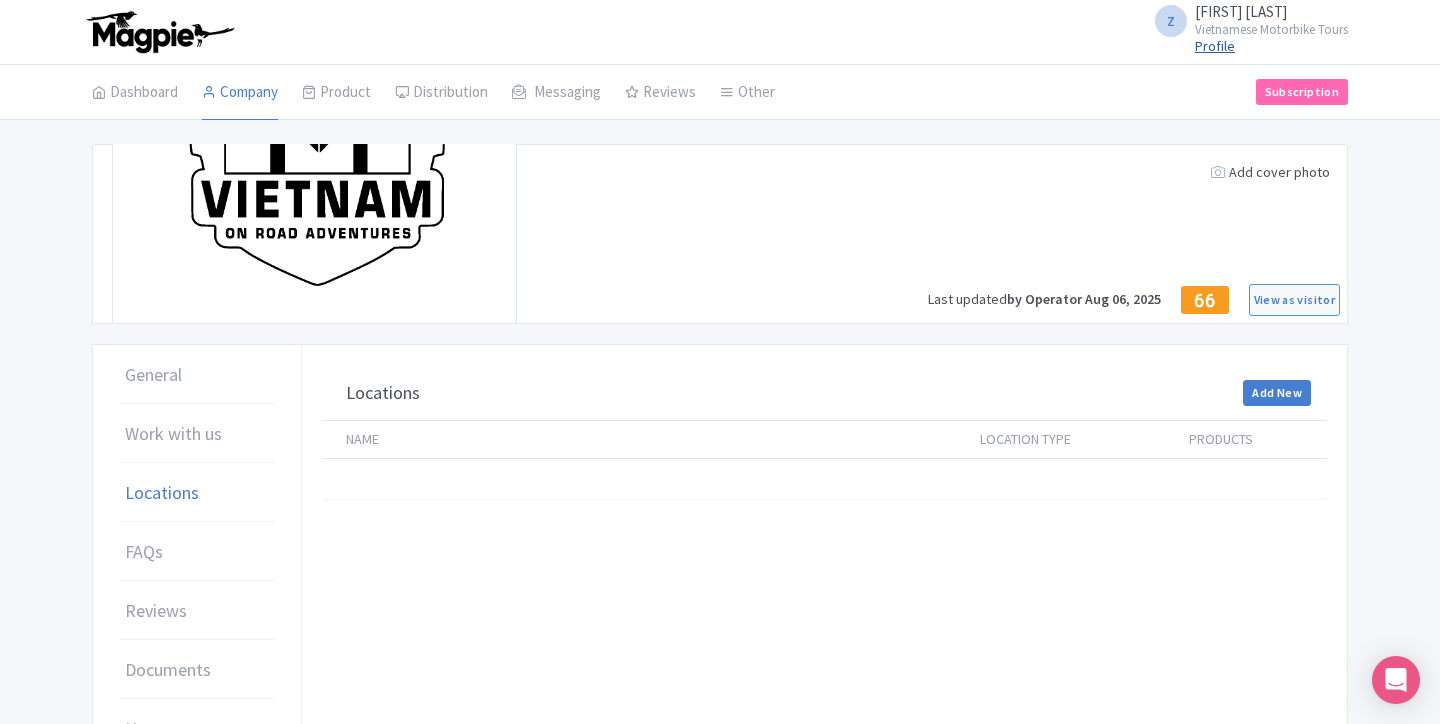 click on "Profile" at bounding box center (1215, 46) 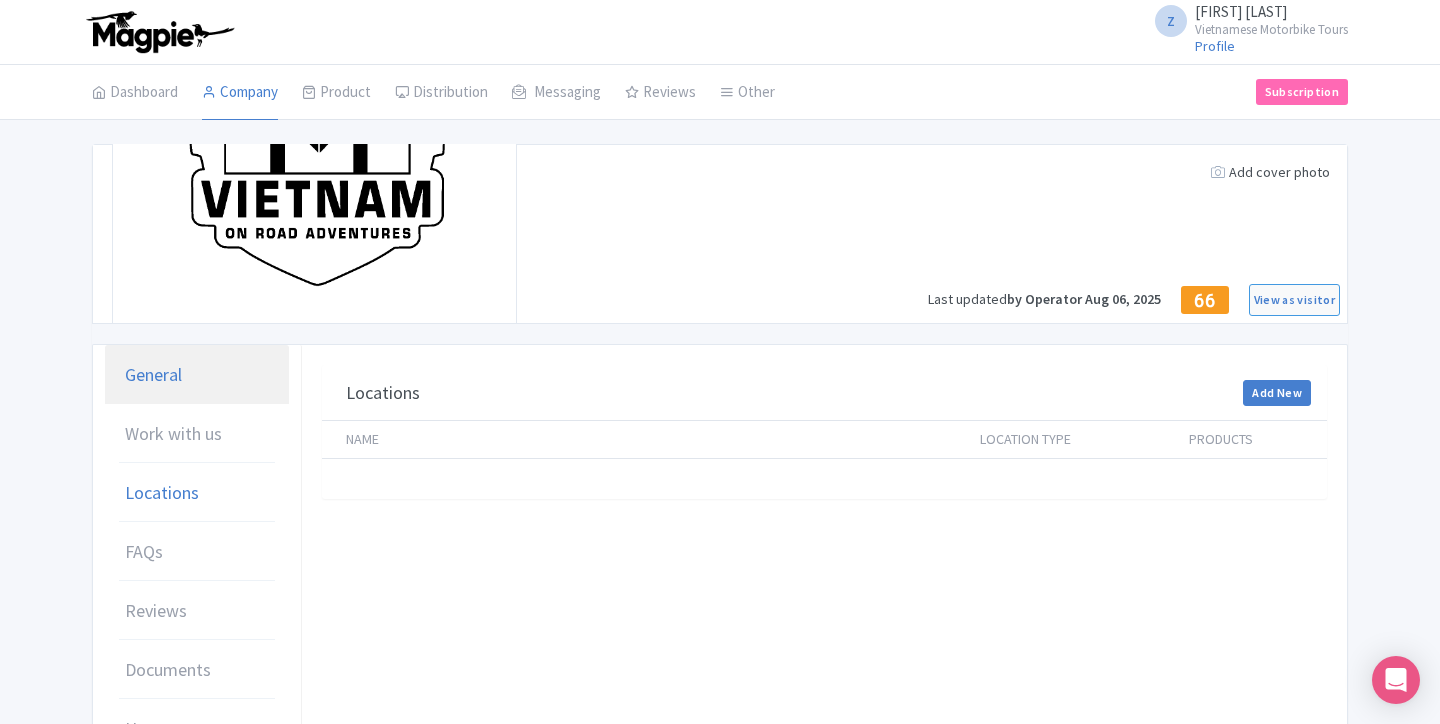 click on "General" at bounding box center (153, 374) 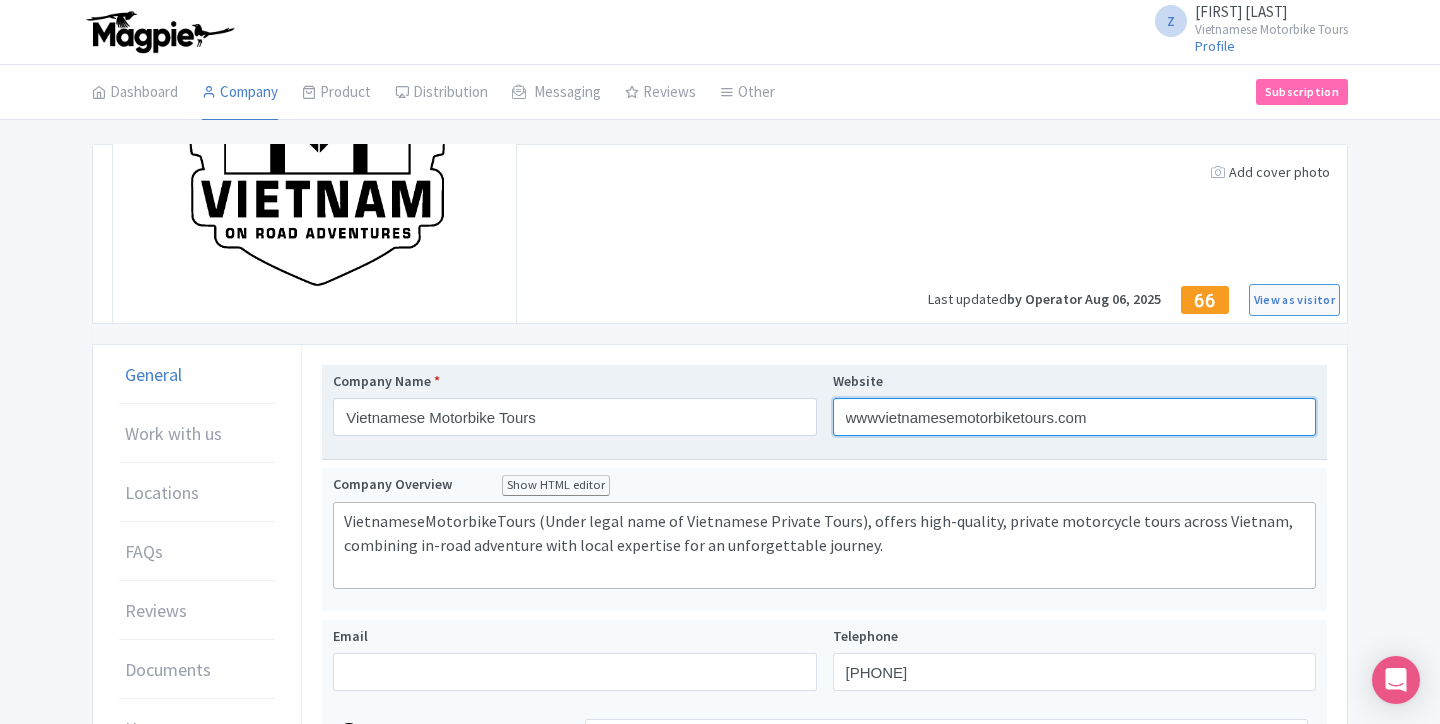 click on "wwwvietnamesemotorbiketours.com" at bounding box center [1074, 417] 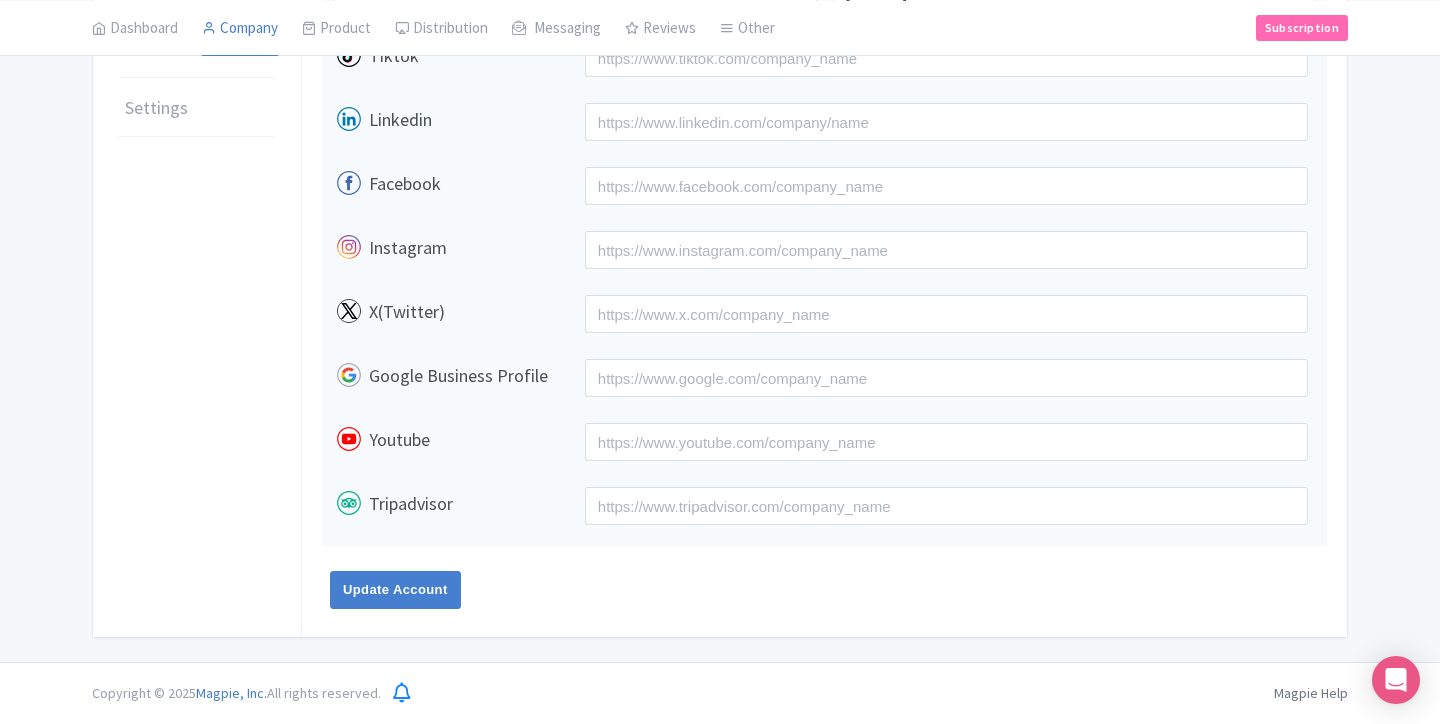 scroll, scrollTop: 679, scrollLeft: 0, axis: vertical 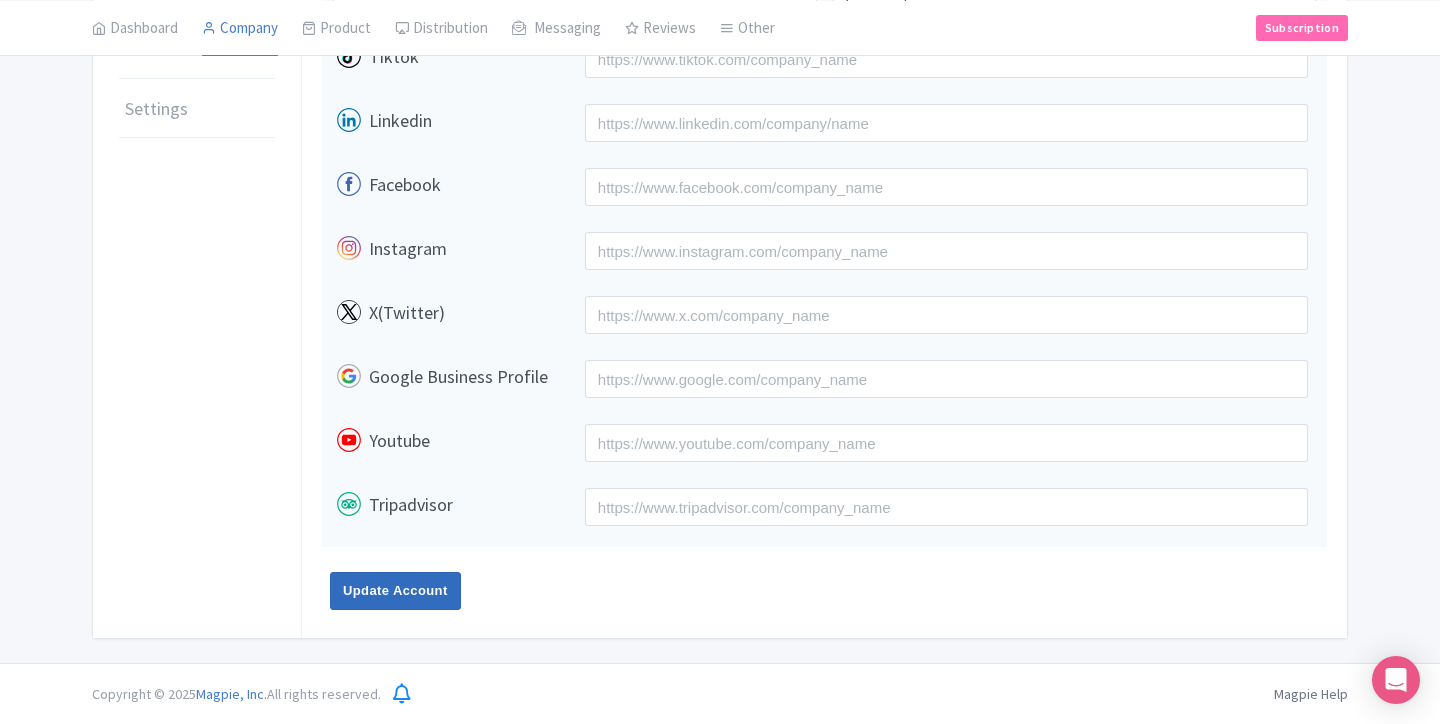 type on "www.vietnamesemotorbiketours.com" 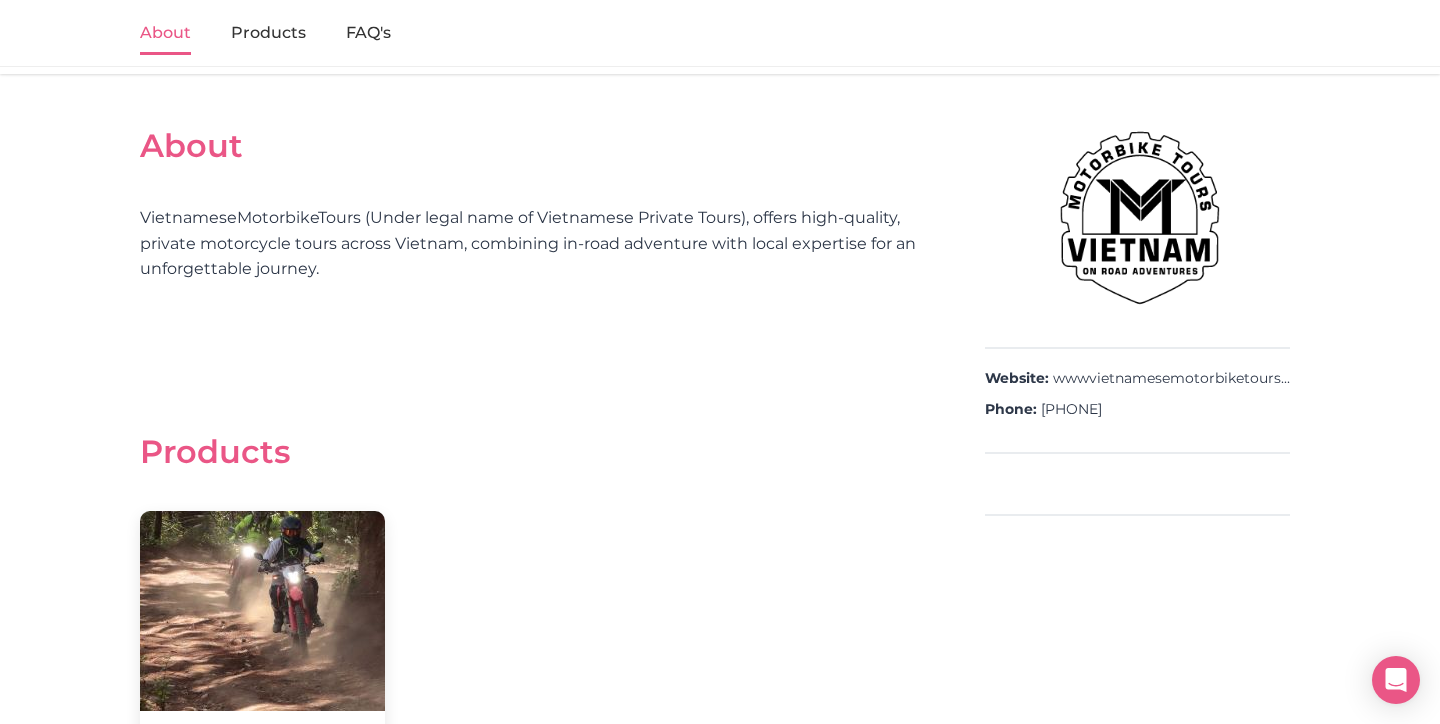 scroll, scrollTop: 414, scrollLeft: 0, axis: vertical 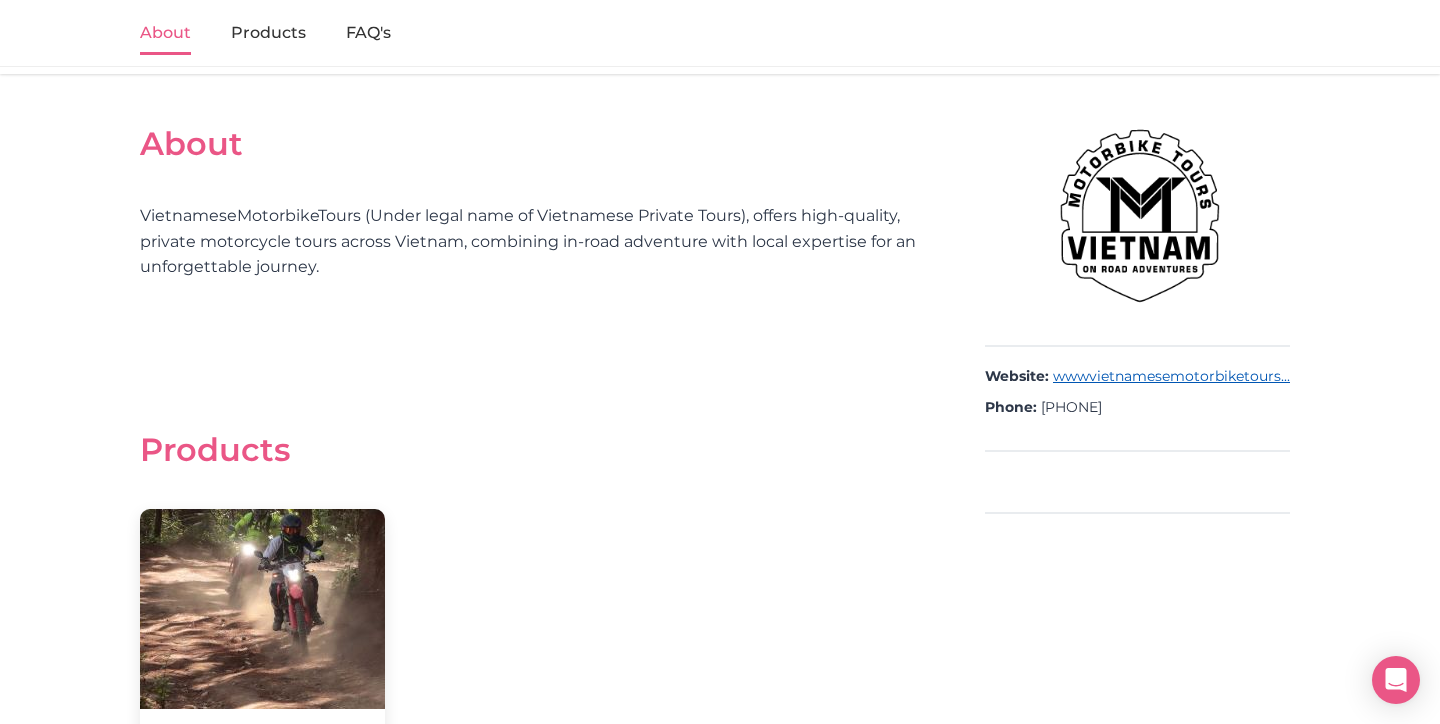 click on "wwwvietnamesemotorbiketours..." at bounding box center [1171, 377] 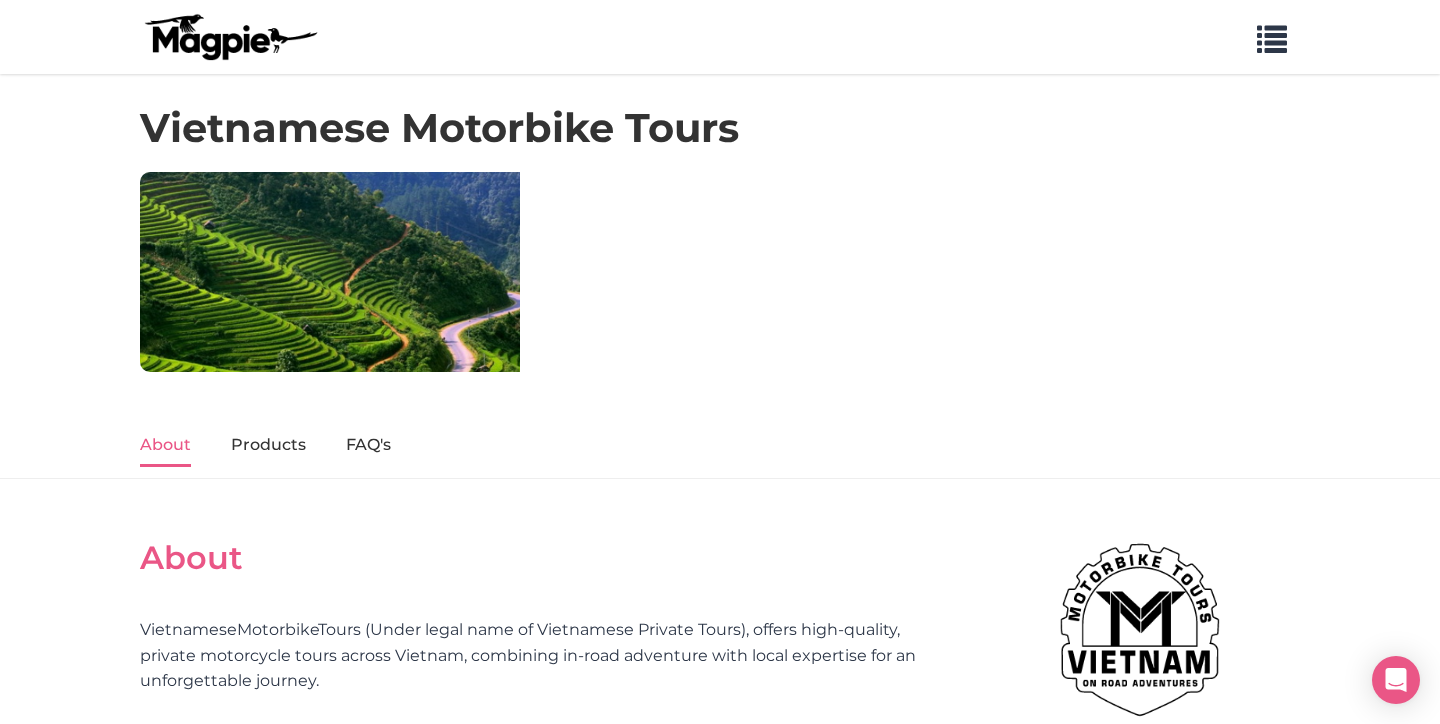 scroll, scrollTop: 0, scrollLeft: 0, axis: both 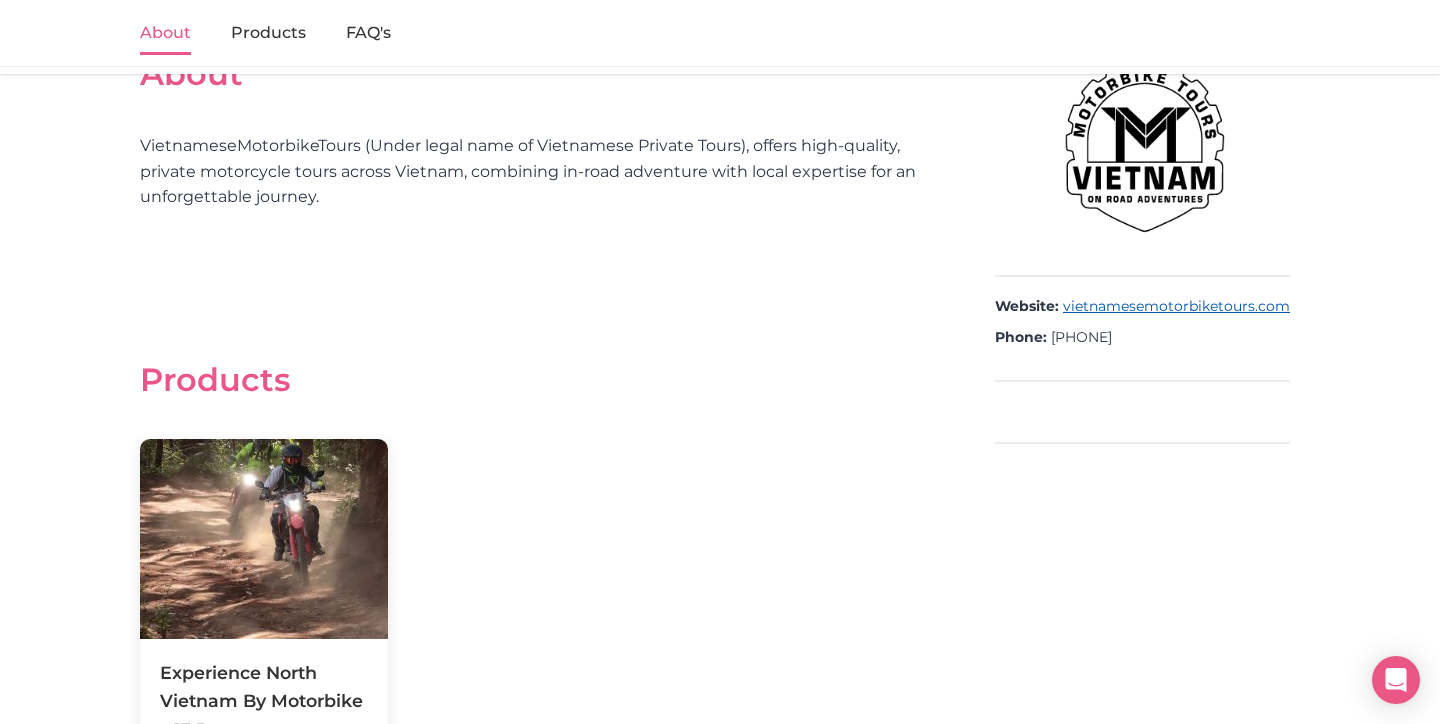click on "vietnamesemotorbiketours.com" at bounding box center (1176, 307) 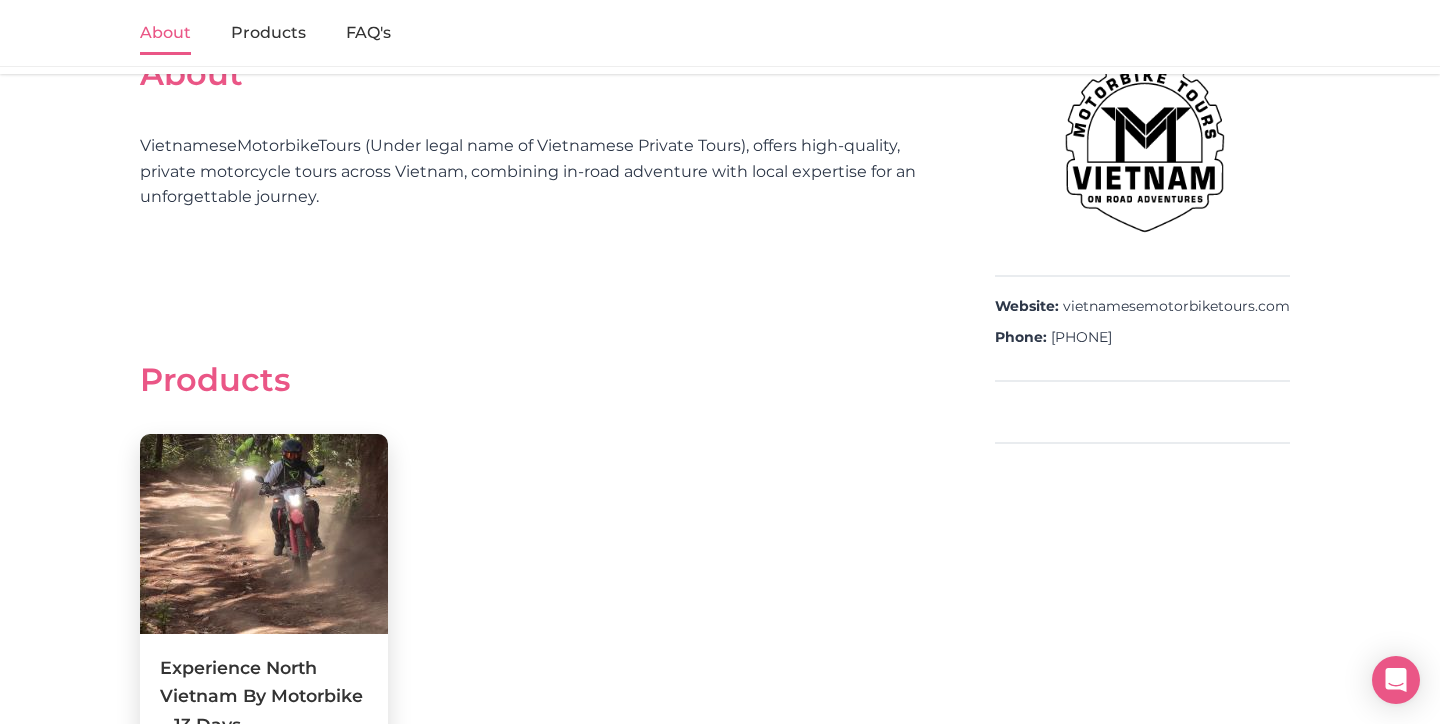 click at bounding box center [264, 534] 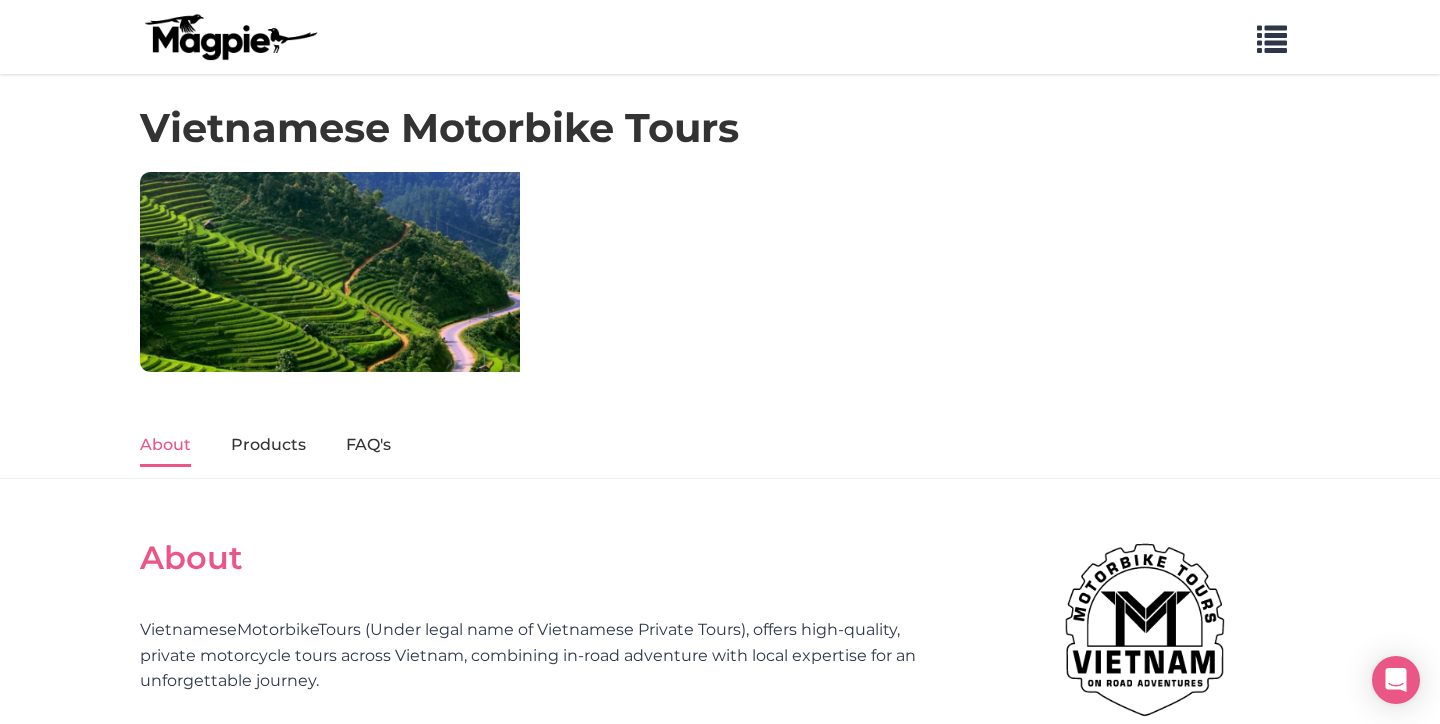 scroll, scrollTop: 0, scrollLeft: 0, axis: both 